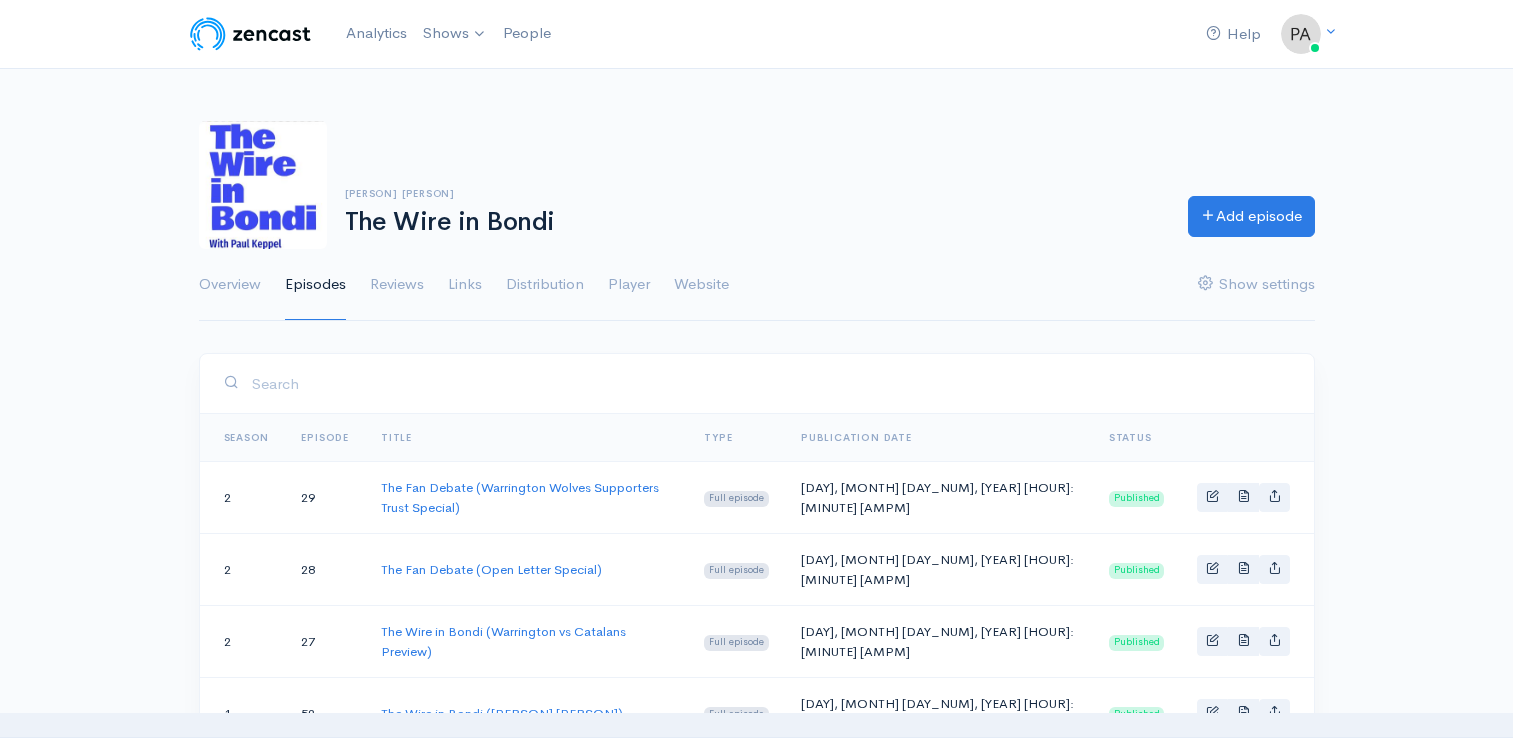 scroll, scrollTop: 0, scrollLeft: 0, axis: both 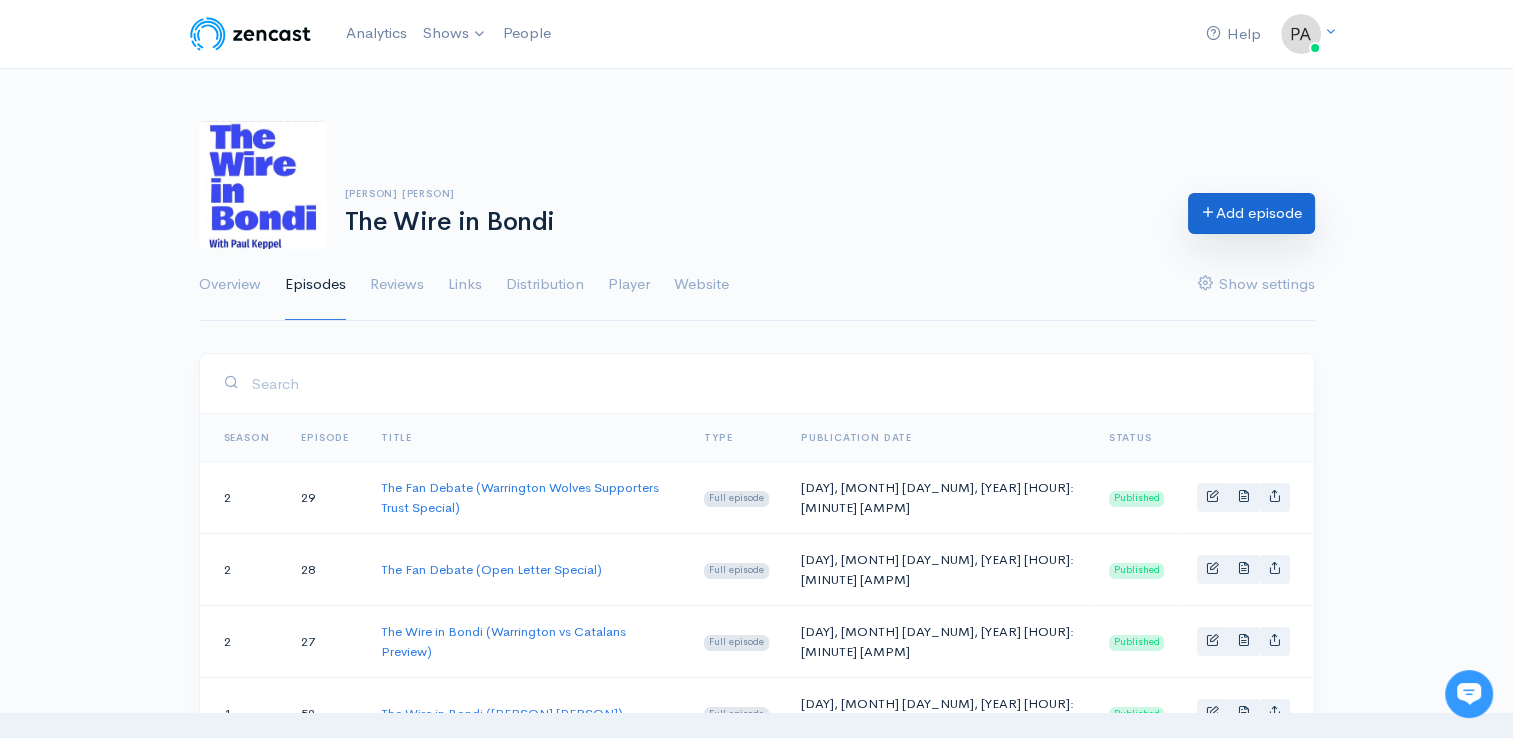 click on "Add episode" at bounding box center (1251, 213) 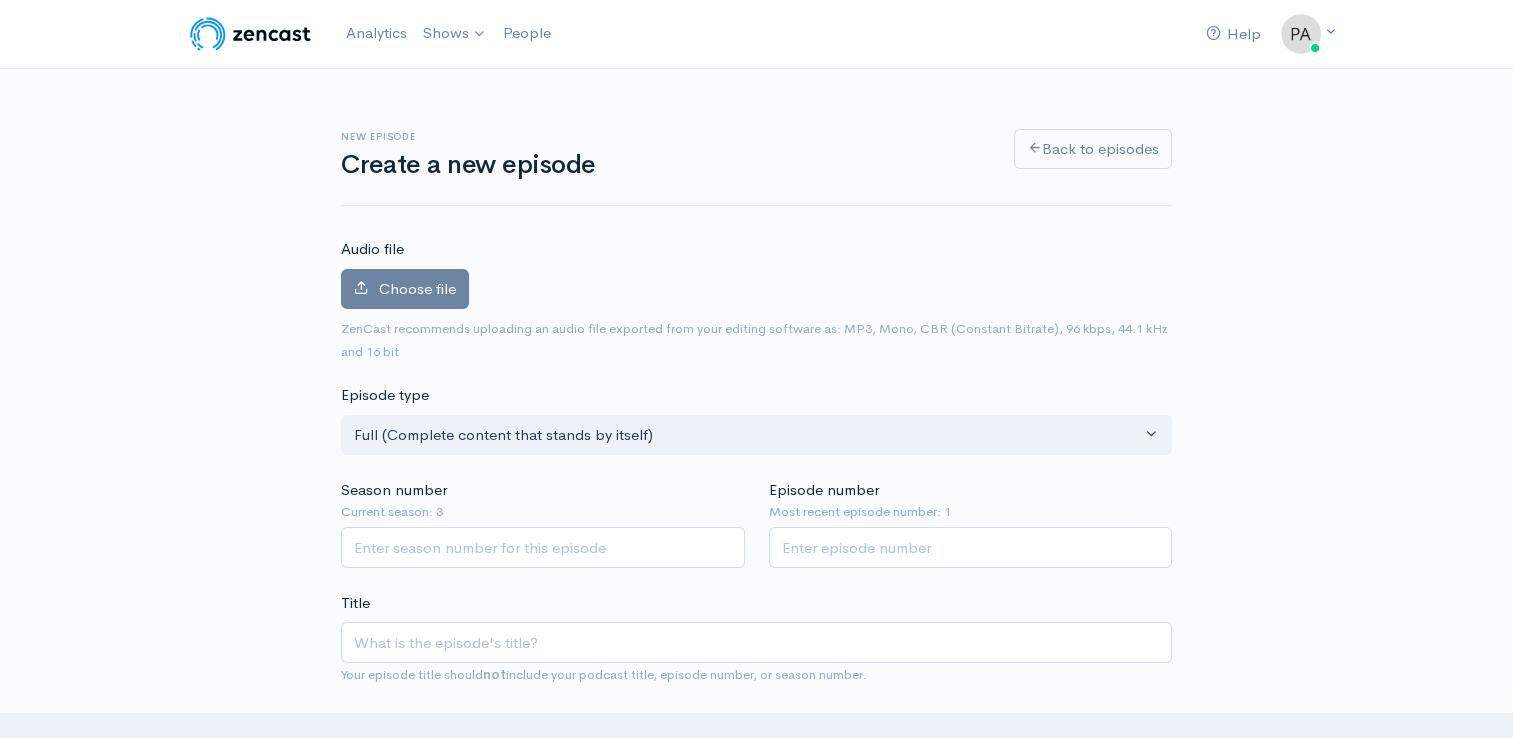 scroll, scrollTop: 0, scrollLeft: 0, axis: both 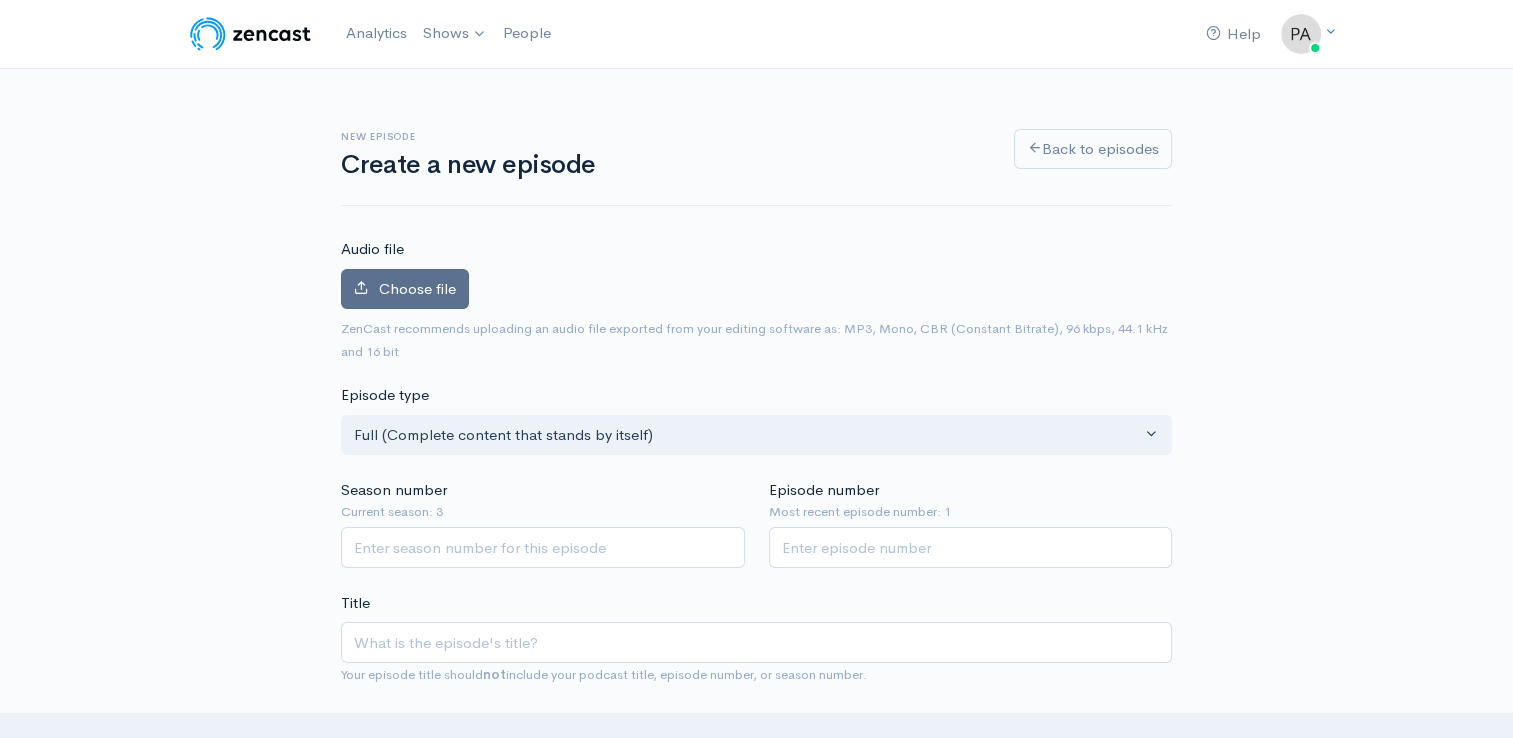 click on "Choose file" at bounding box center [405, 289] 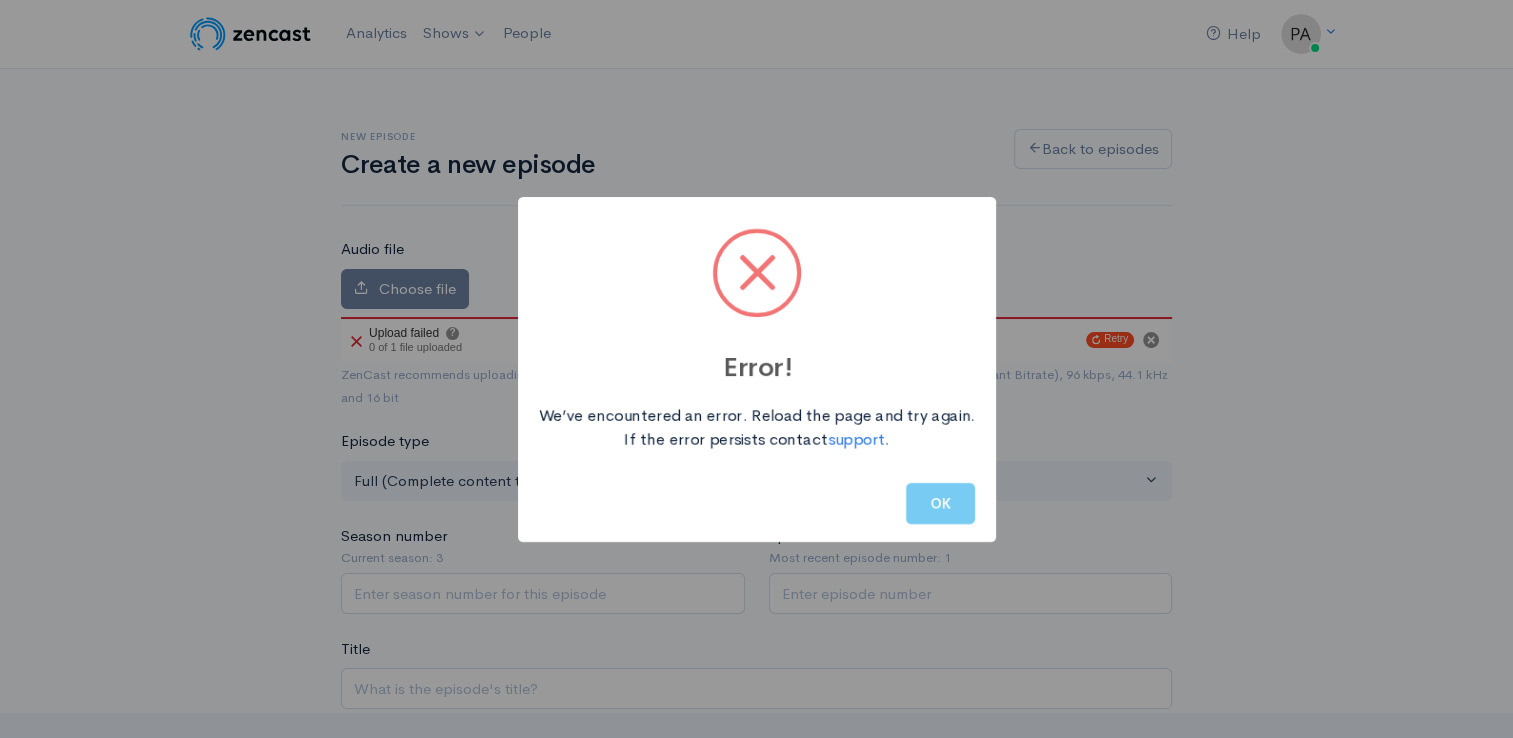 click on "OK" at bounding box center [940, 503] 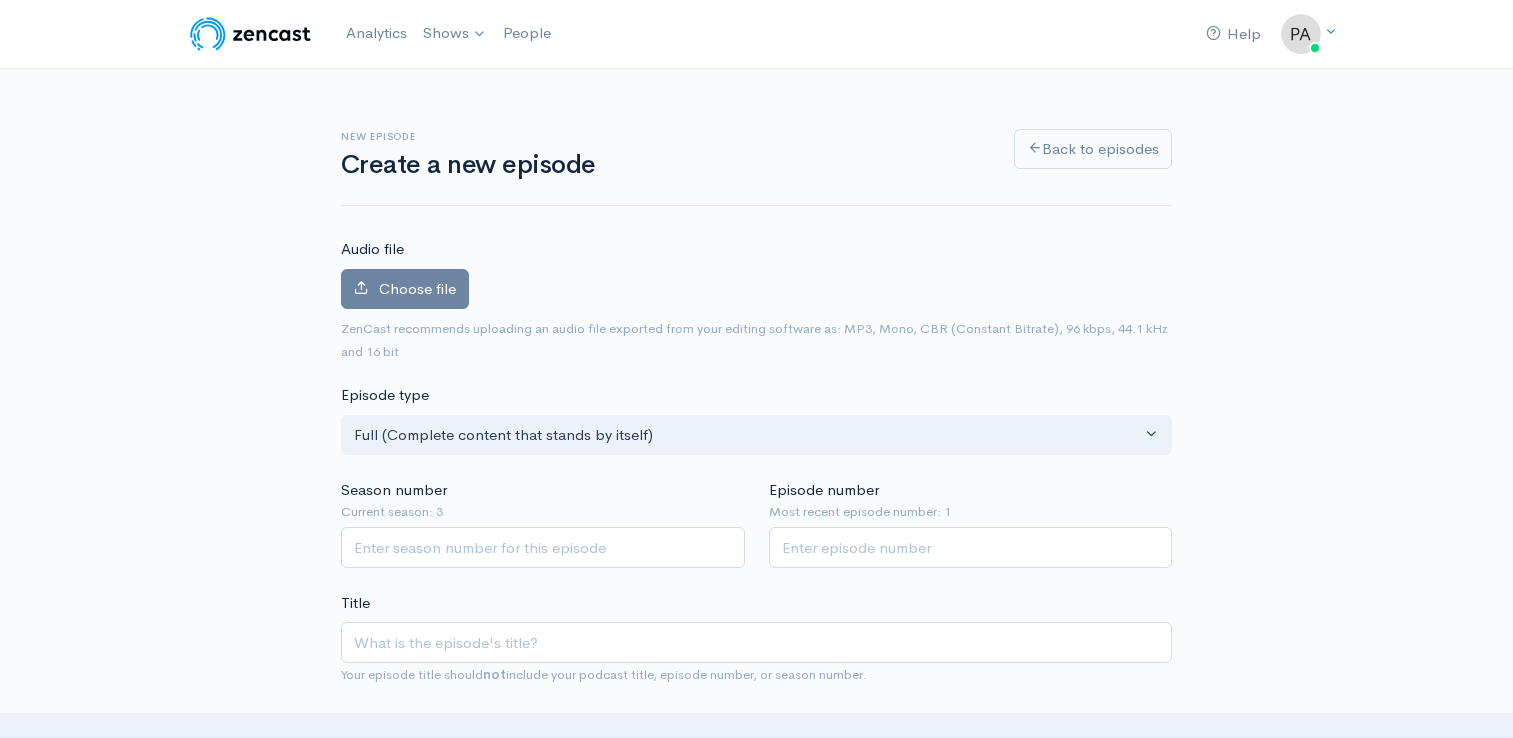 scroll, scrollTop: 0, scrollLeft: 0, axis: both 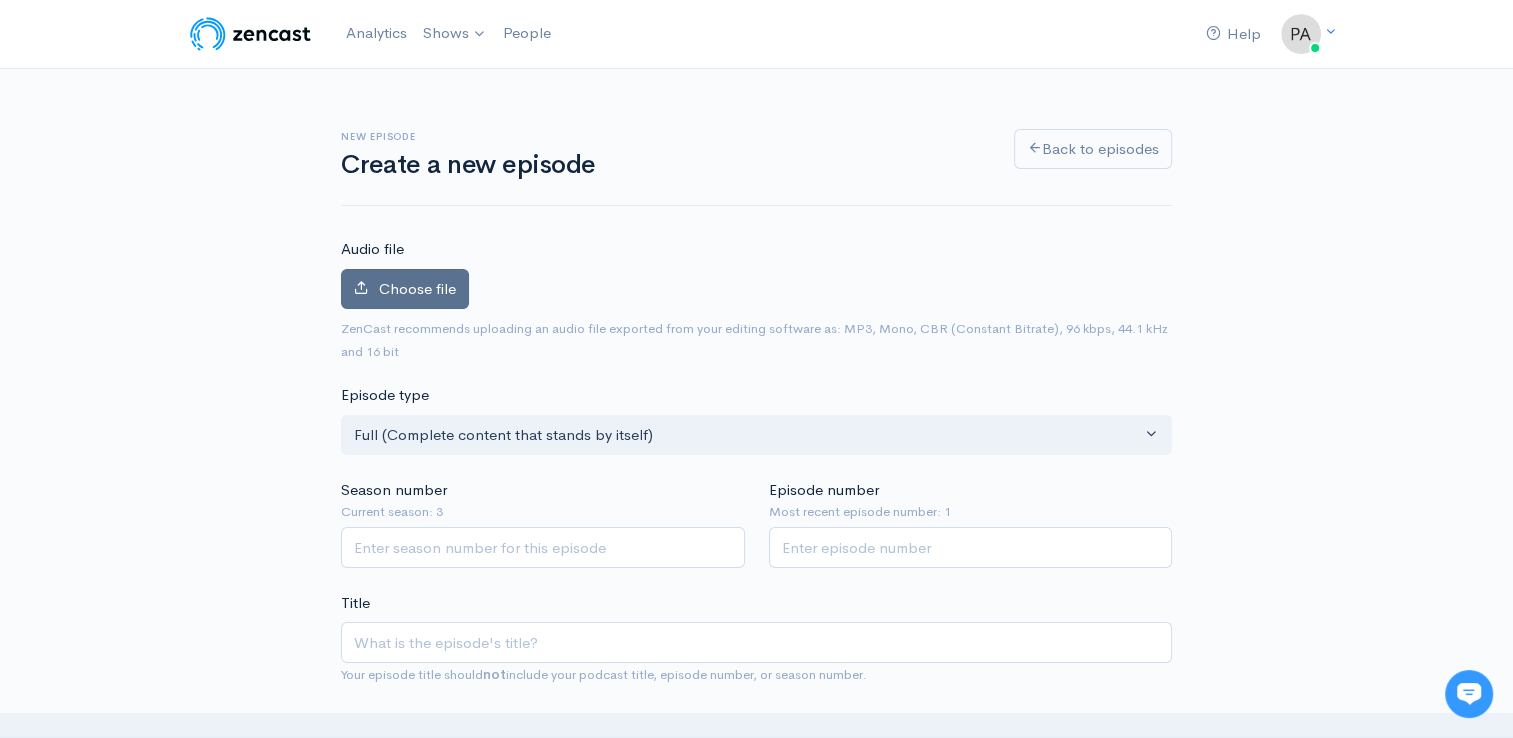 click on "Choose file" at bounding box center [417, 288] 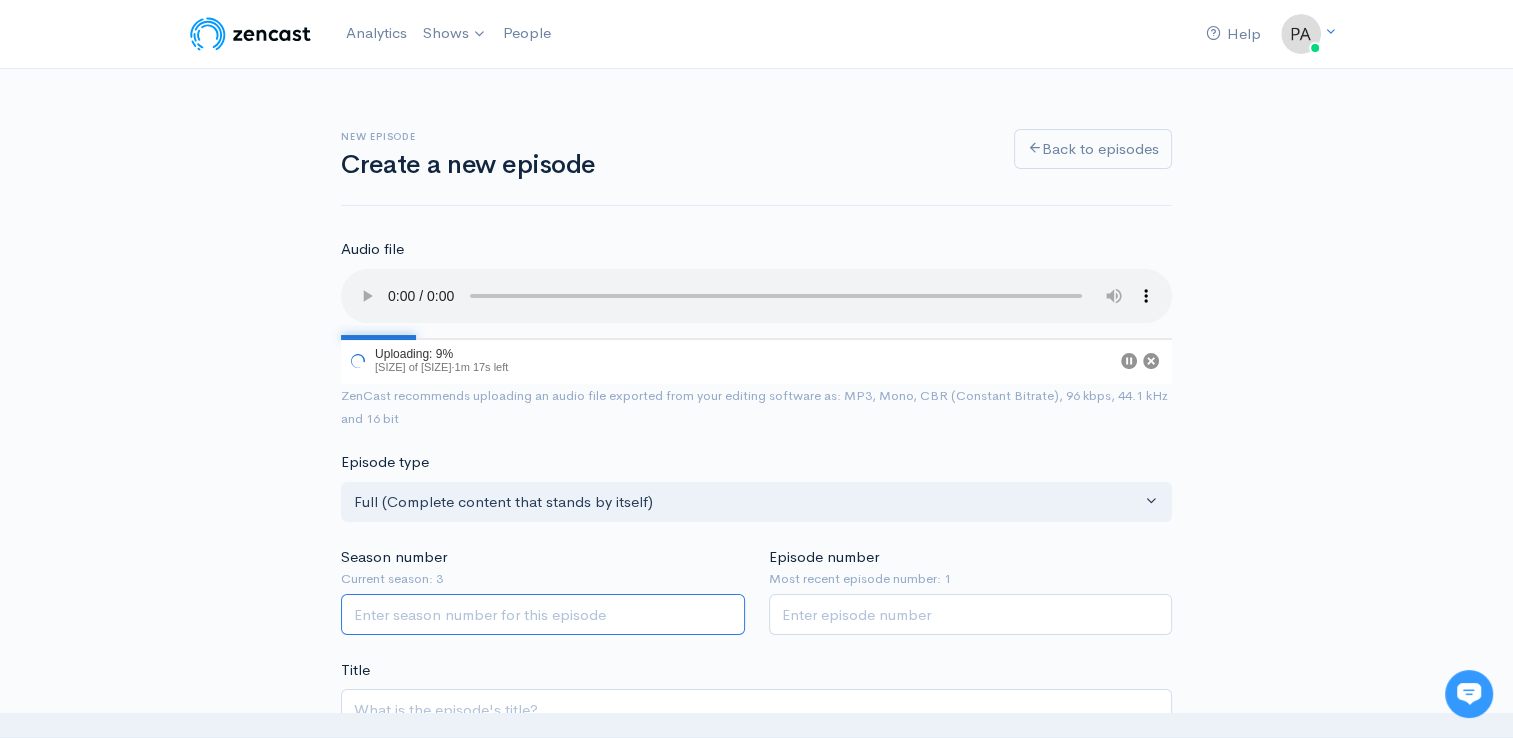 click on "Season number" at bounding box center (543, 614) 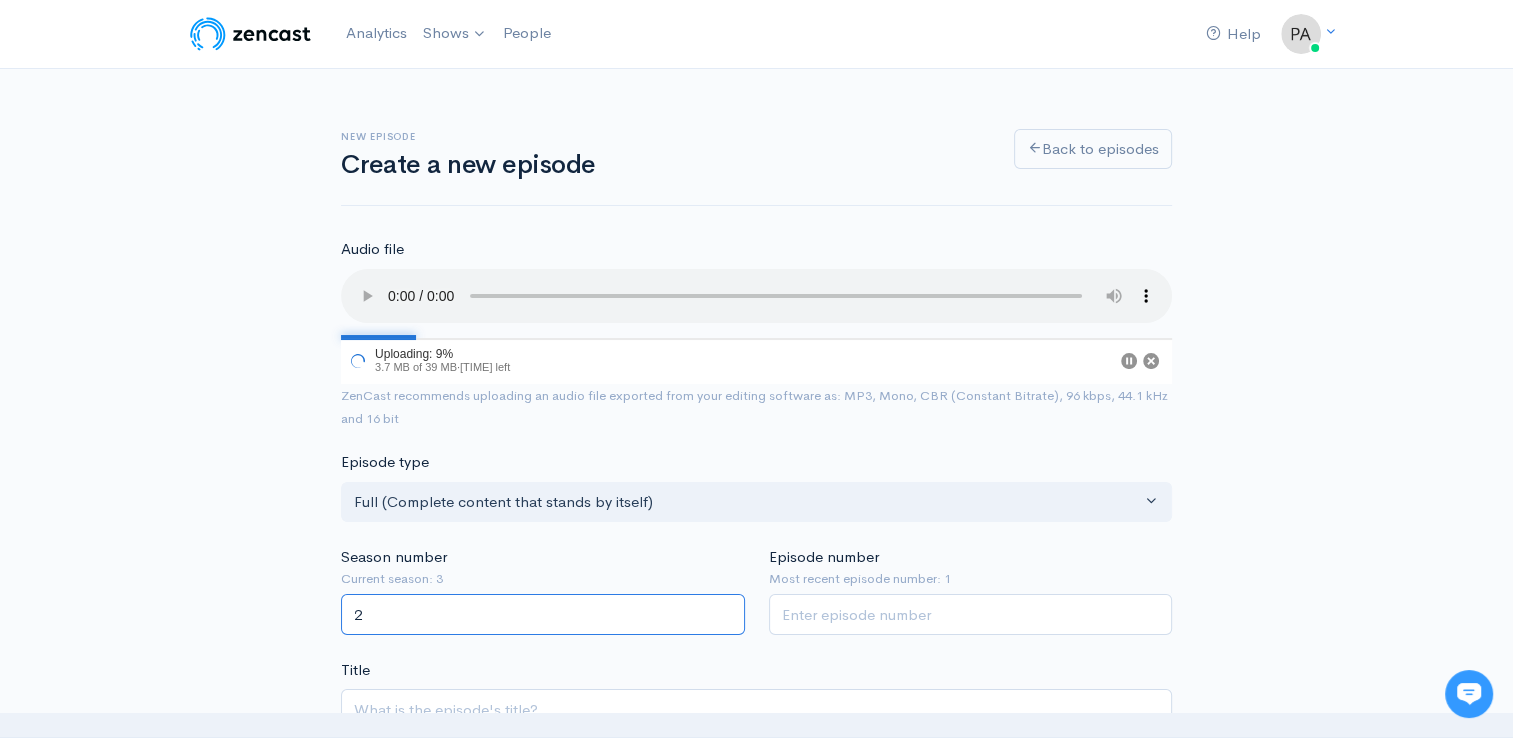 type on "2" 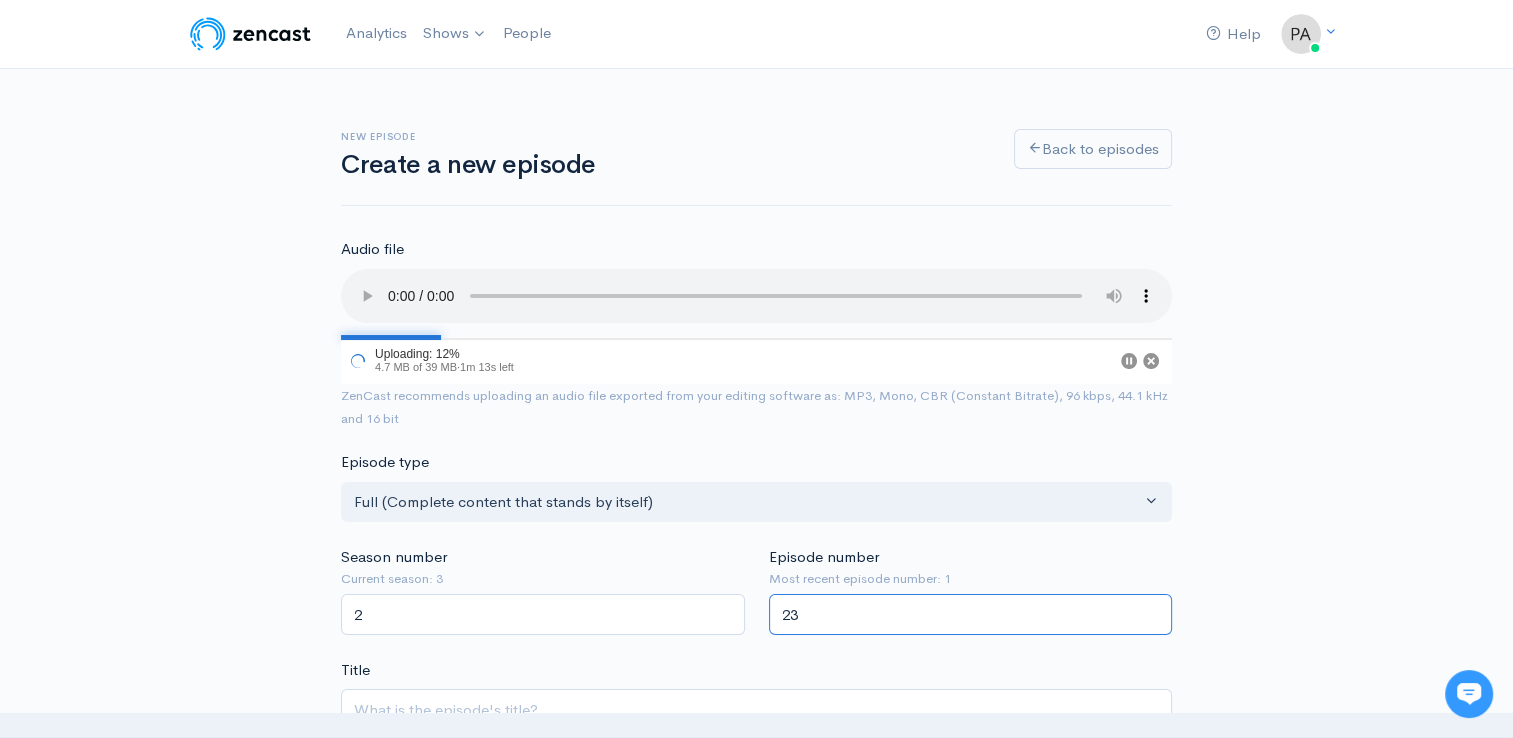 type on "2" 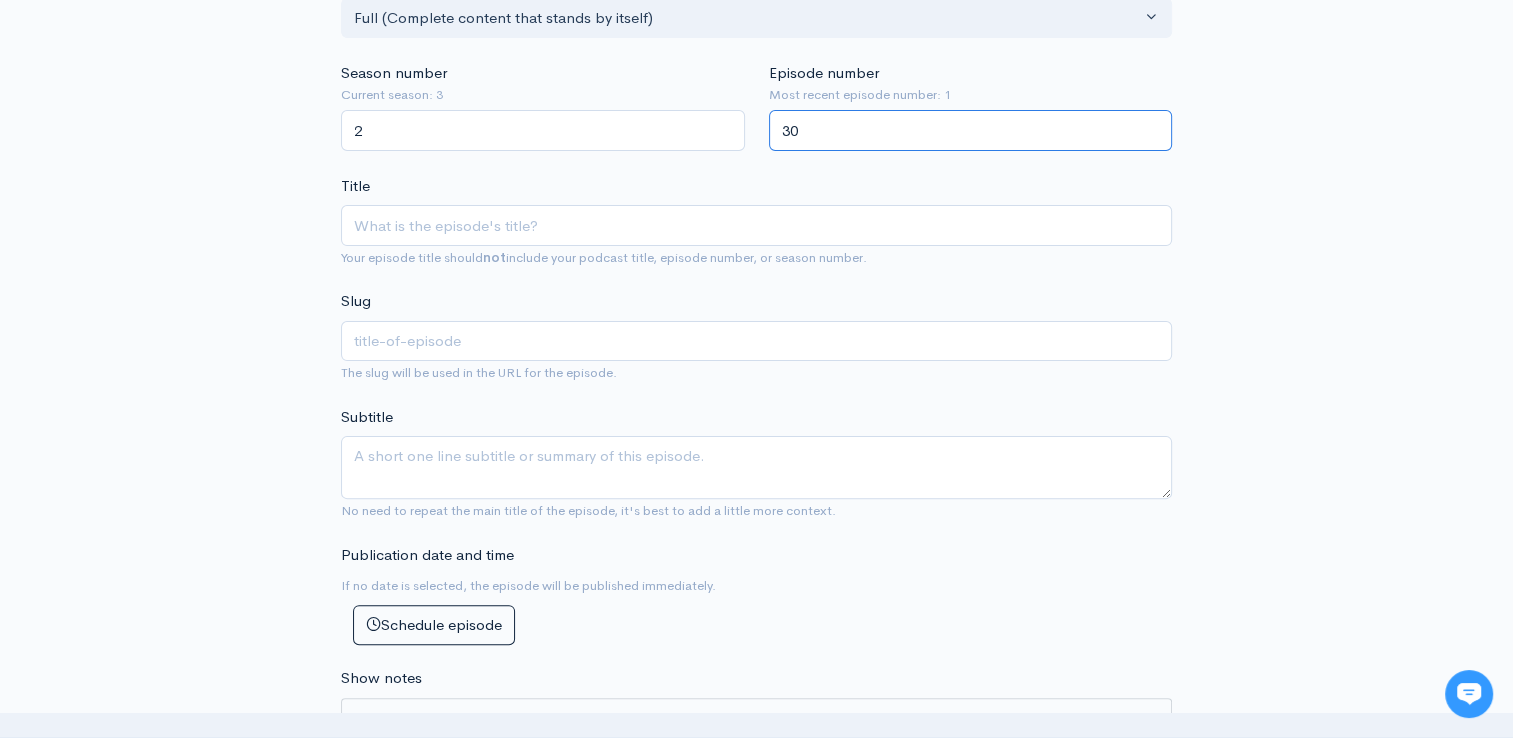scroll, scrollTop: 496, scrollLeft: 0, axis: vertical 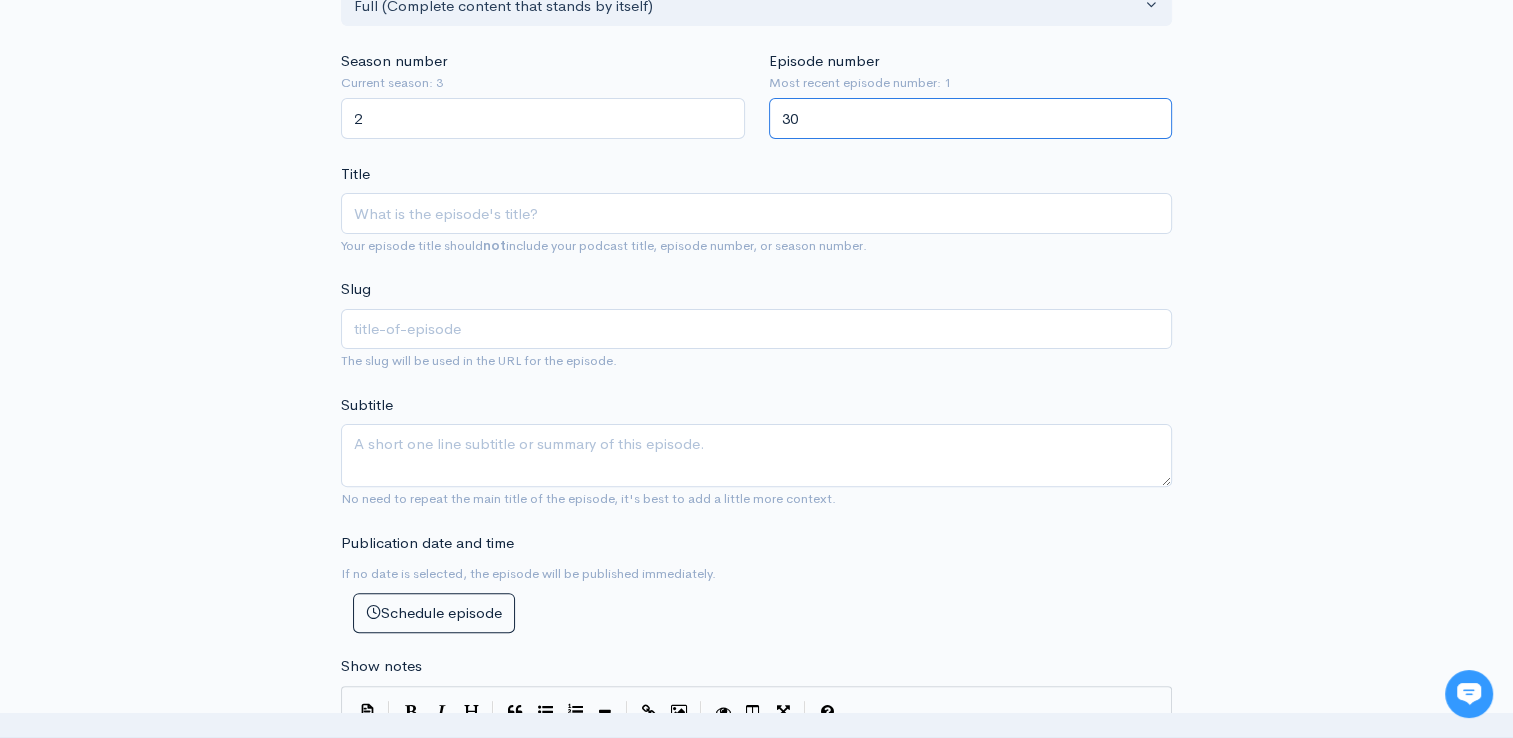 type on "30" 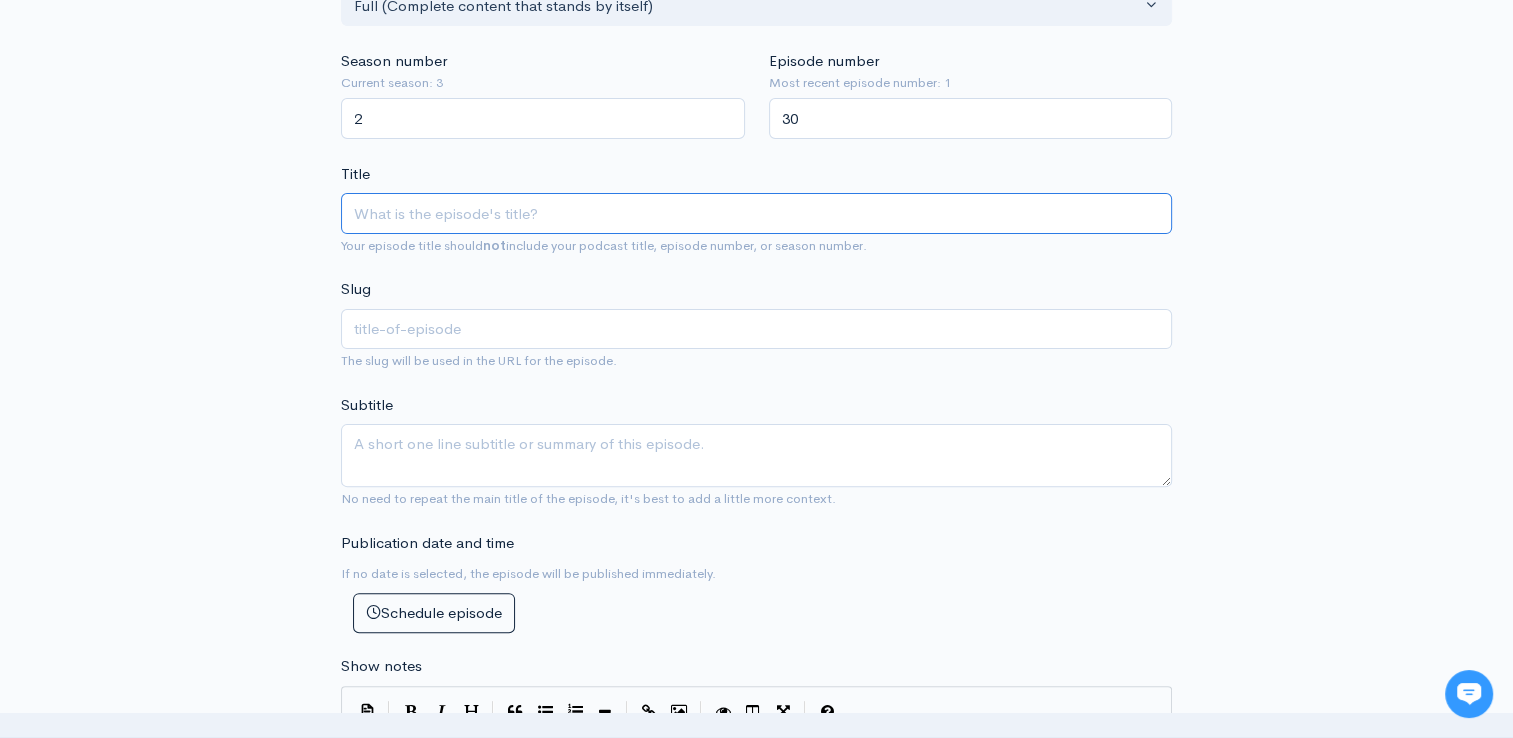 click on "Title" at bounding box center [756, 213] 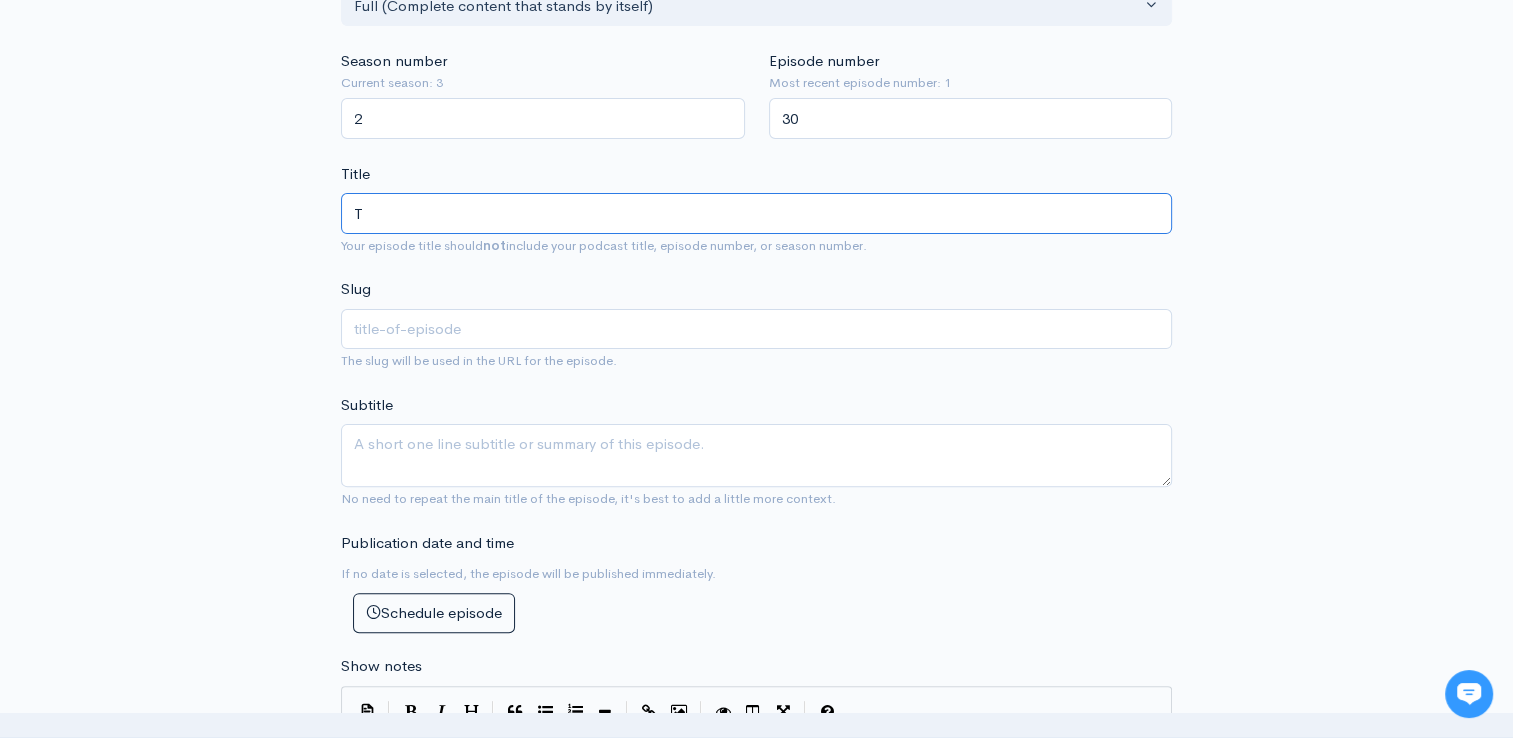 type on "t" 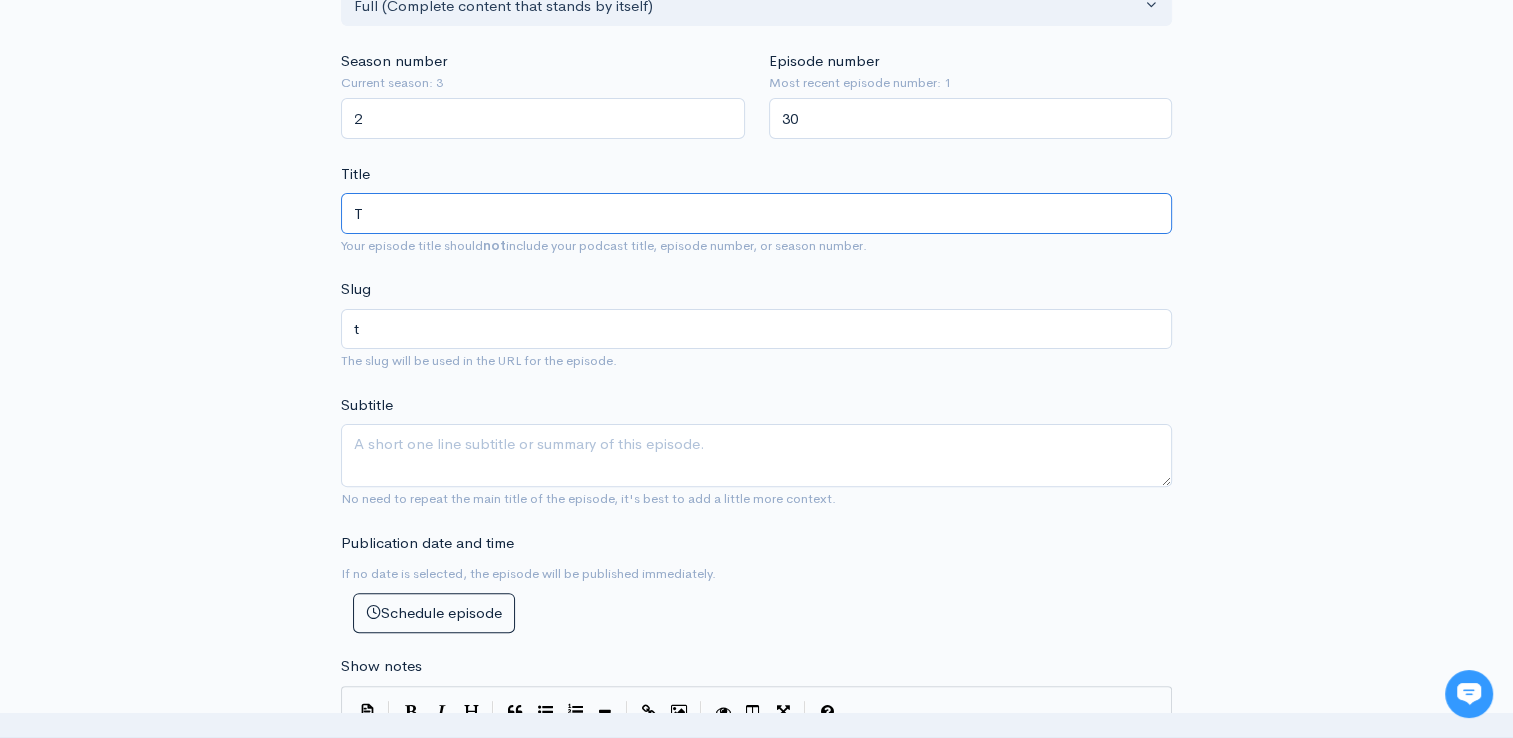 type on "Th" 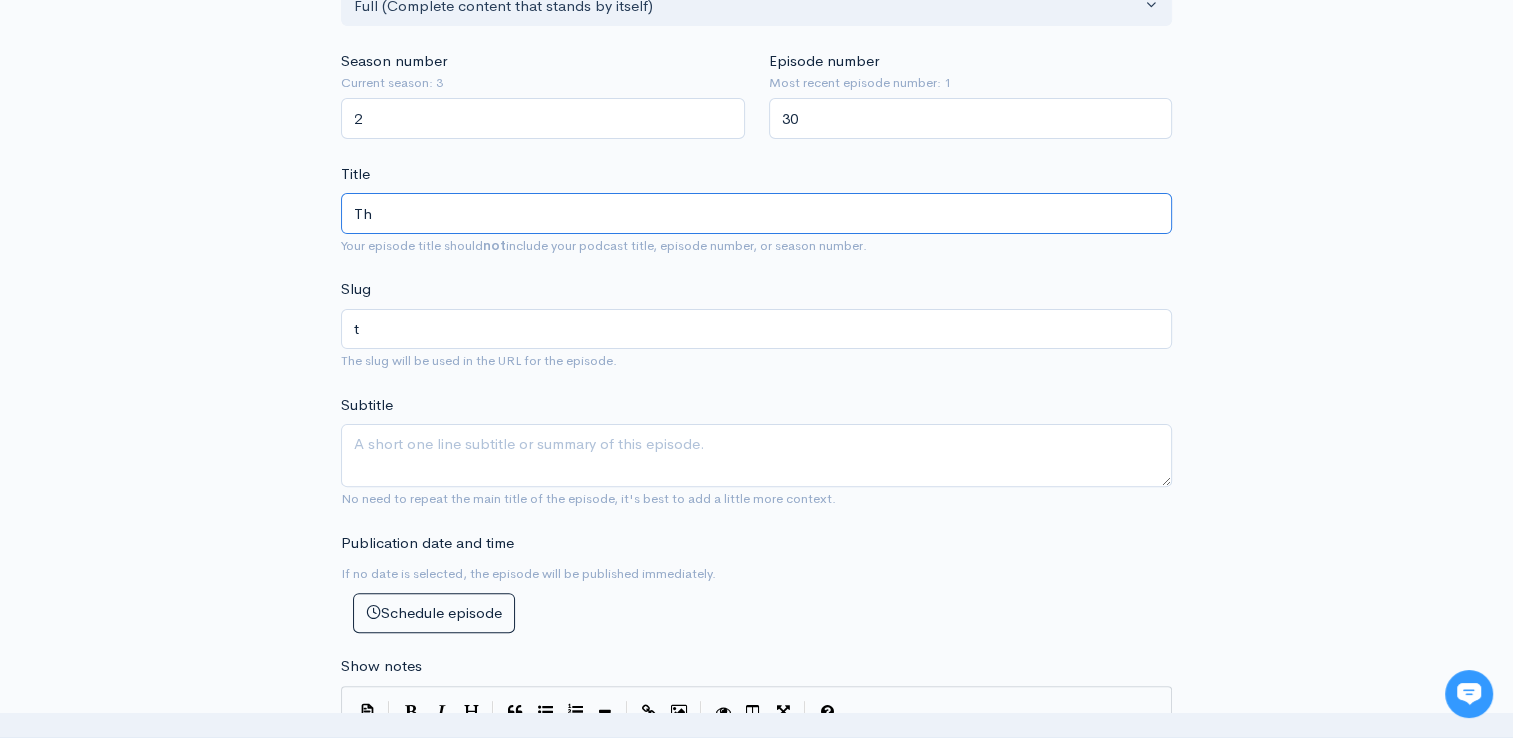 type on "th" 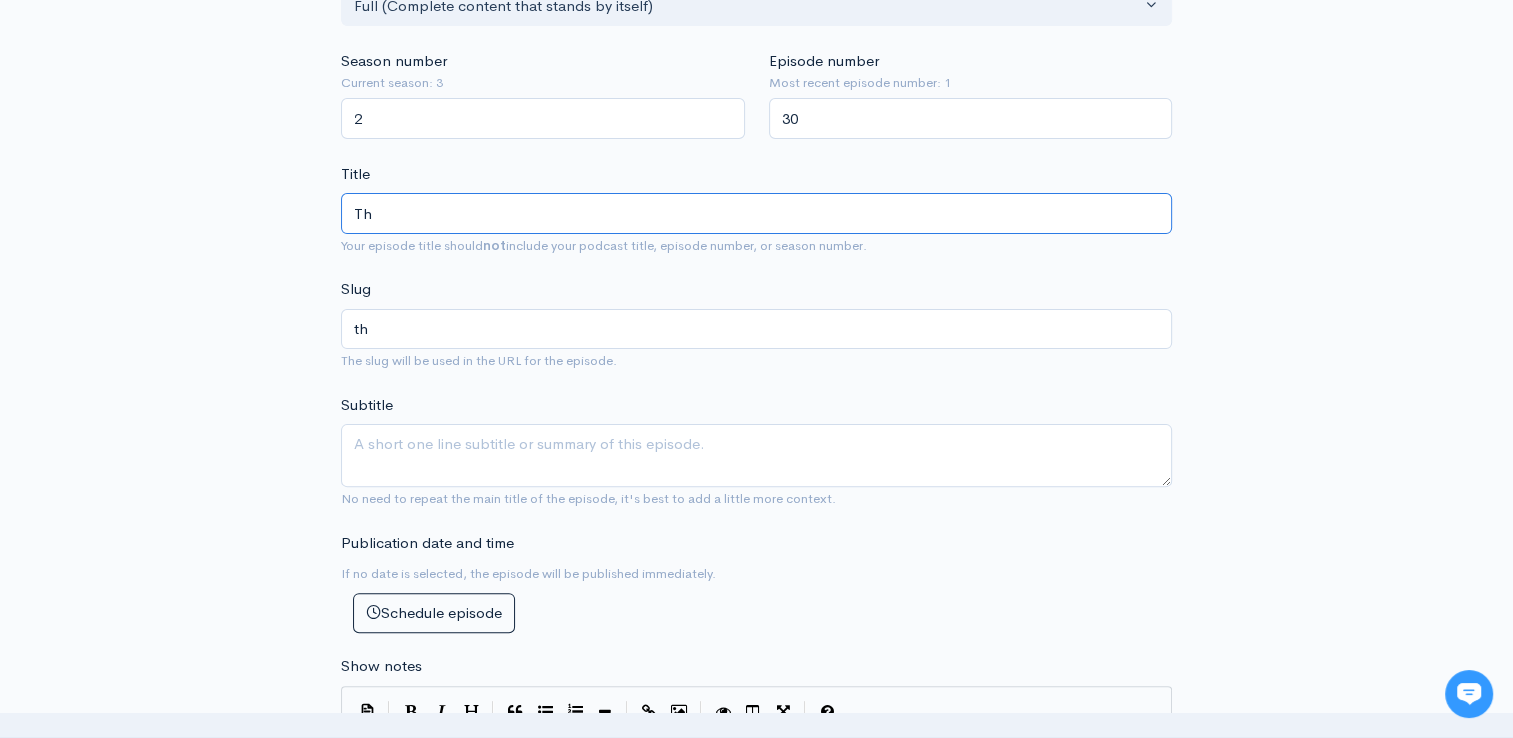 type on "The" 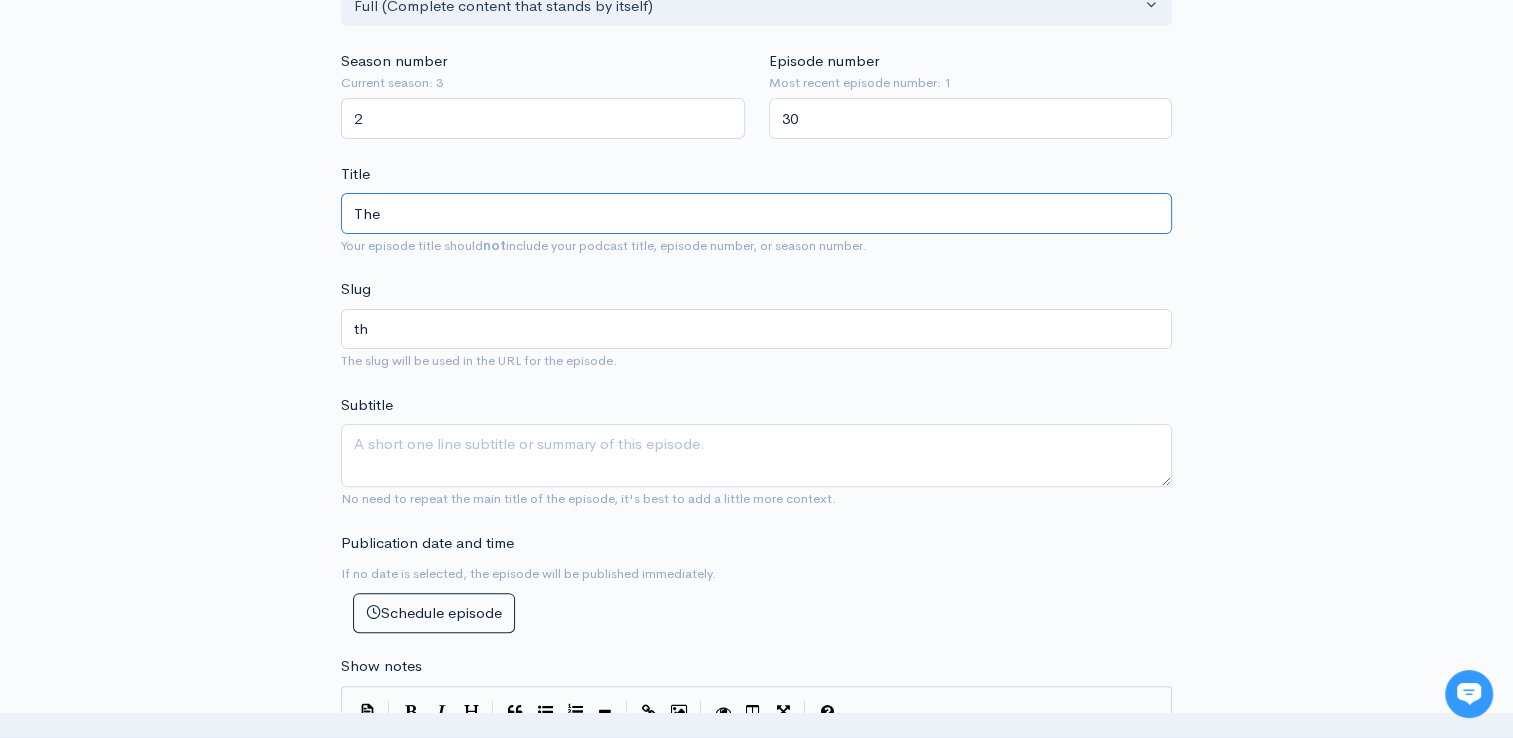 type on "the" 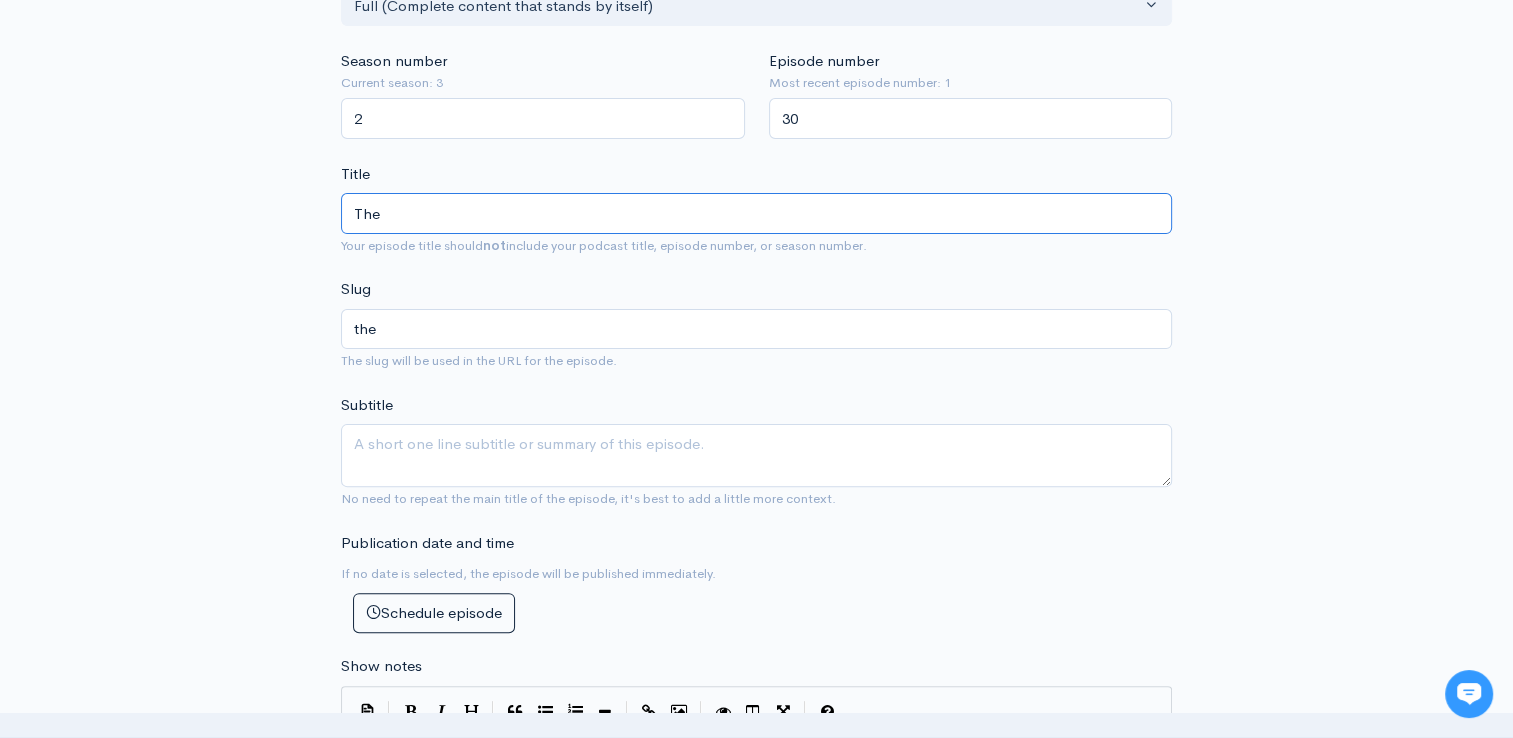 type on "The F" 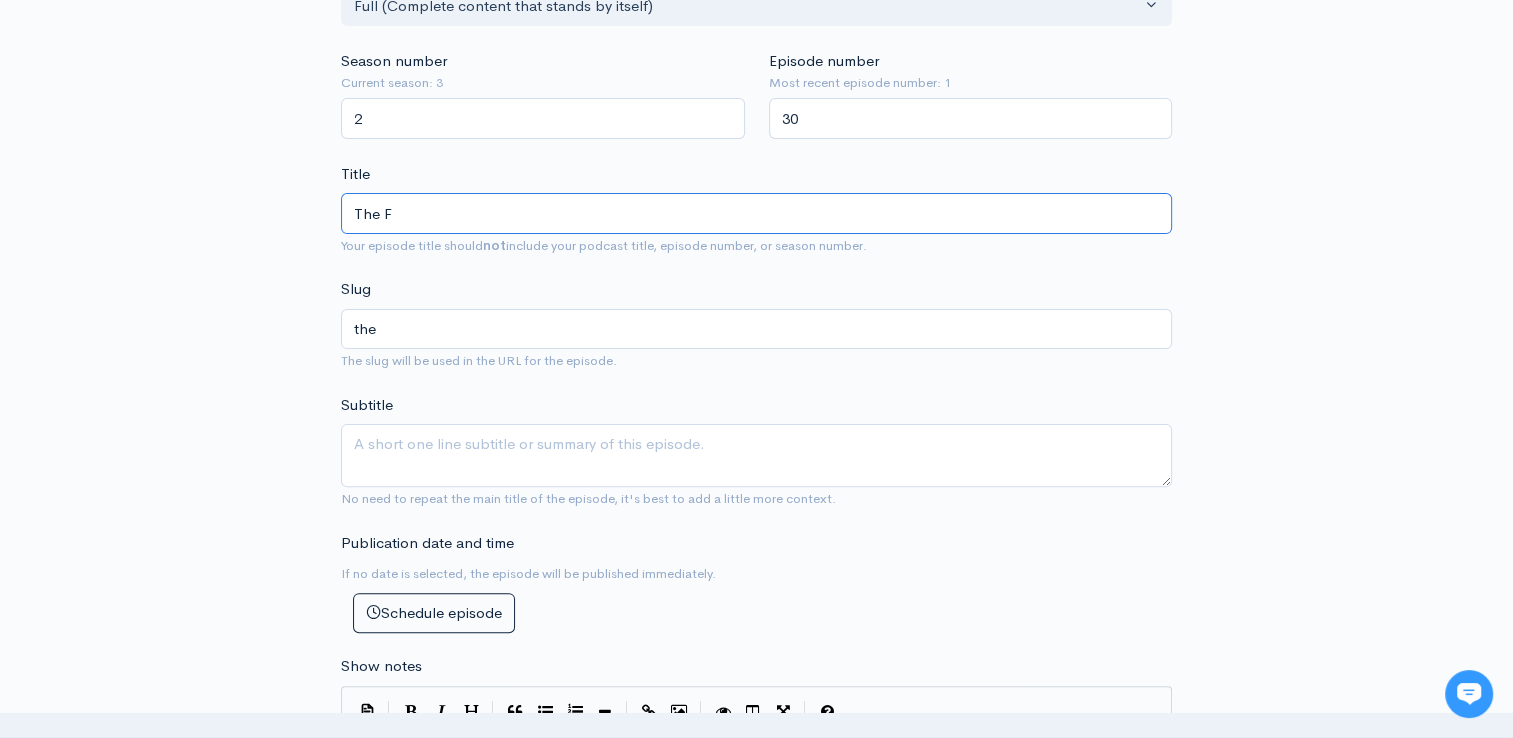 type on "the-f" 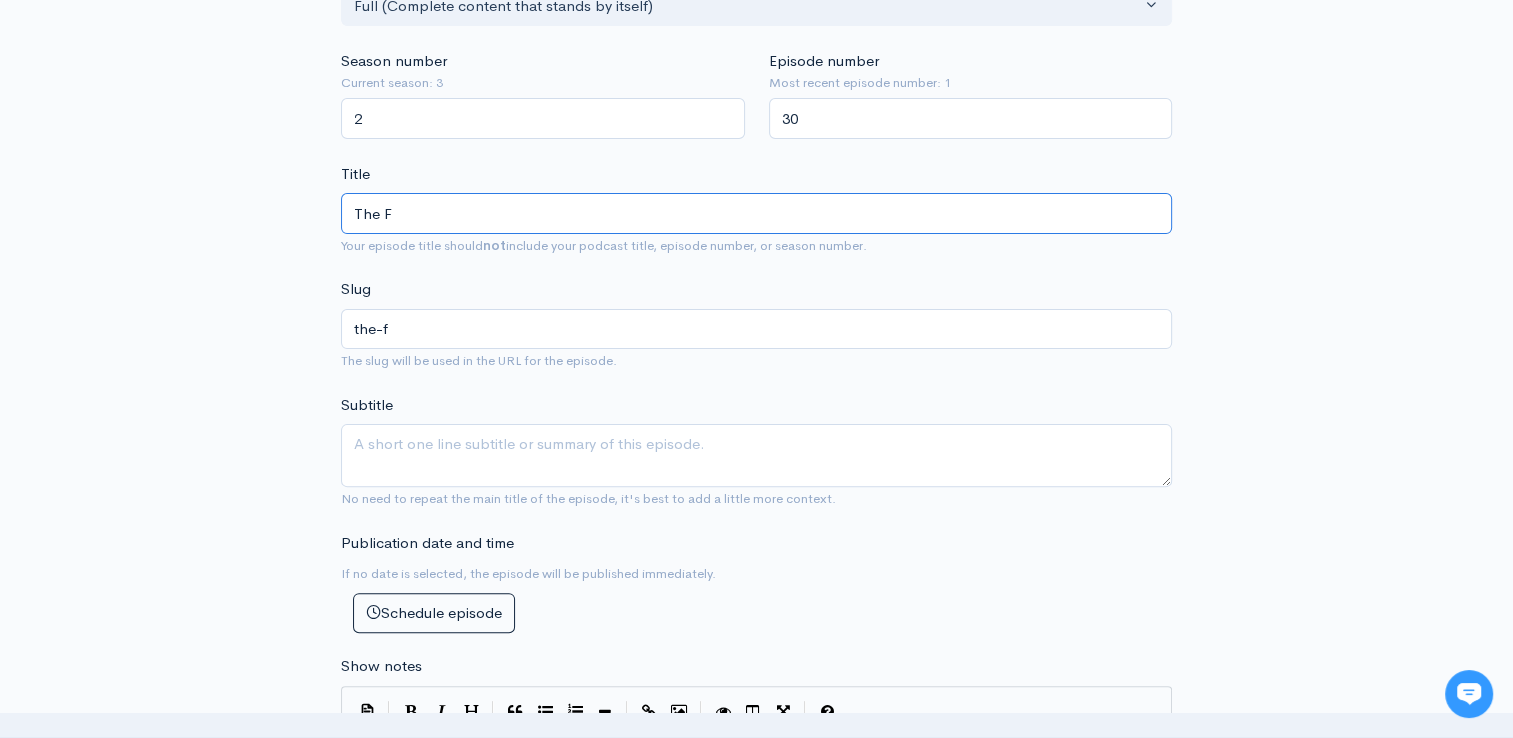 type on "The Fa" 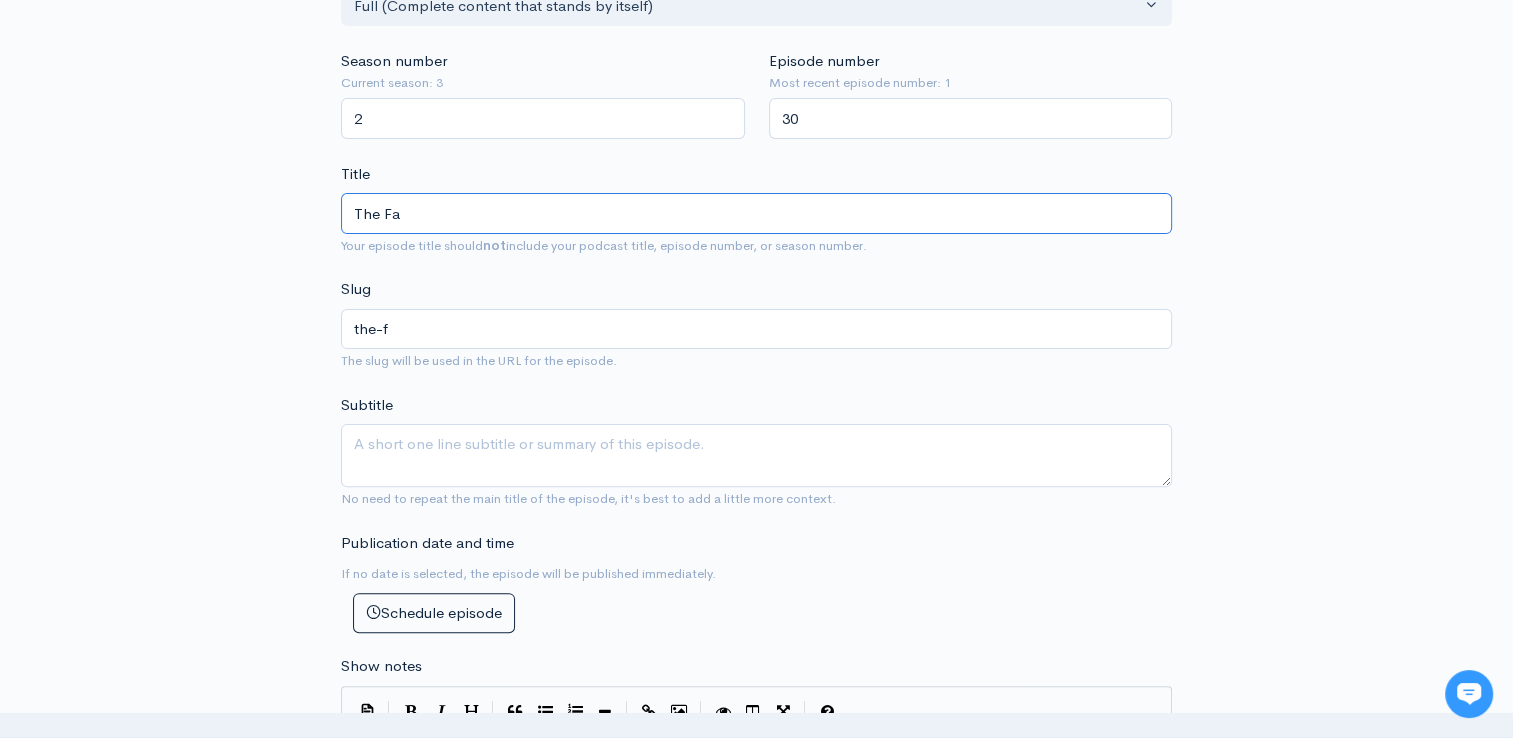 type on "the-fa" 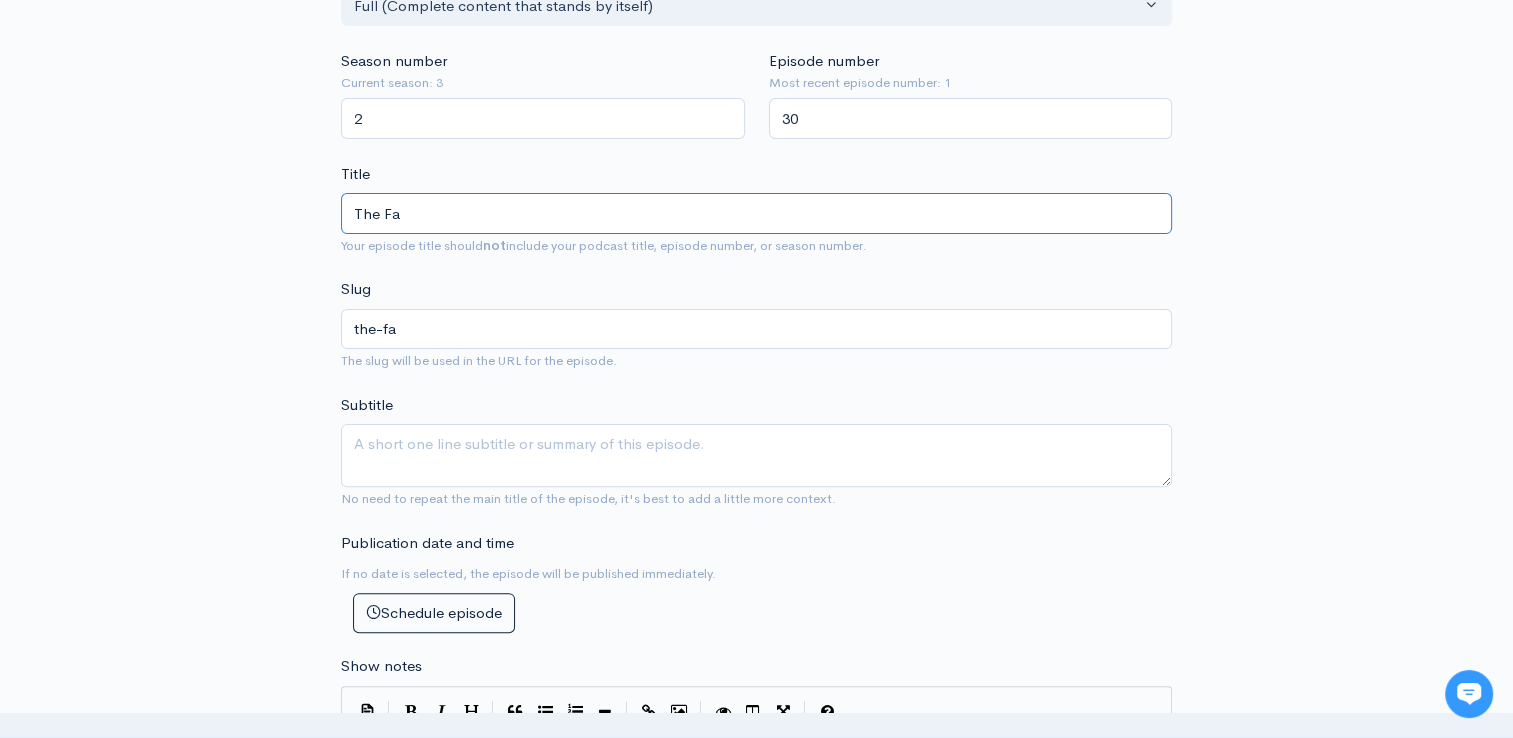 type on "The Fan" 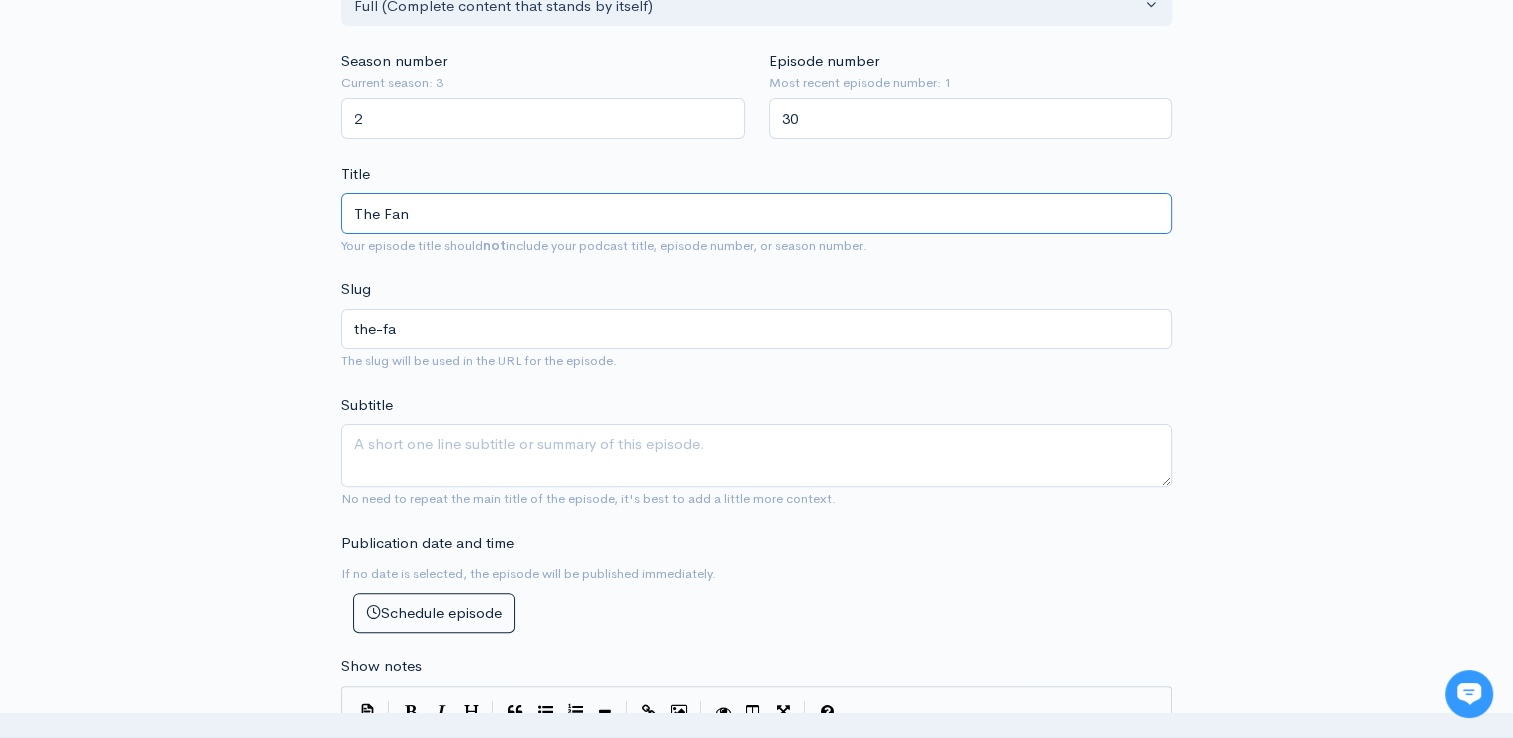 type on "the-fan" 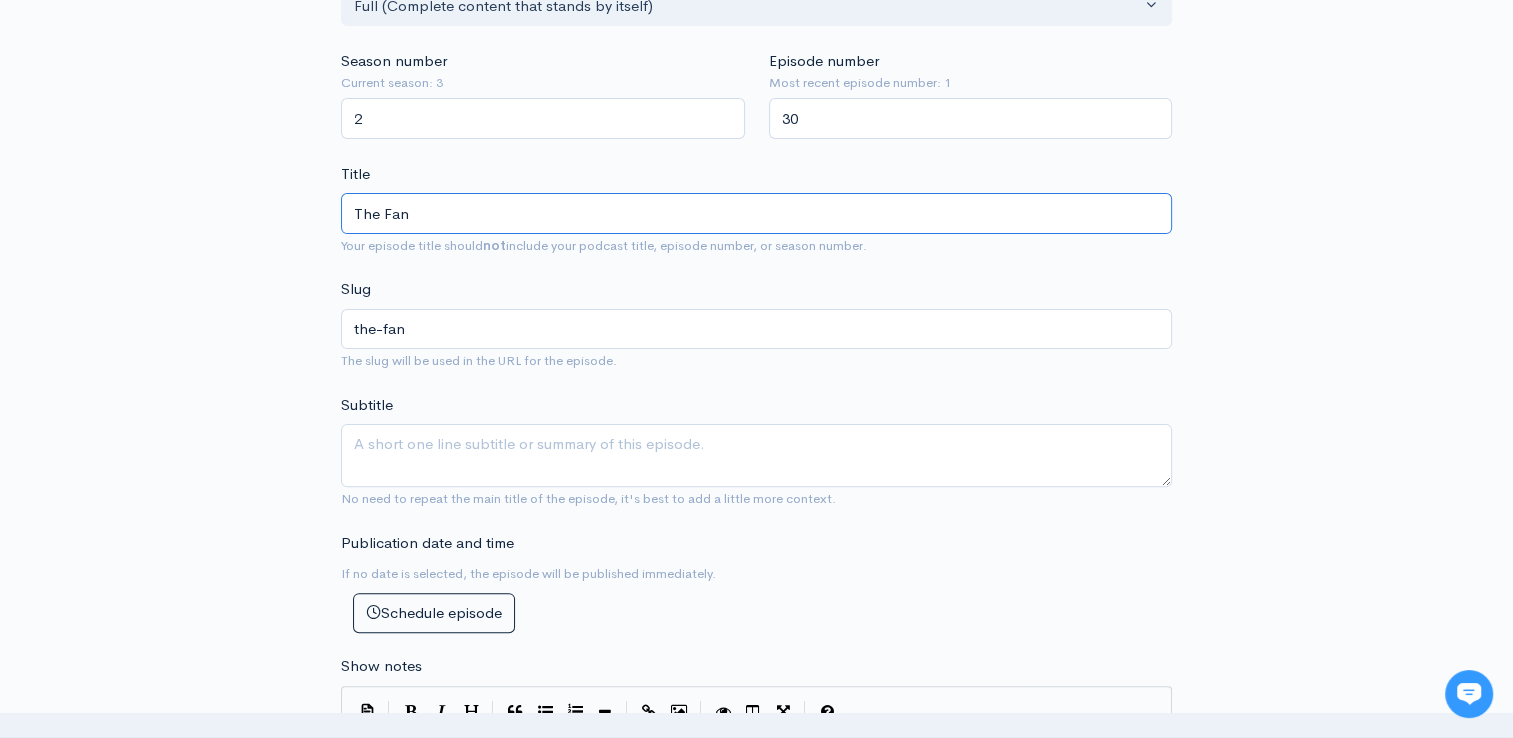 type on "The Fan D" 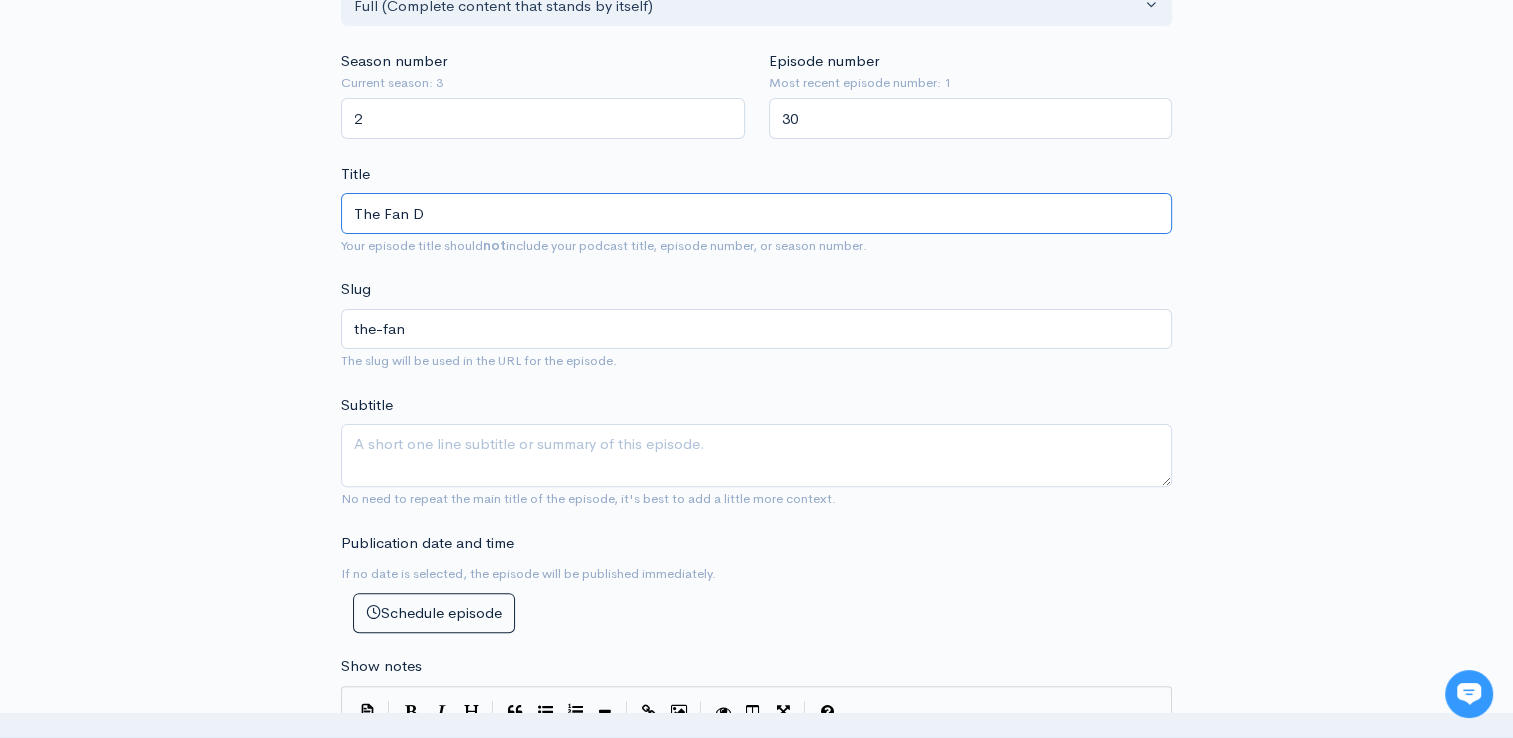 type on "the-fan-d" 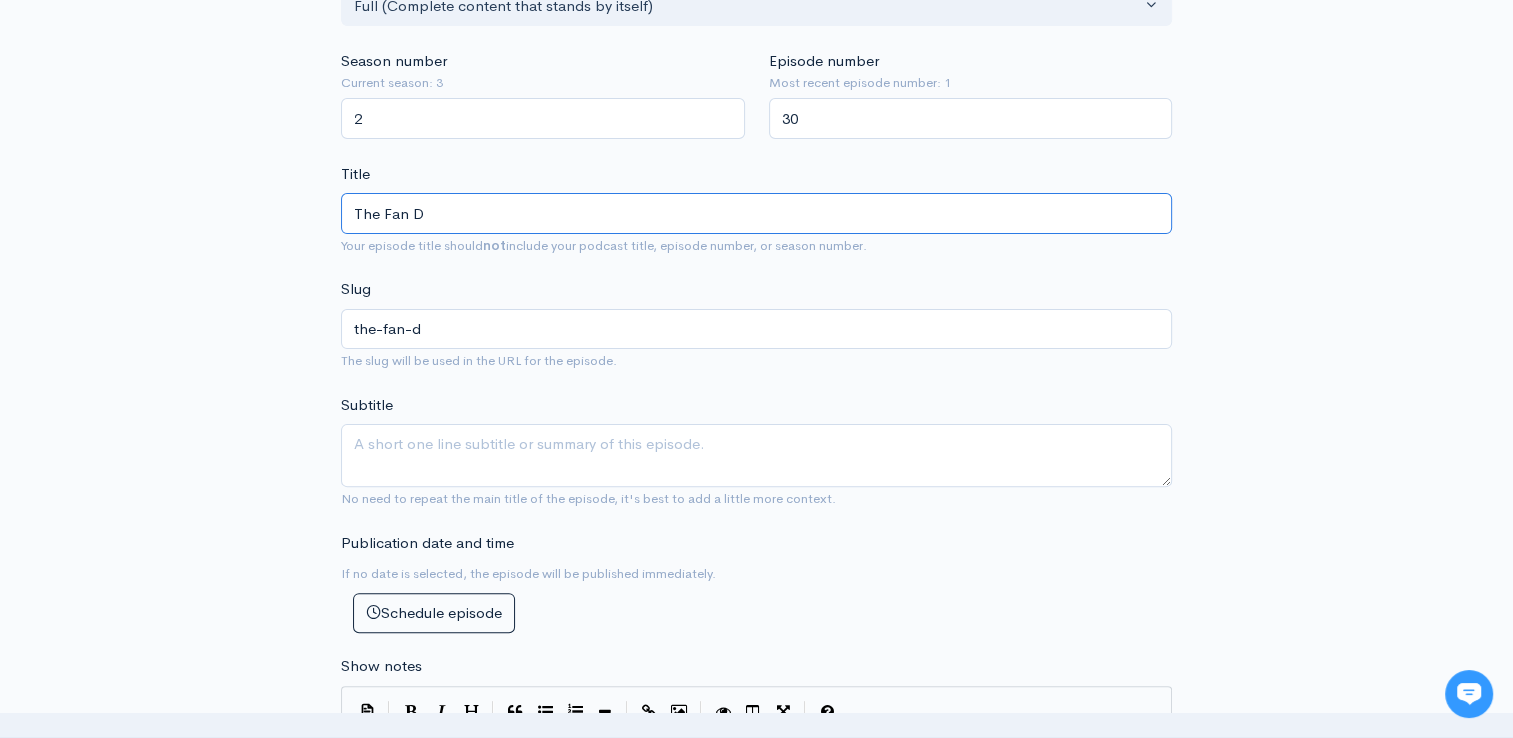type on "The Fan De" 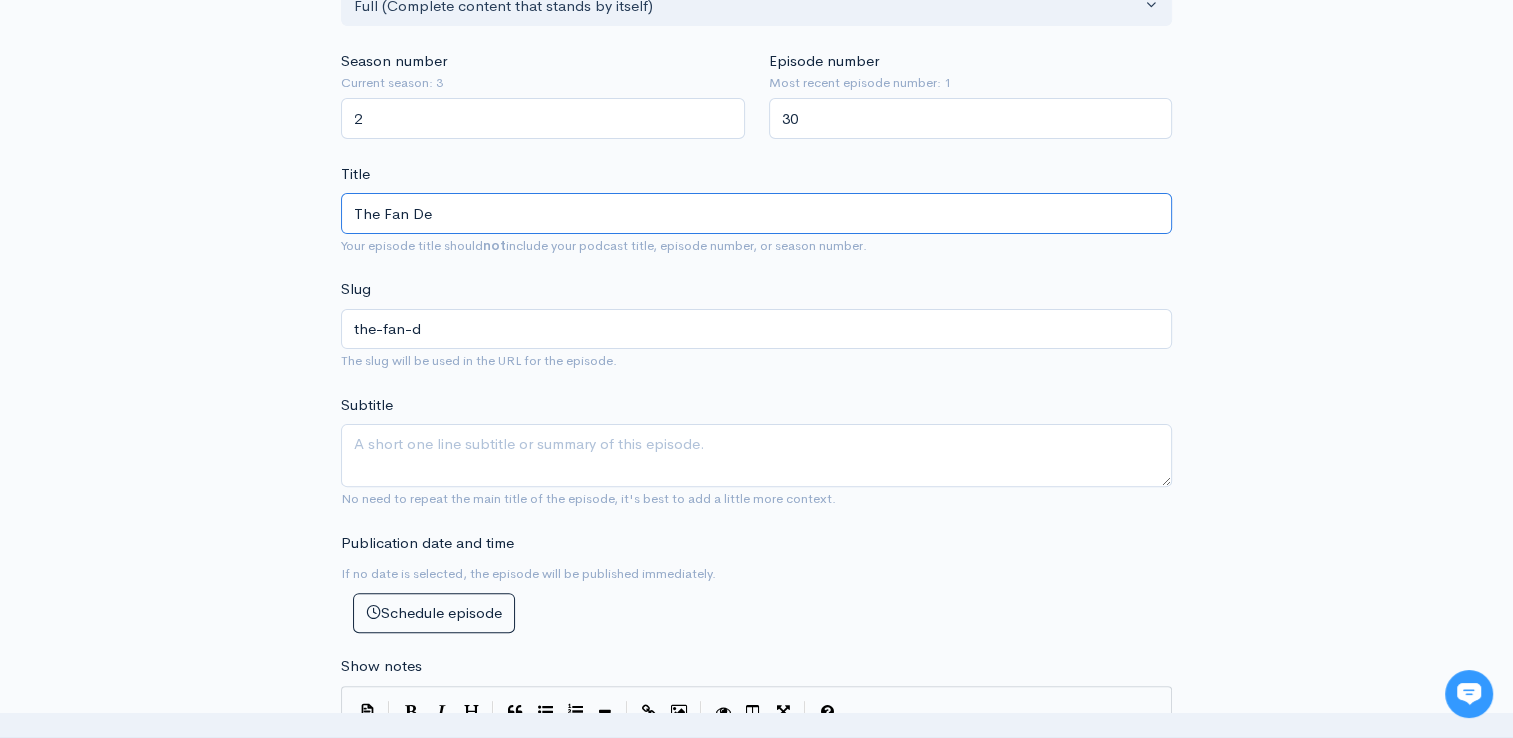type on "the-fan-de" 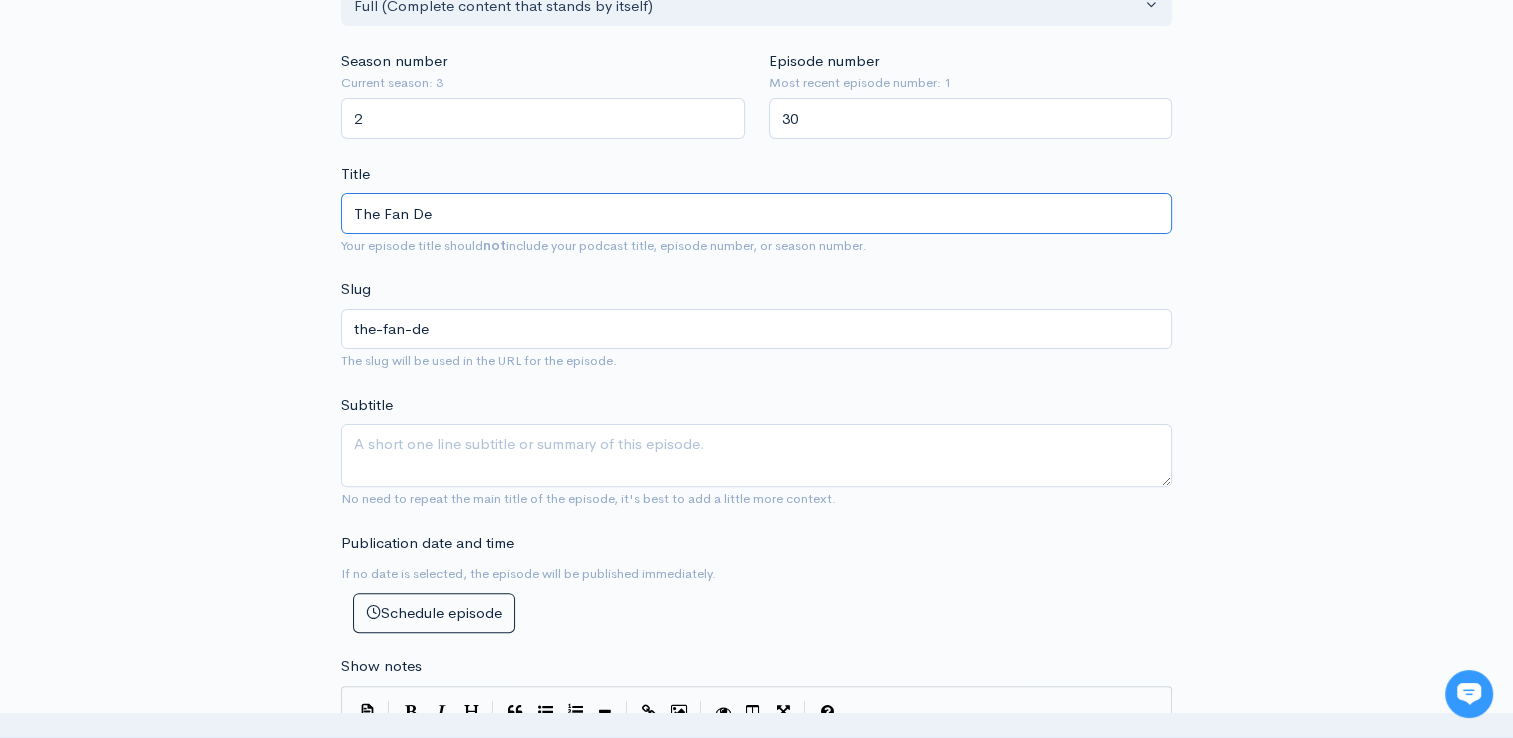 type on "The Fan Deb" 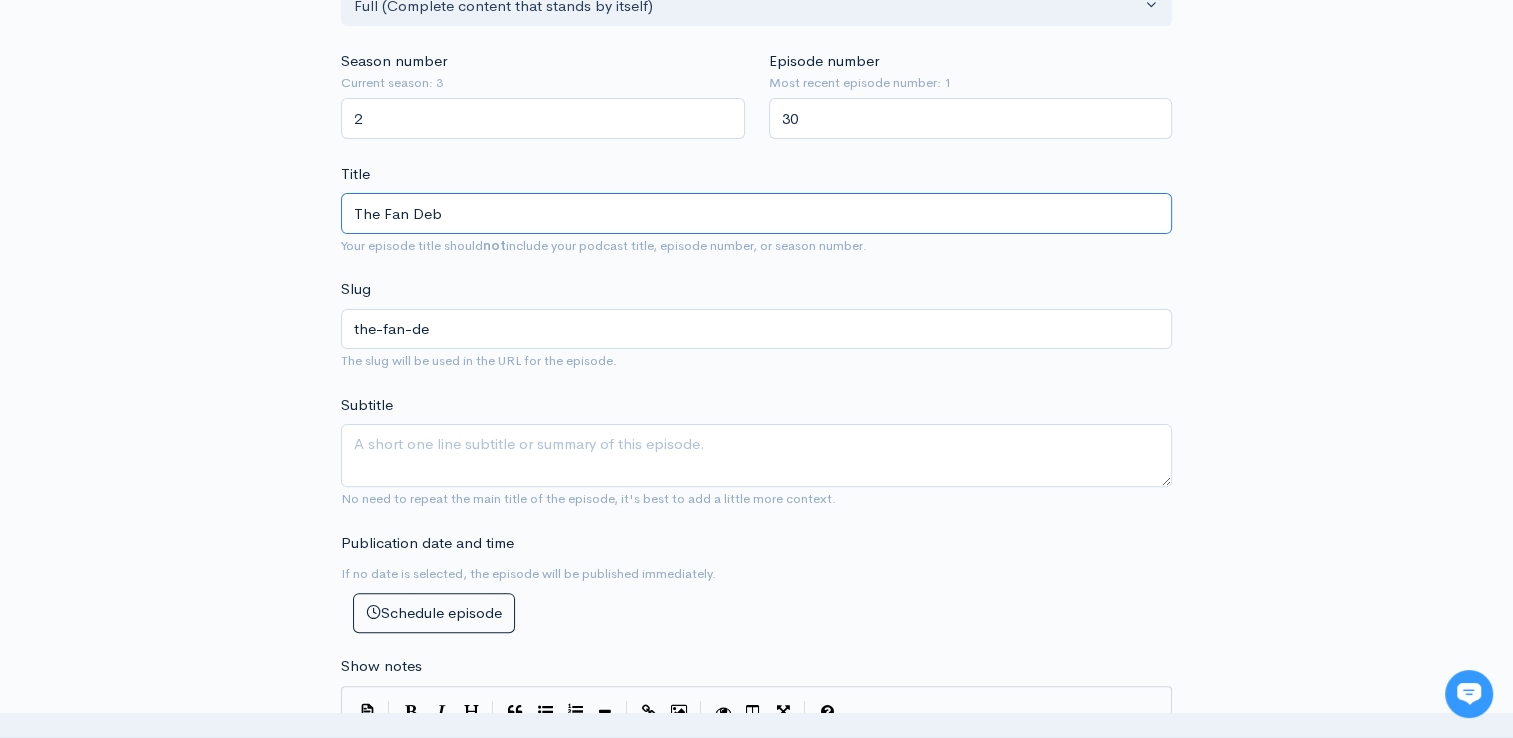 type on "the-fan-deb" 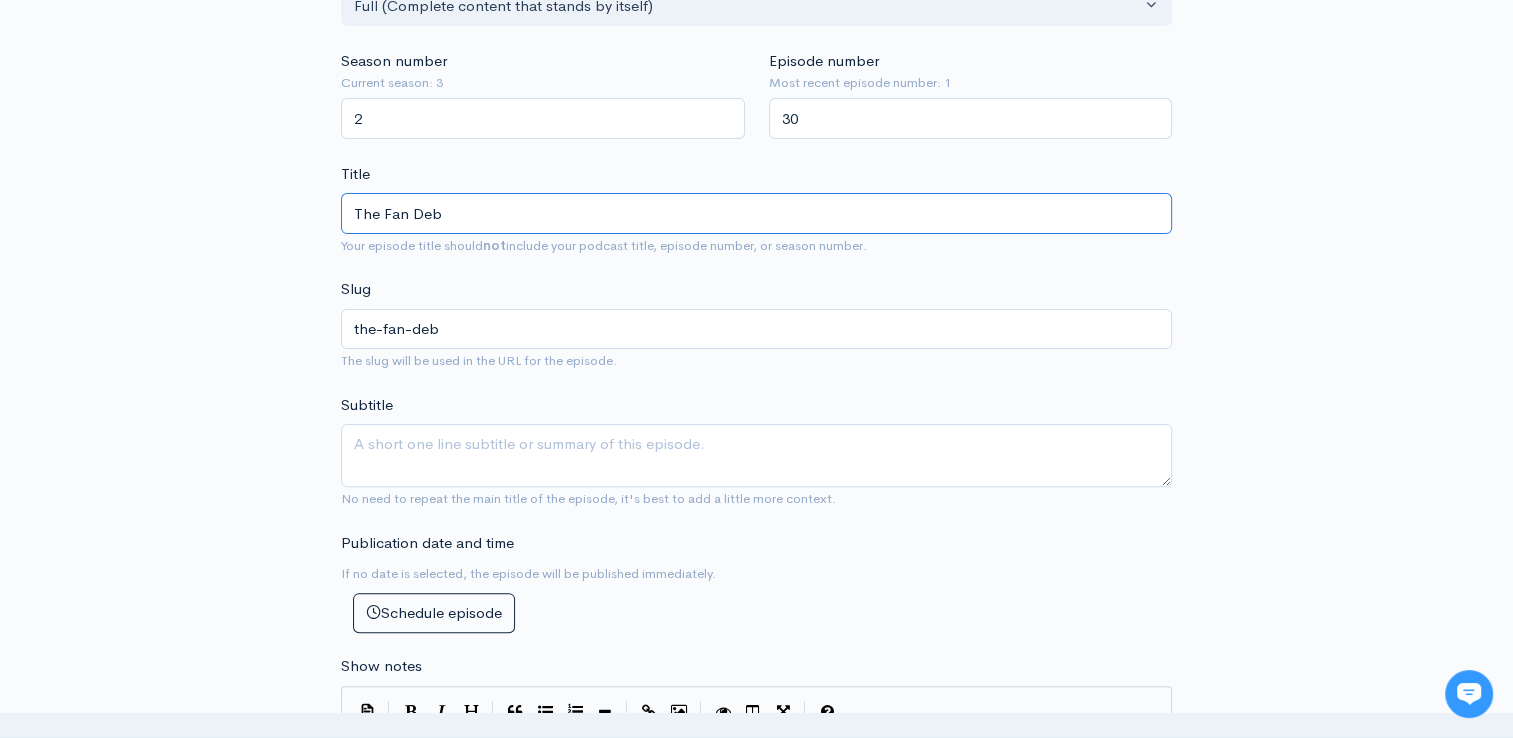 type on "The Fan Deba" 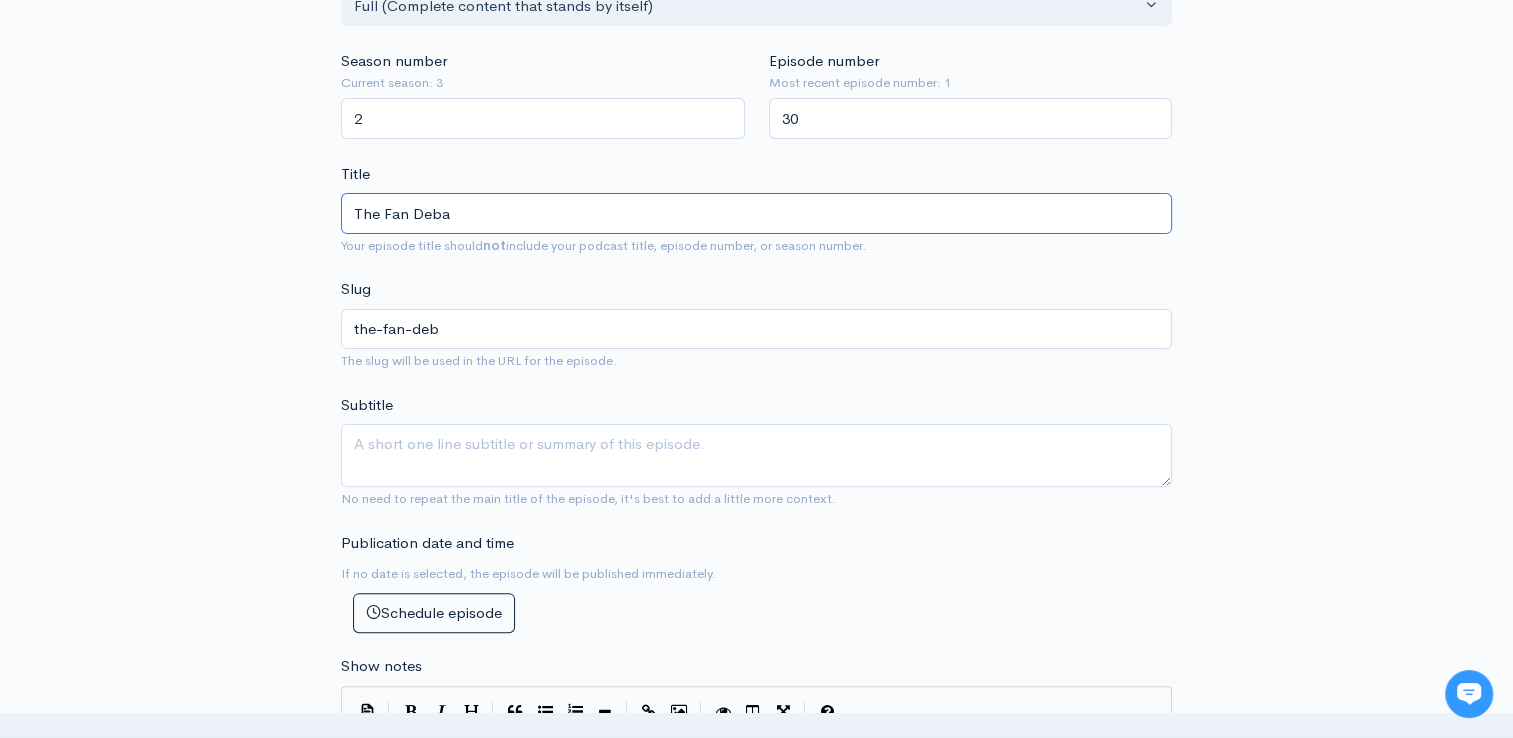 type on "the-fan-deba" 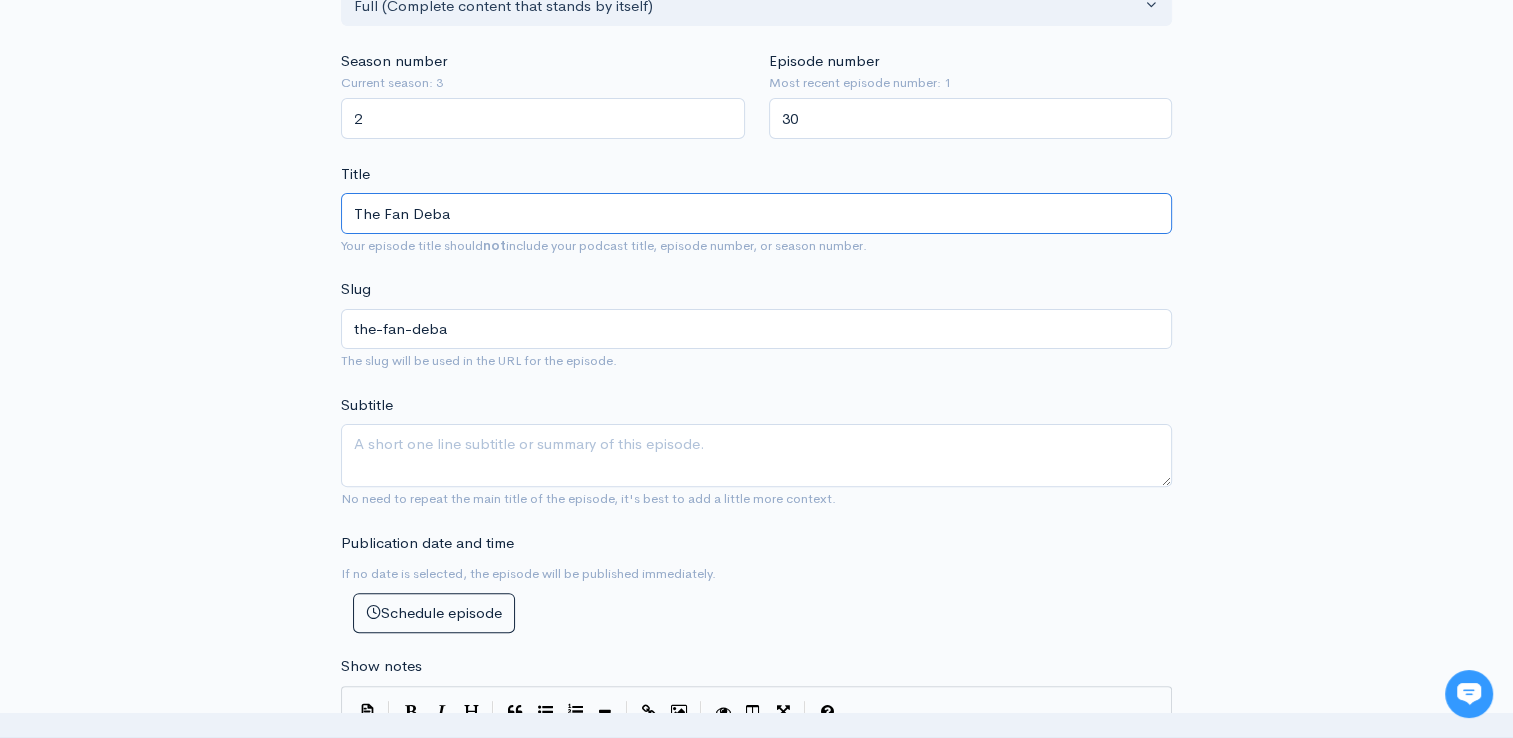 type on "The Fan Debat" 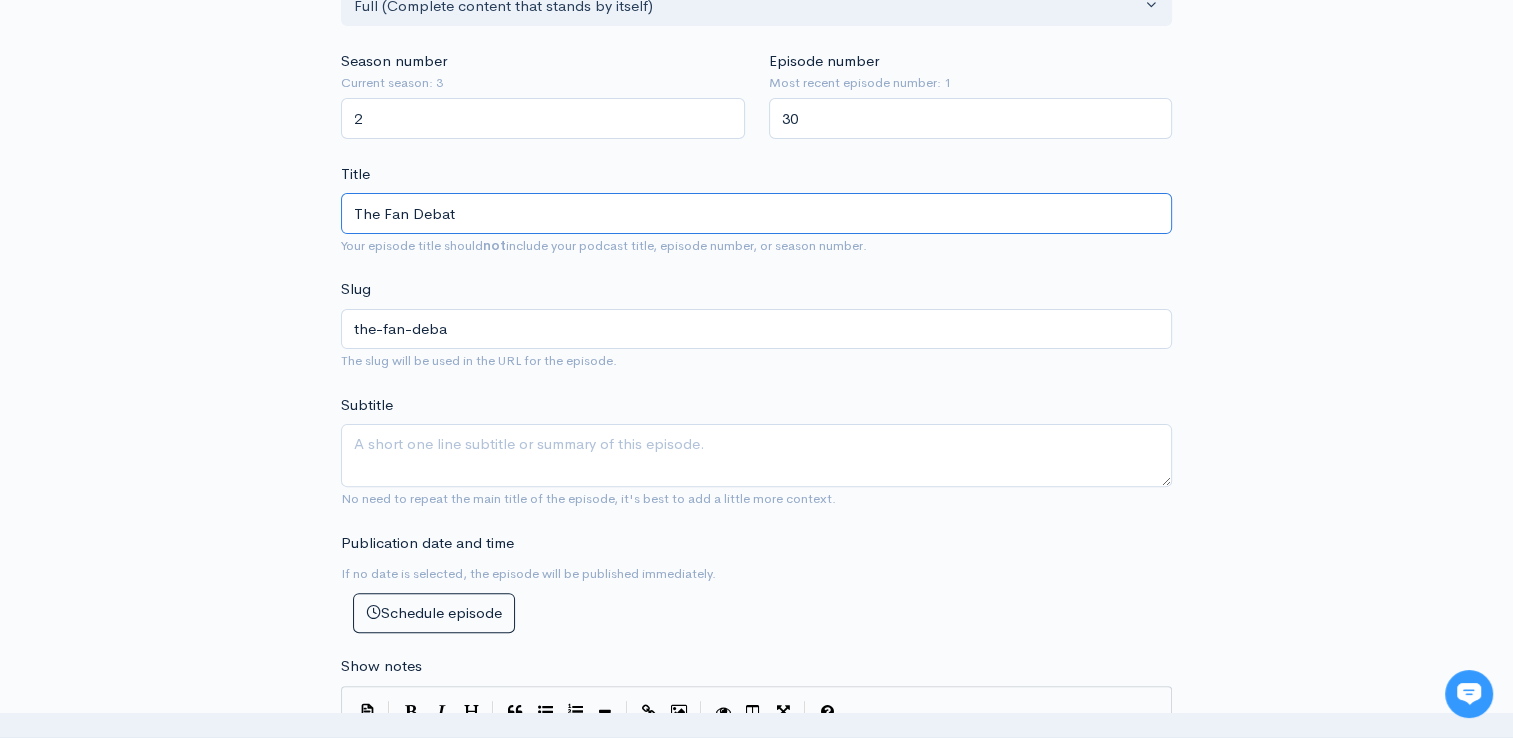 type on "the-fan-debat" 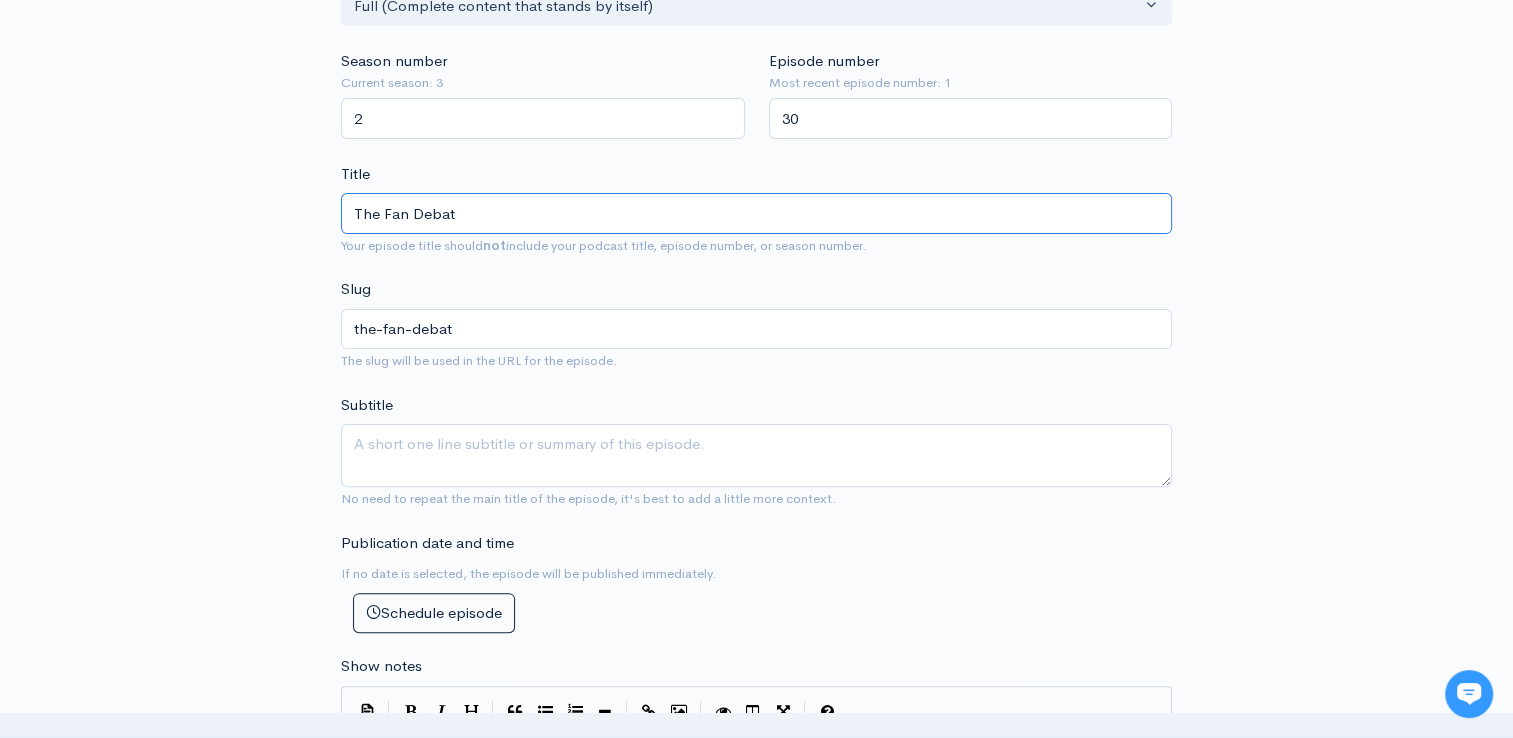 type on "The Fan Debate" 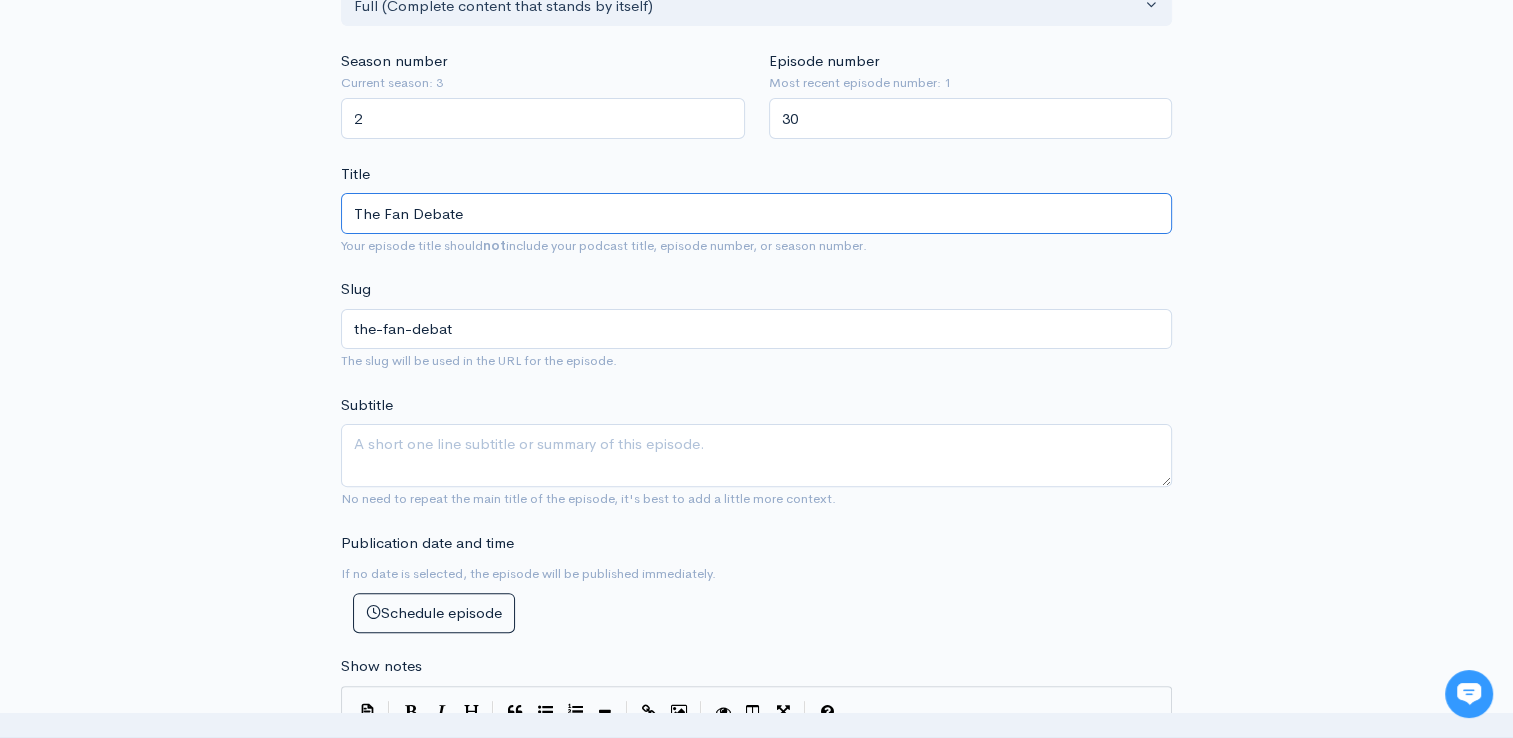 type on "the-fan-debate" 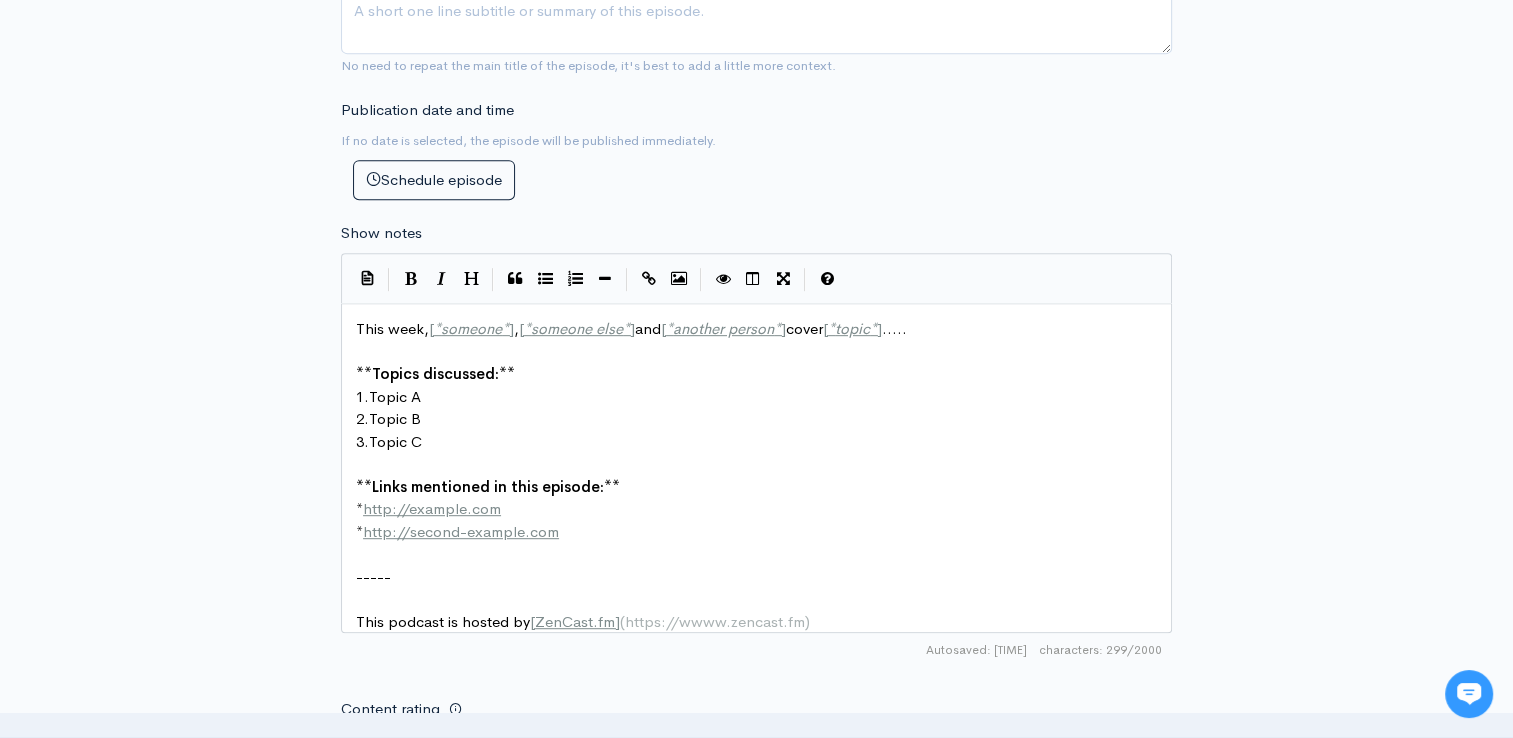 scroll, scrollTop: 912, scrollLeft: 0, axis: vertical 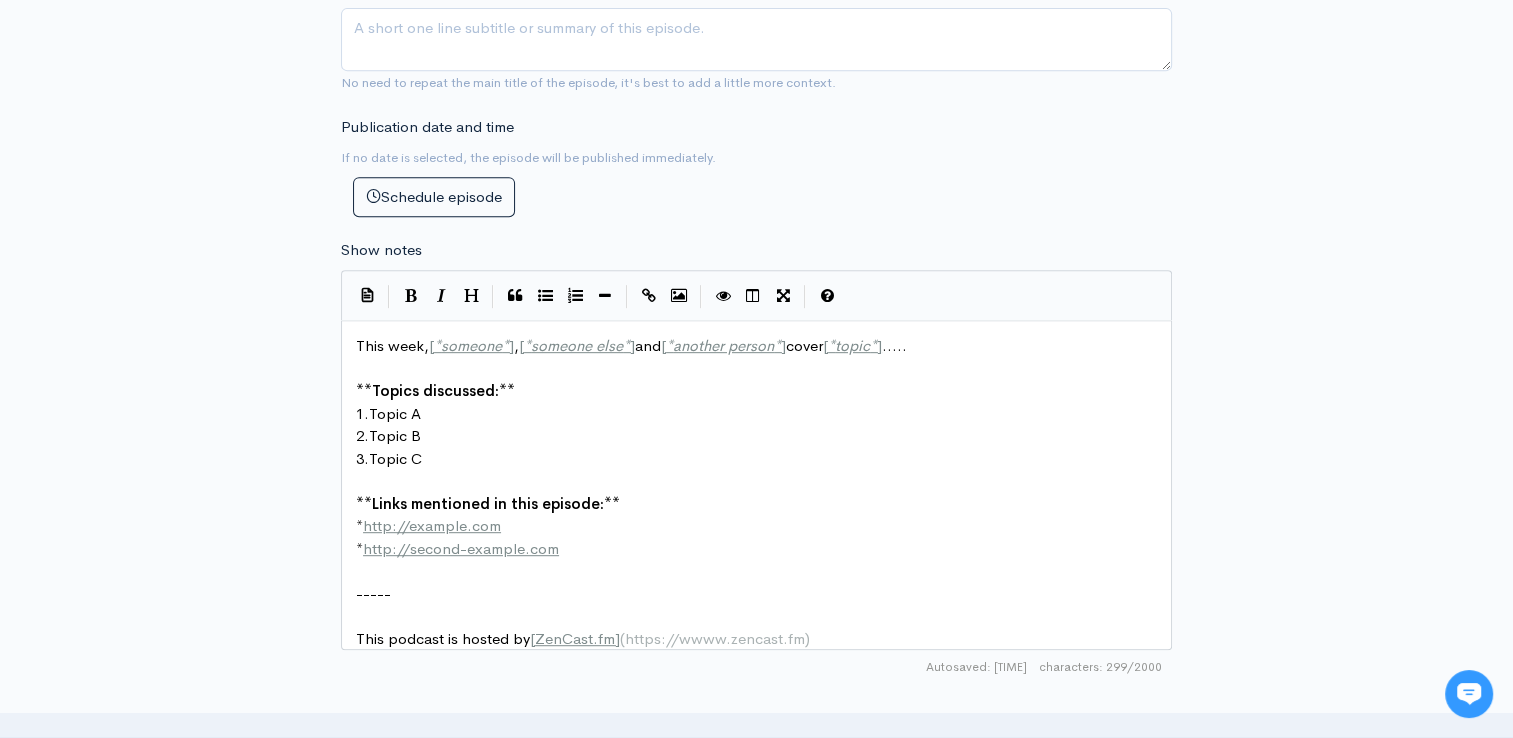 type on "The Fan Debate" 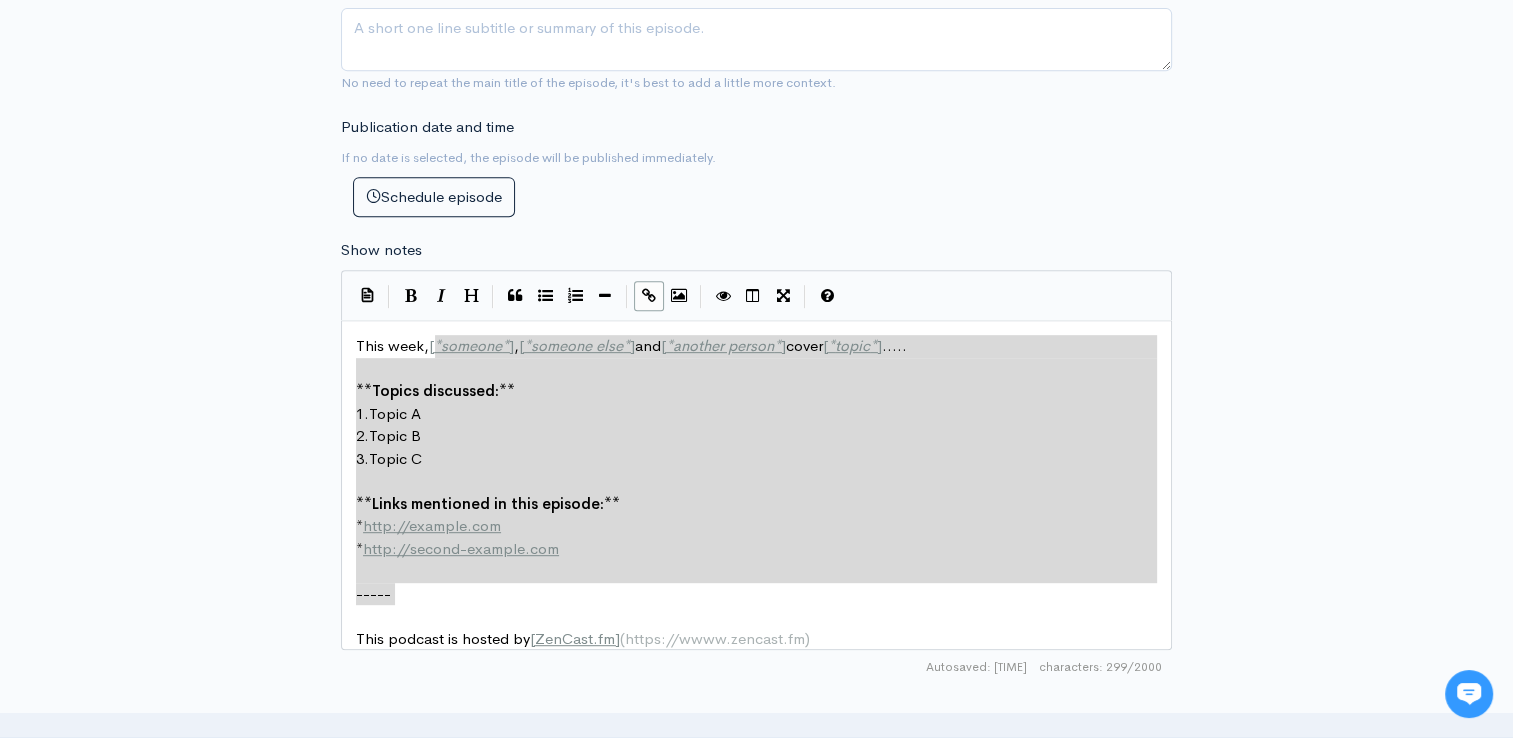 type on "[PERSON], [PERSON] and [PERSON] cover [TOPIC].....
**Topics discussed:**
1. Topic A
2. Topic B
3. Topic C
**Links mentioned in this episode:**
* http://example.com
* http://second-example.com
-----" 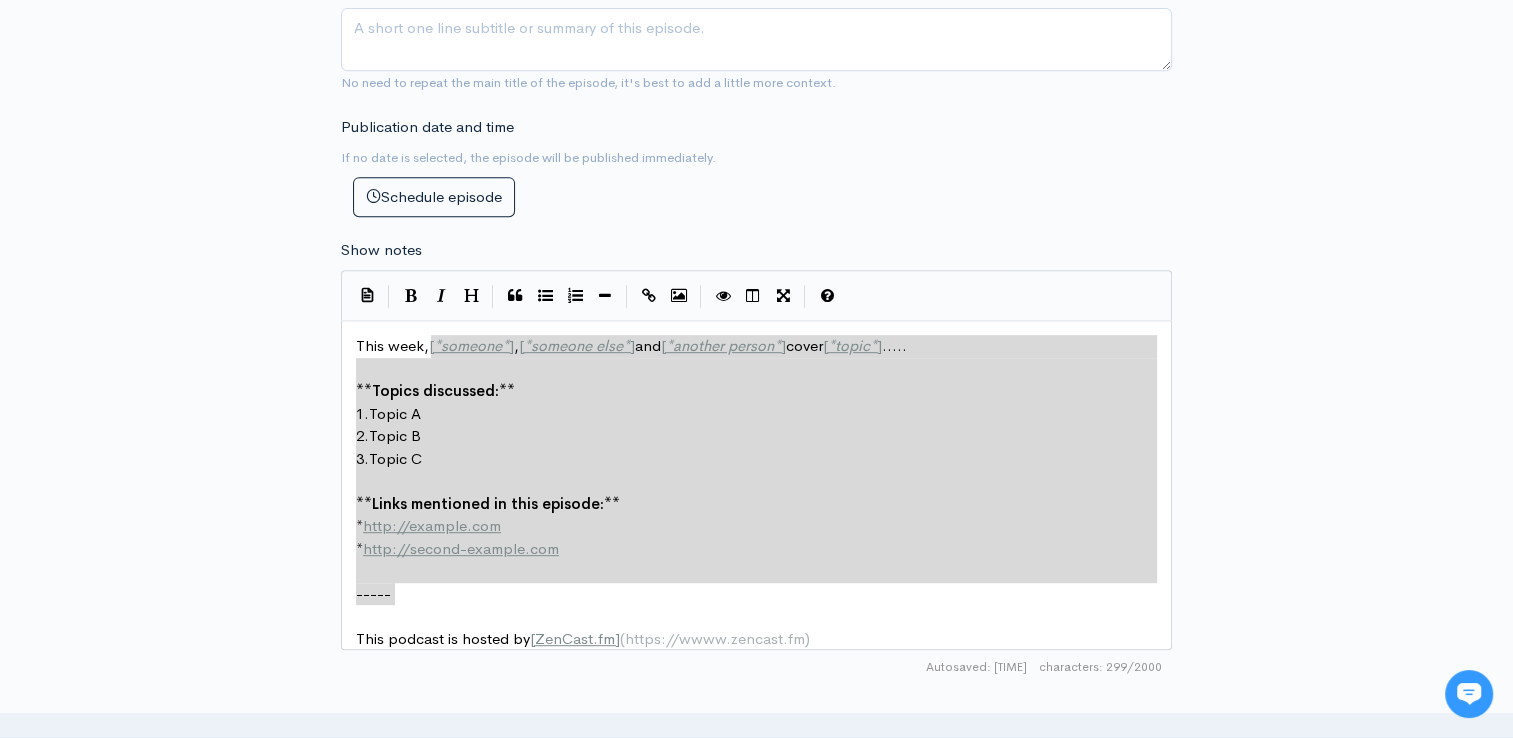 drag, startPoint x: 492, startPoint y: 589, endPoint x: 430, endPoint y: 345, distance: 251.75385 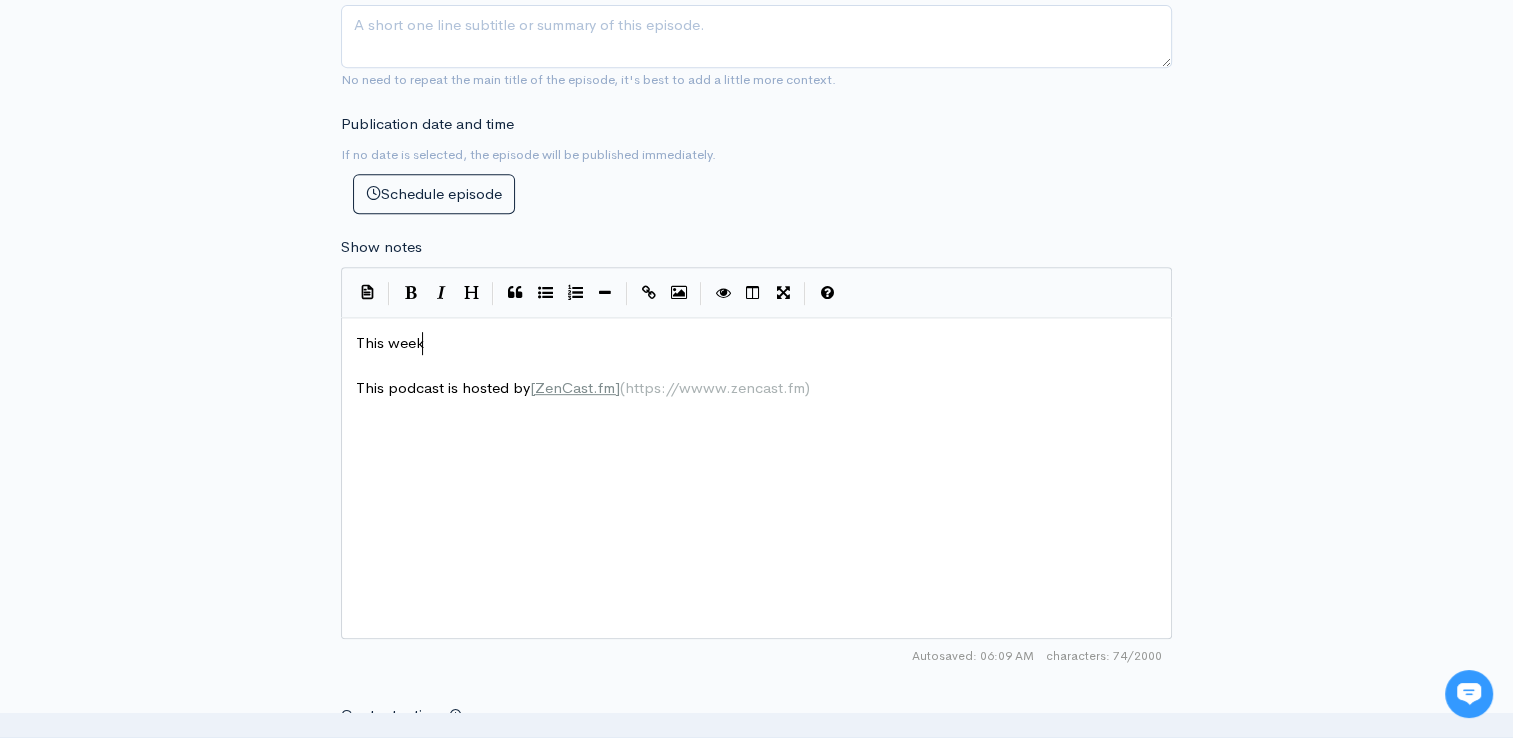 scroll, scrollTop: 908, scrollLeft: 0, axis: vertical 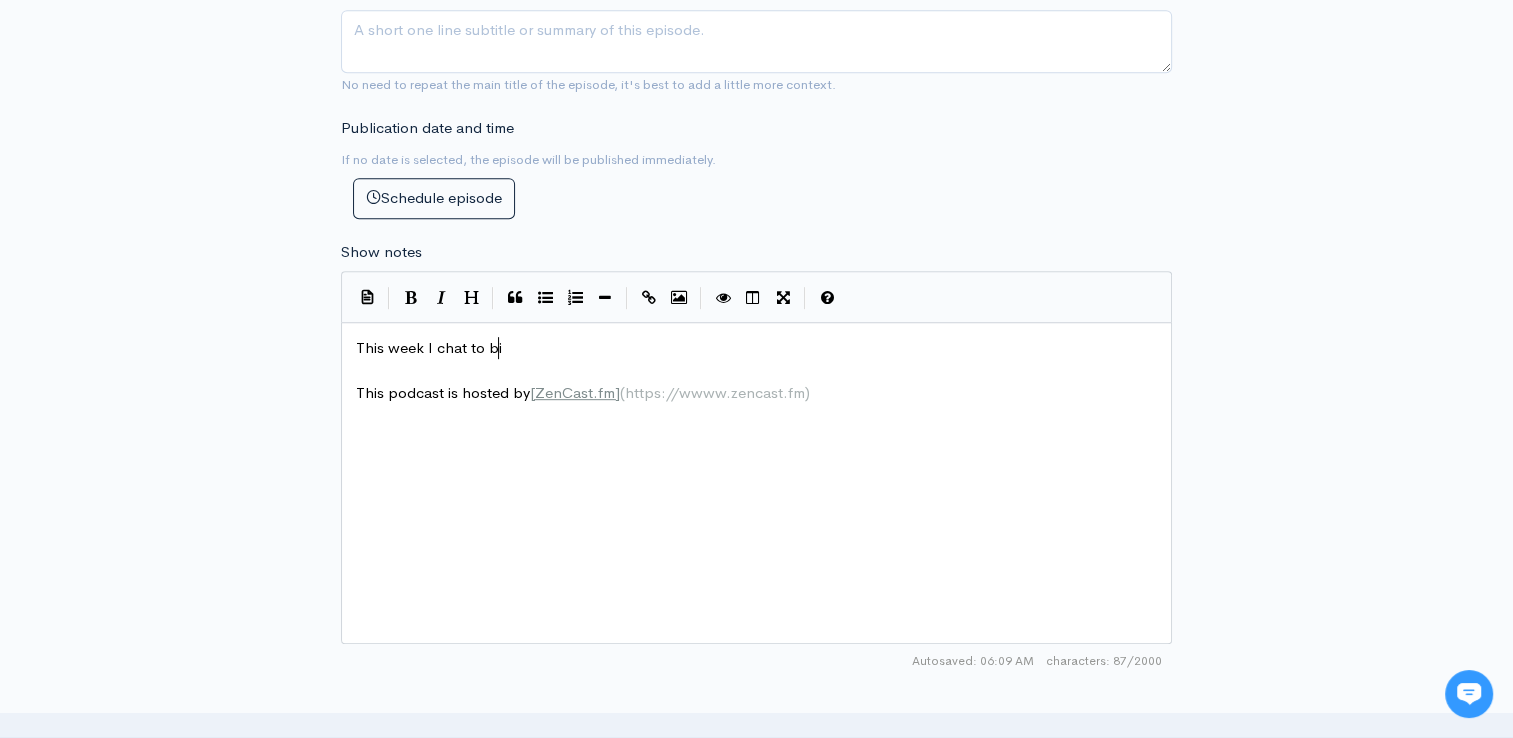 type on "I chat to big" 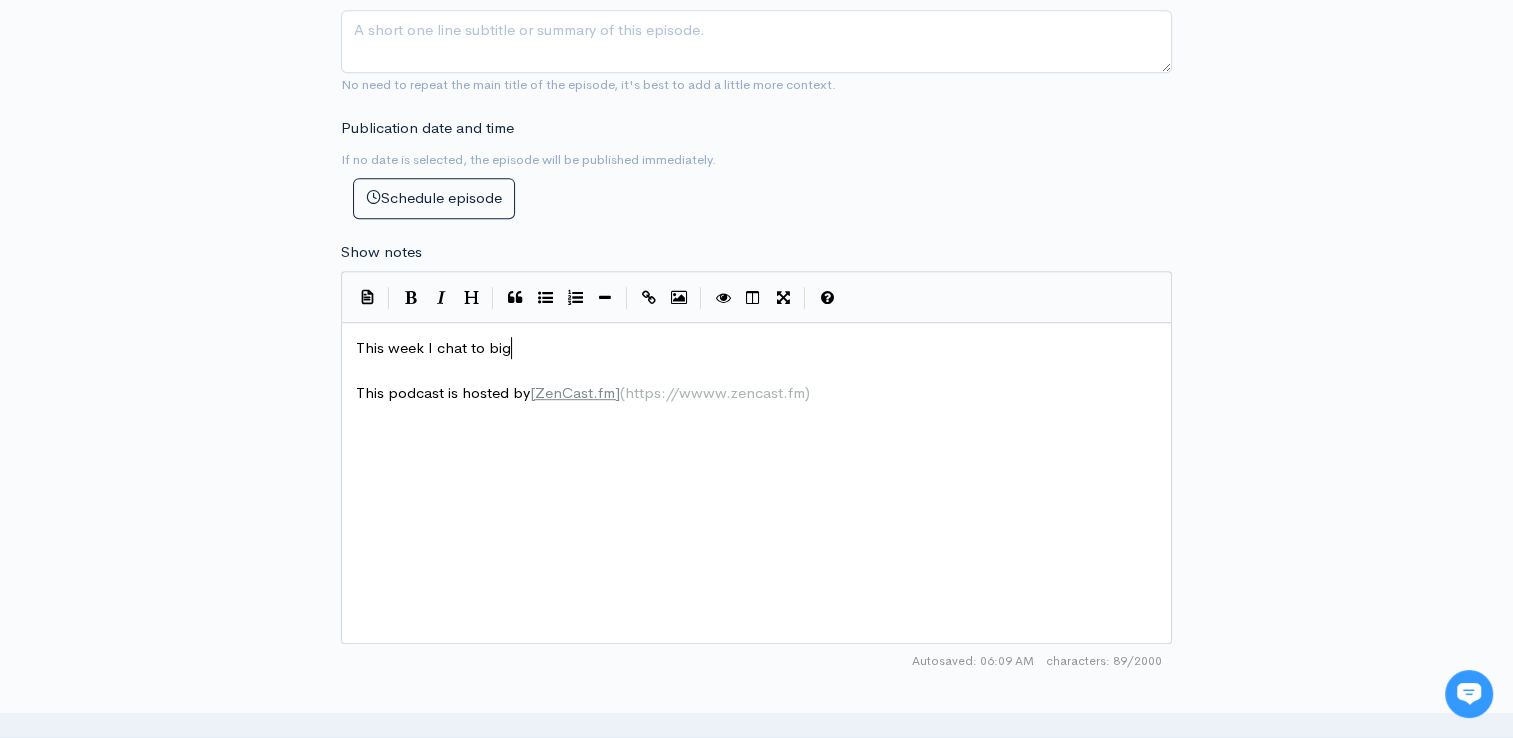 scroll, scrollTop: 8, scrollLeft: 88, axis: both 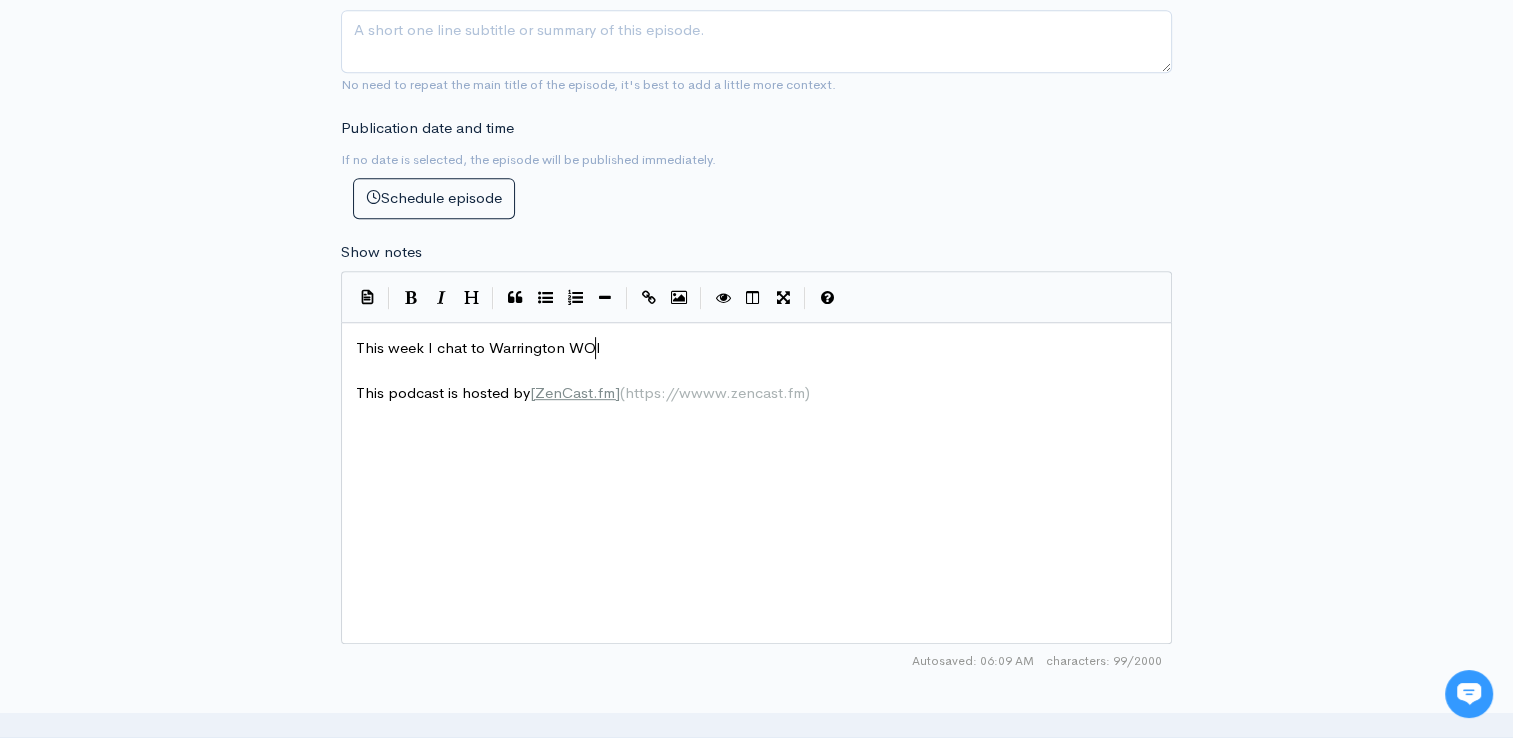 type on "Warrington WOlv" 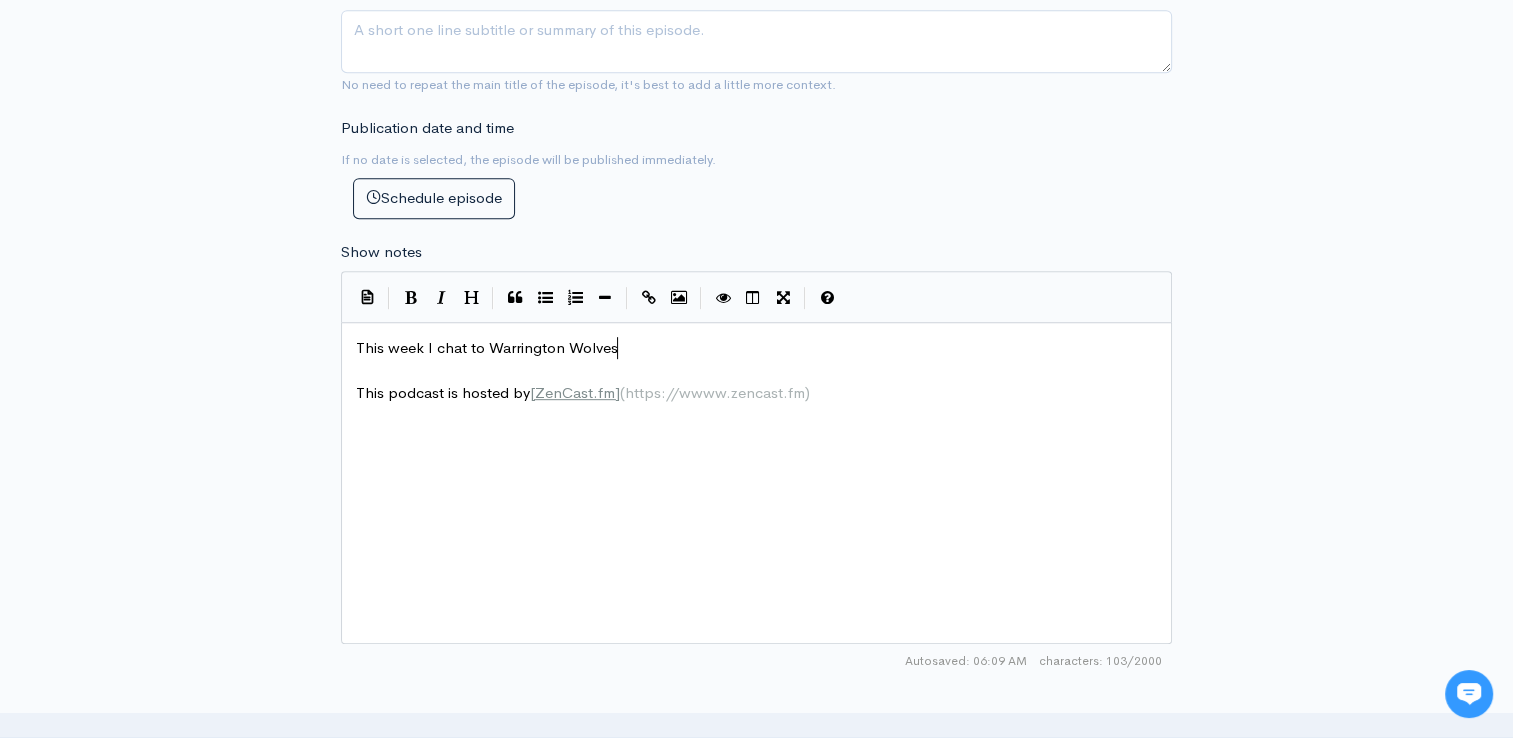 scroll, scrollTop: 8, scrollLeft: 37, axis: both 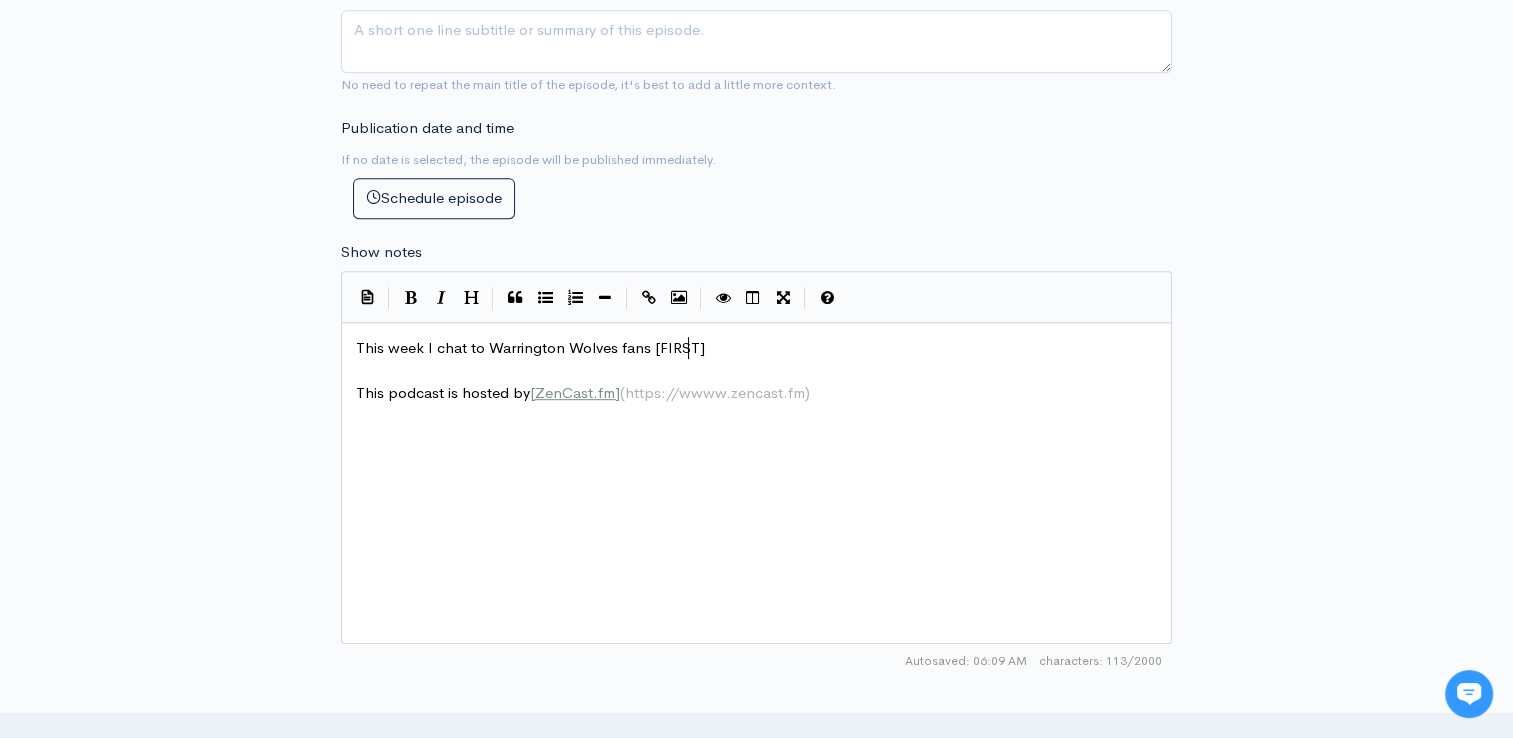type on "Warrington Wolves fans [FIRST]" 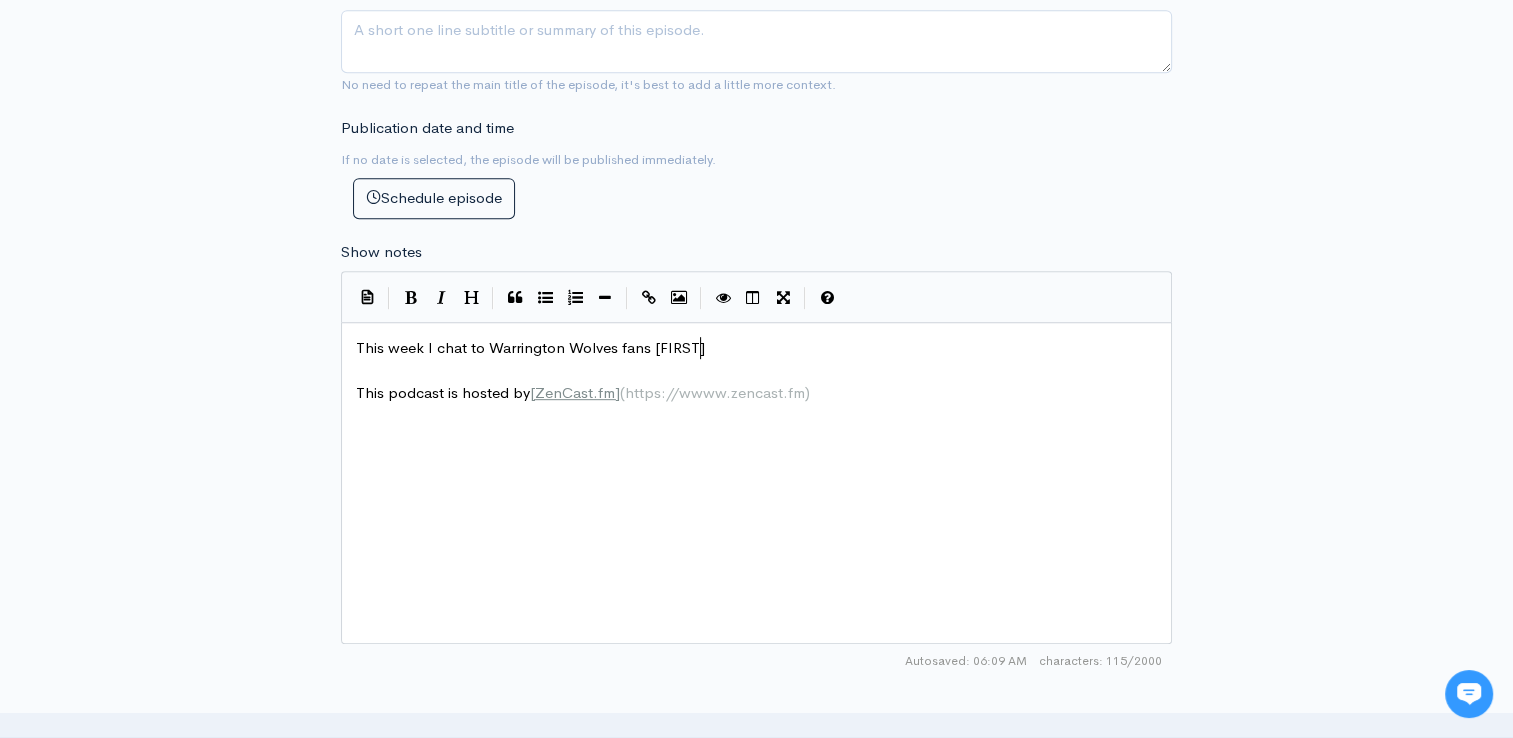 scroll, scrollTop: 8, scrollLeft: 120, axis: both 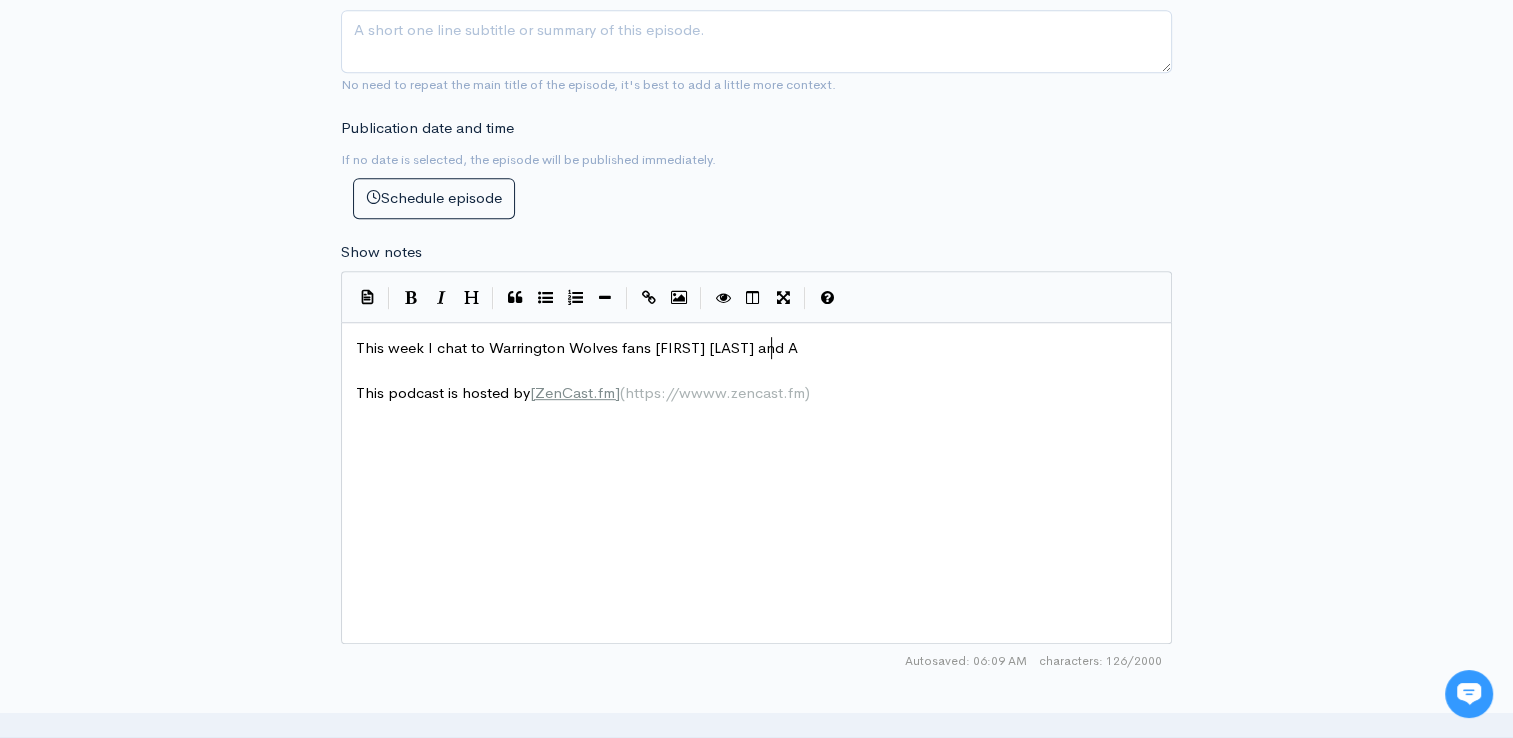 type on "[FIRST] [LAST] and Ang" 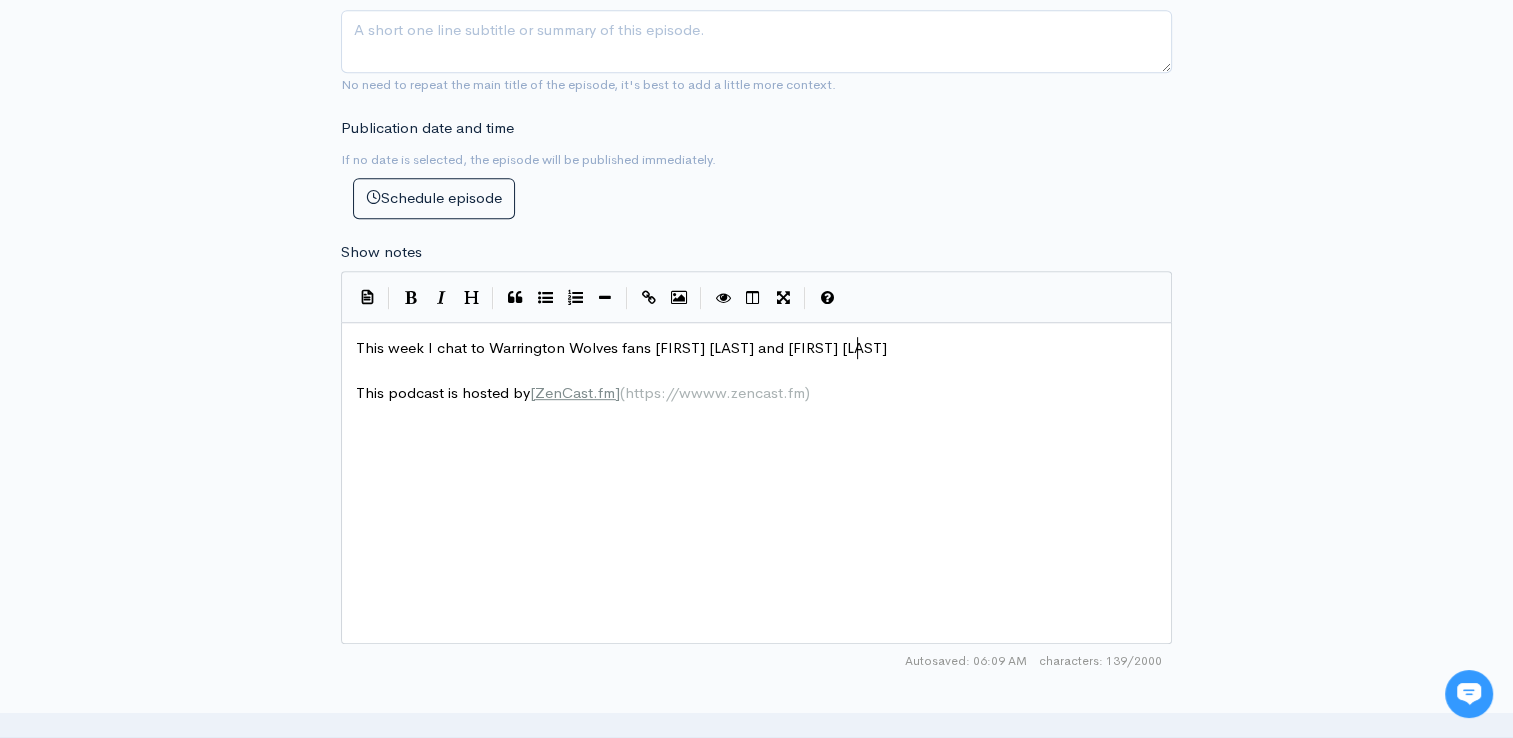 scroll, scrollTop: 8, scrollLeft: 84, axis: both 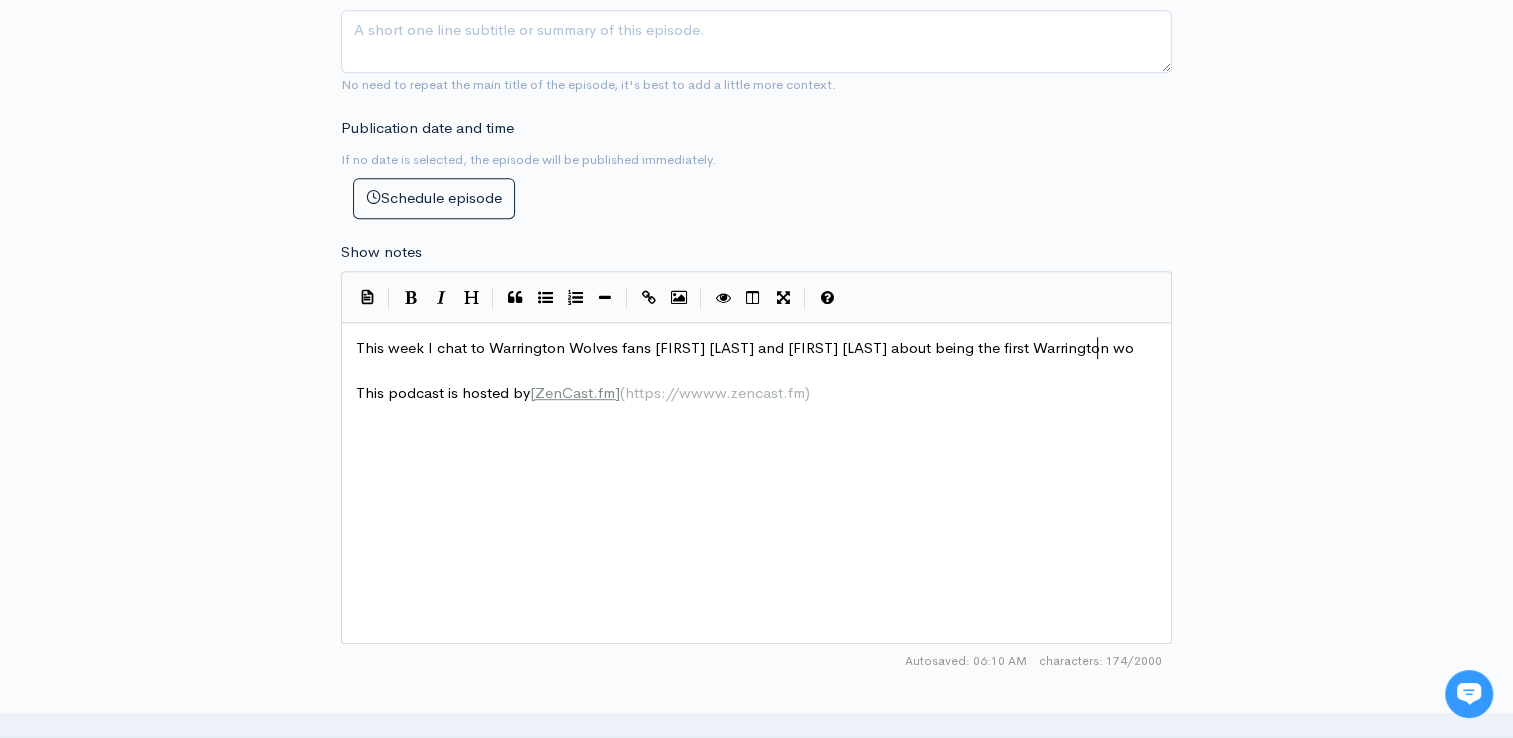 type on "[NAME] Potter about being the first Warrington wom" 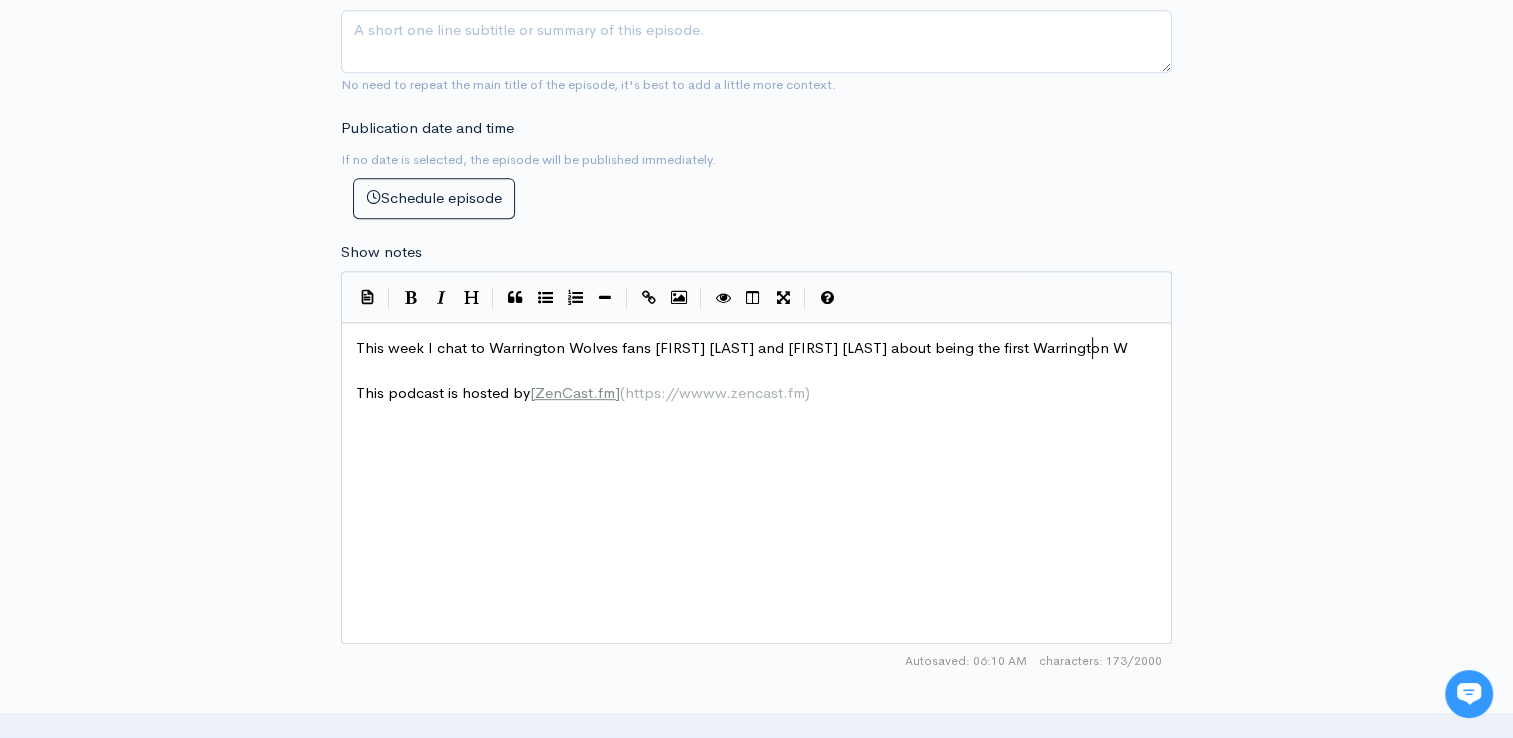 scroll, scrollTop: 8, scrollLeft: 15, axis: both 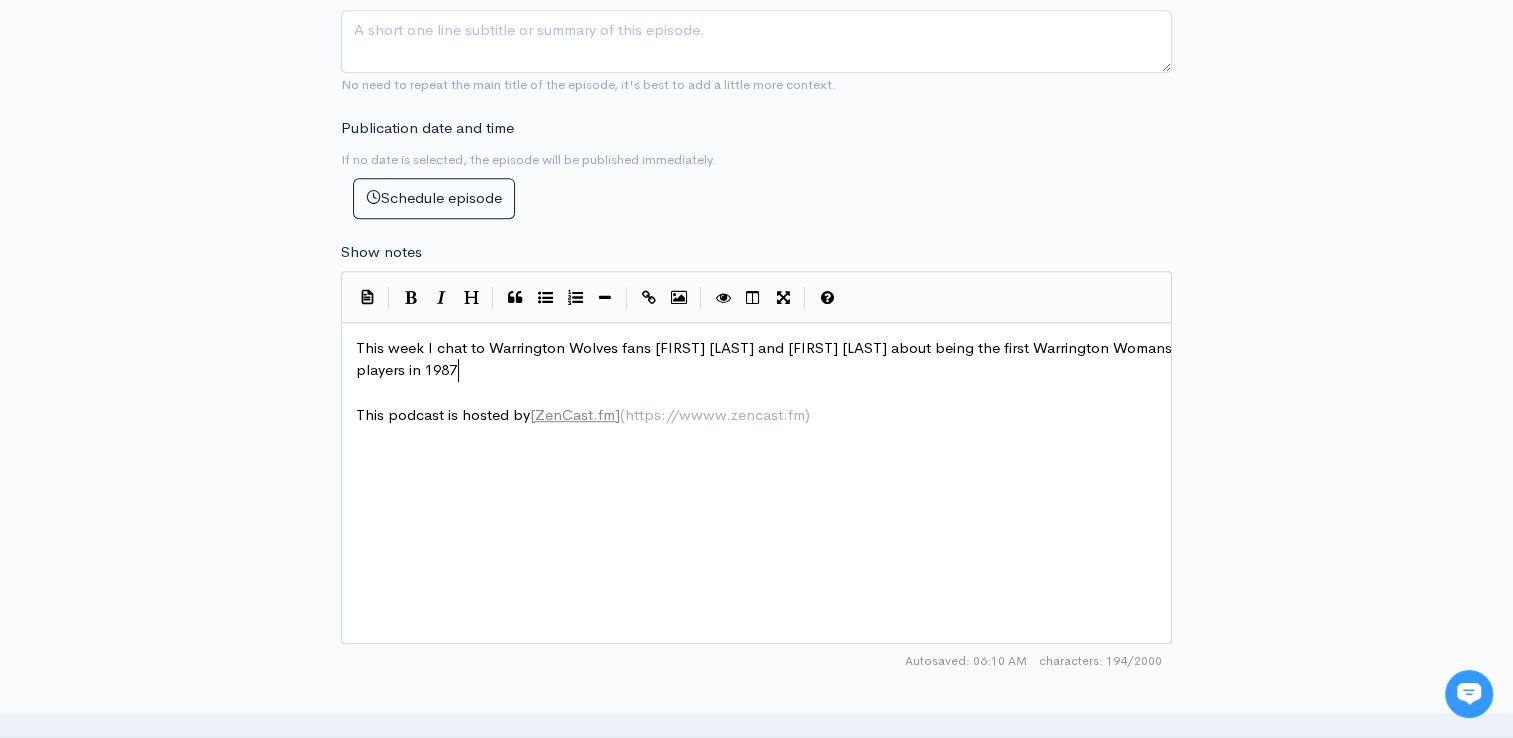type on "Womans players in 1987" 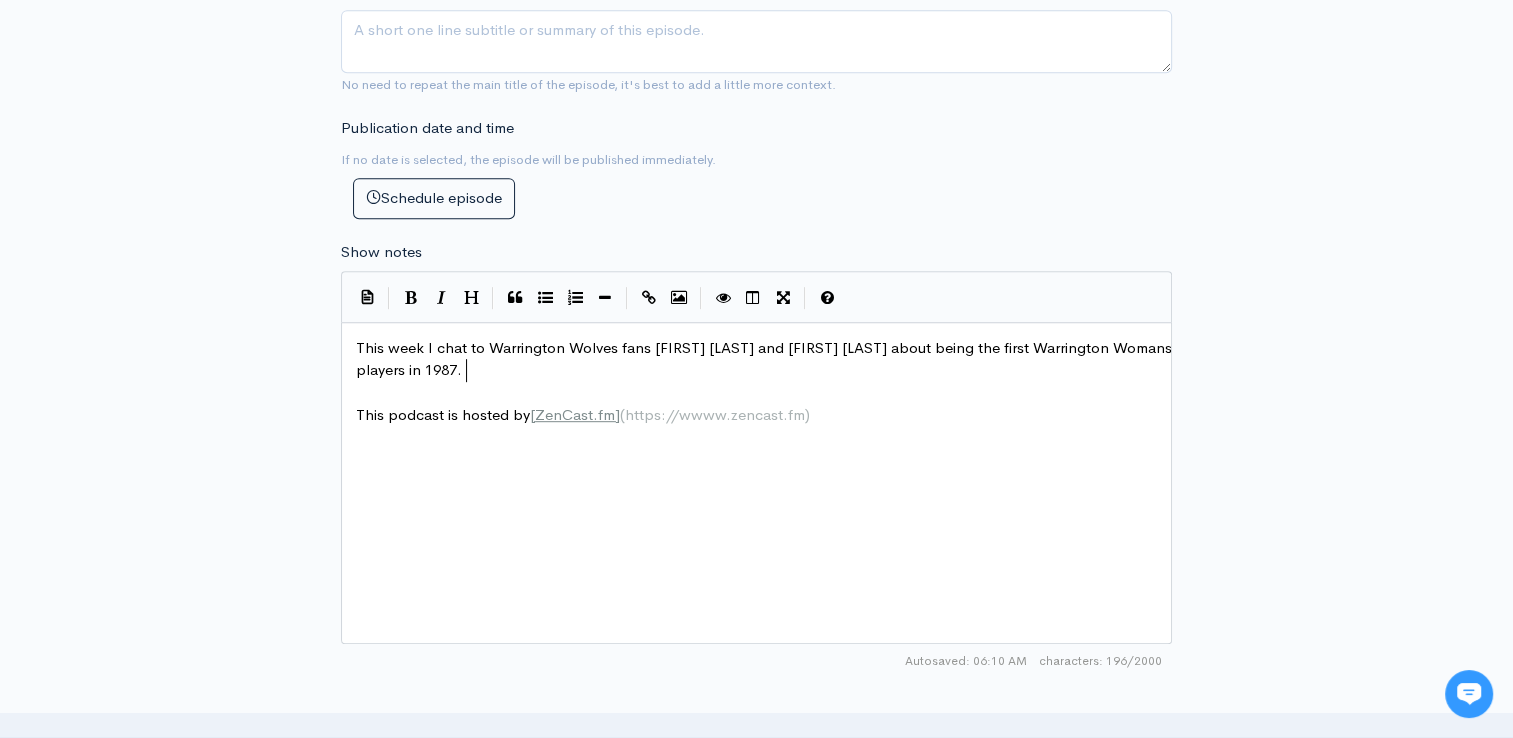 scroll, scrollTop: 8, scrollLeft: 7, axis: both 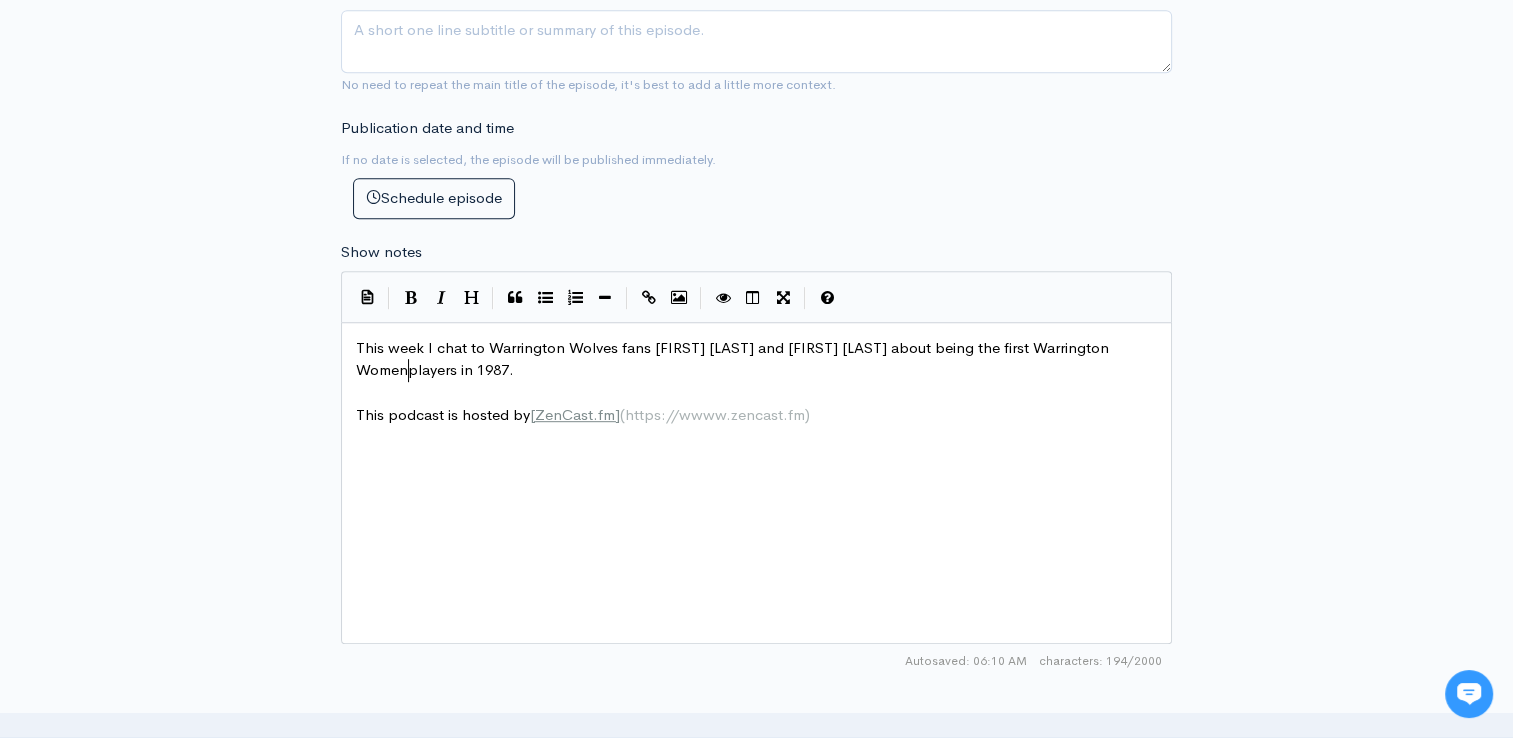 type on "ens" 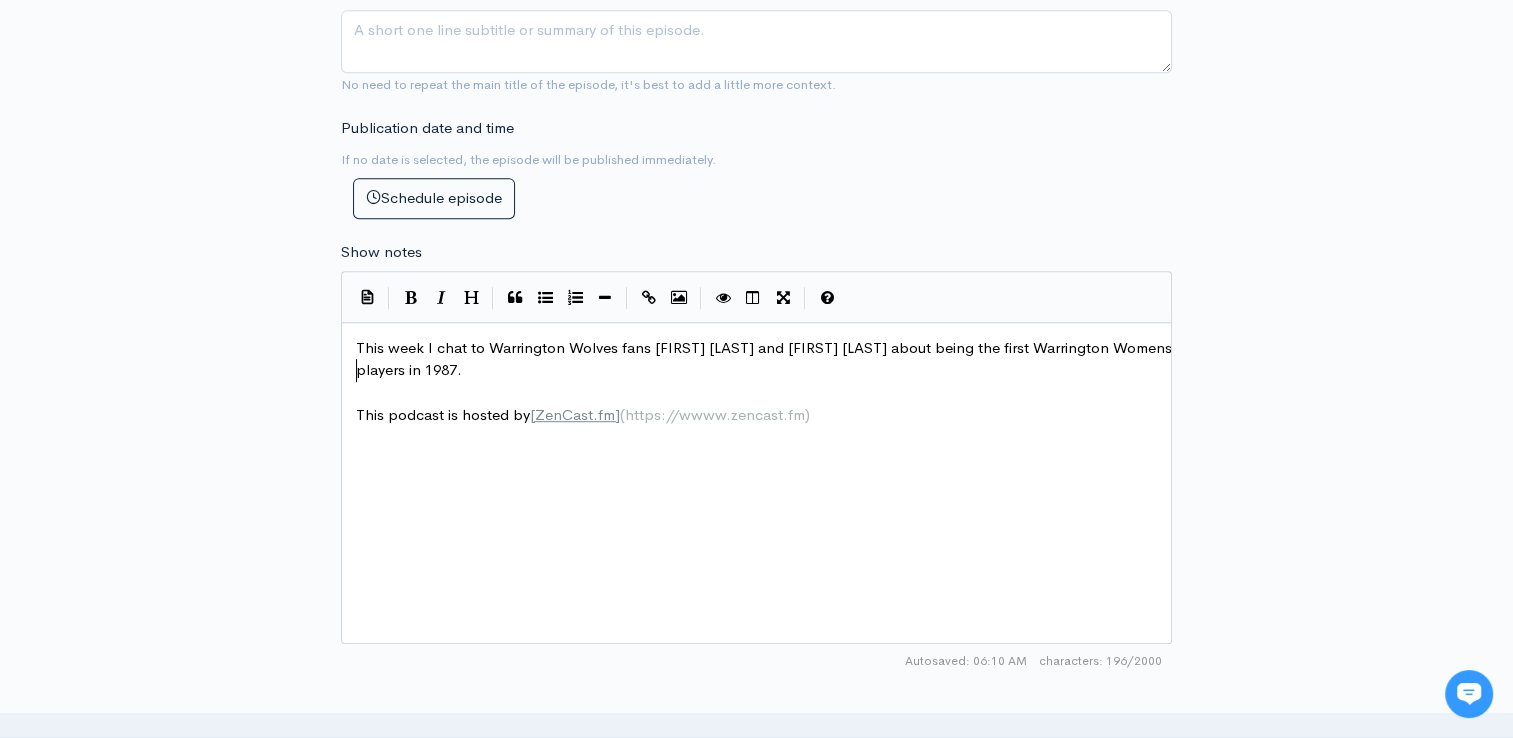 scroll, scrollTop: 8, scrollLeft: 26, axis: both 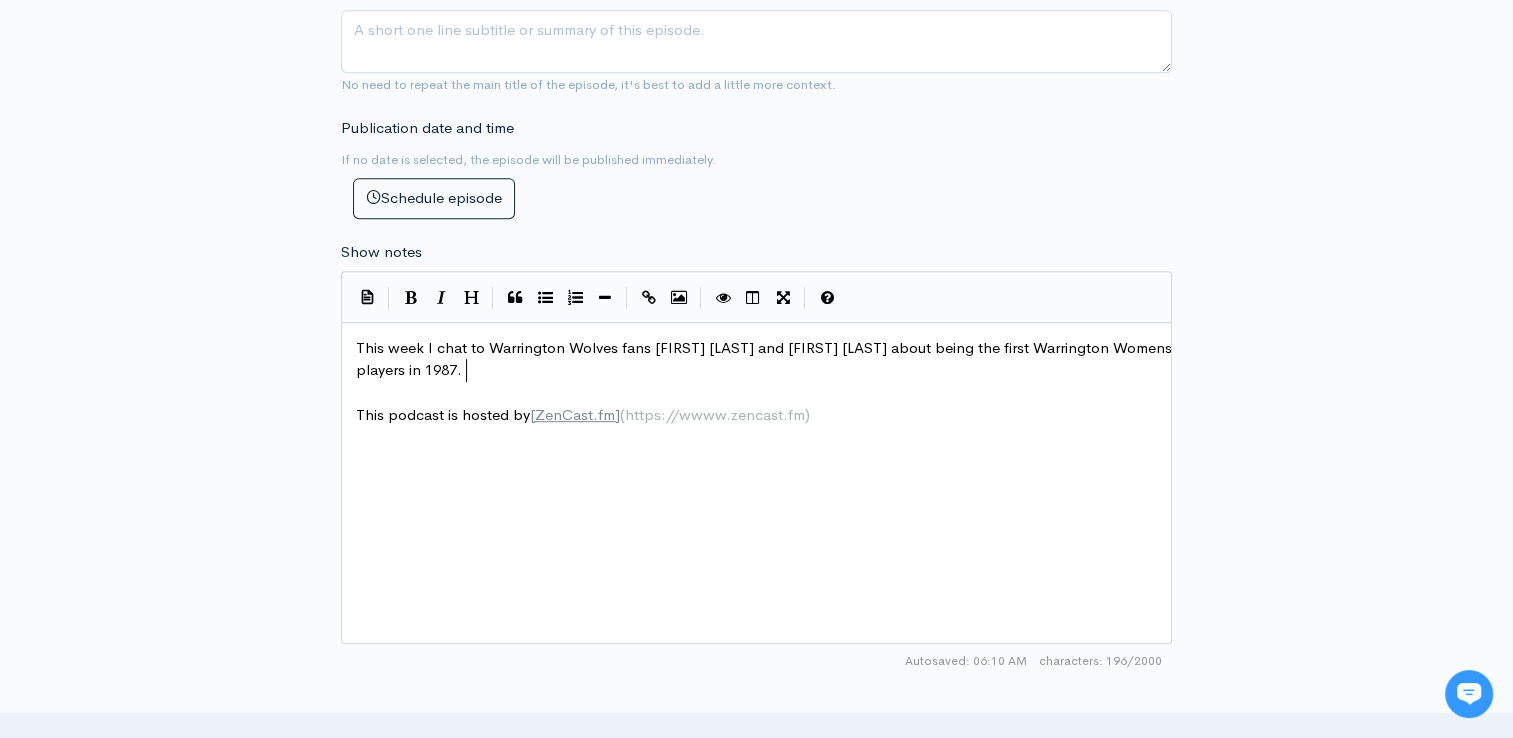 click on "This week I chat to Warrington Wolves fans [FIRST] [LAST] and [FIRST] [LAST] about being the first Warrington Womens players in 1987." at bounding box center [764, 359] 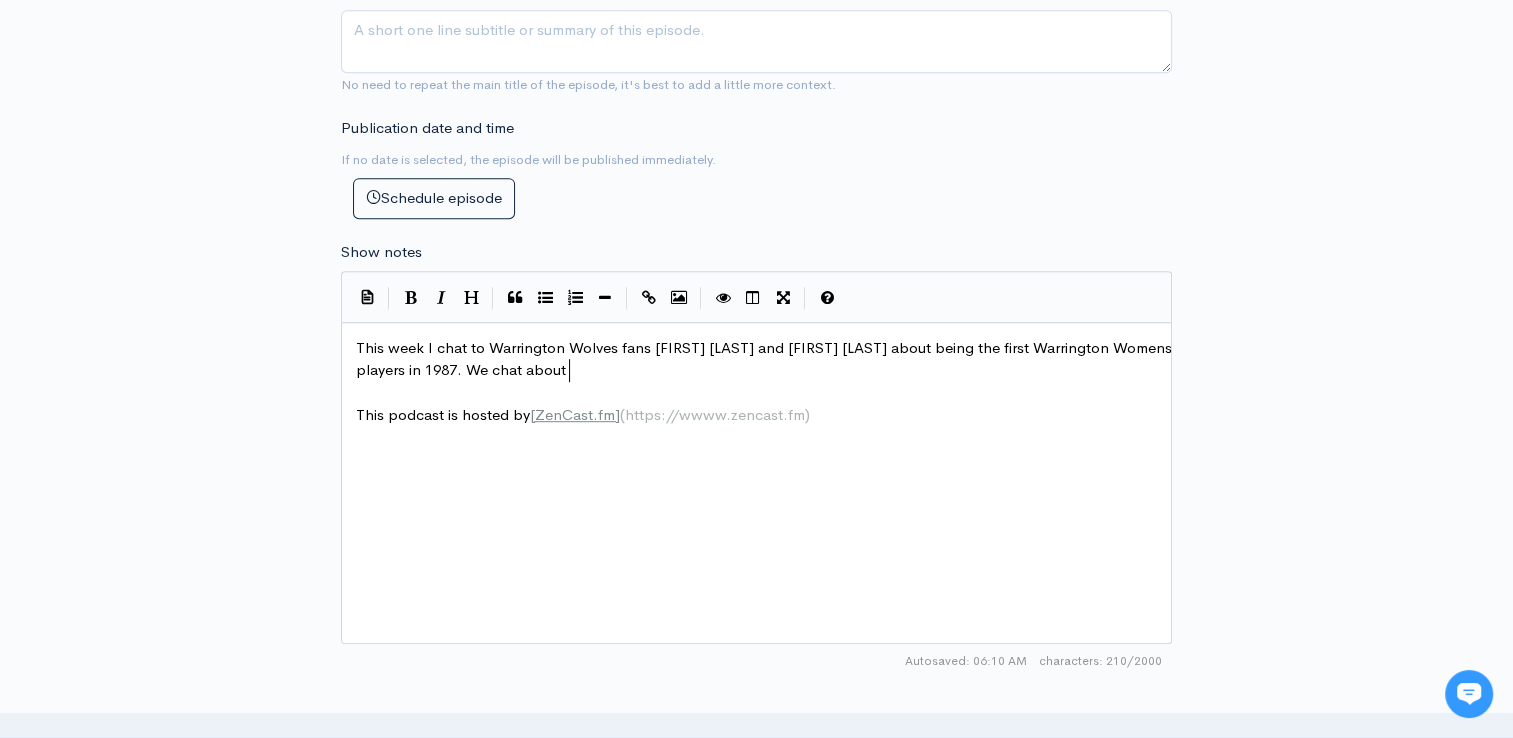 type on "We chat about t" 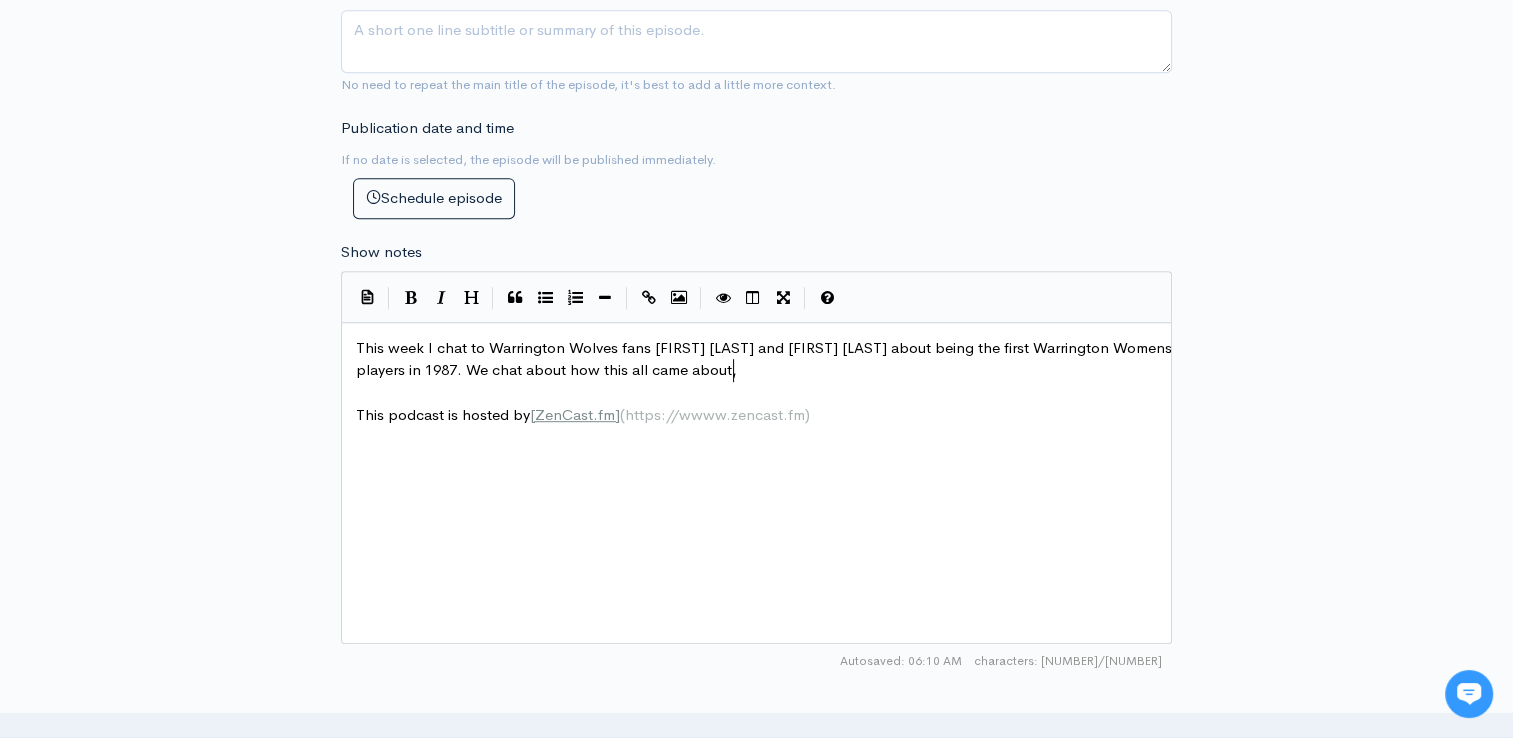 scroll, scrollTop: 8, scrollLeft: 166, axis: both 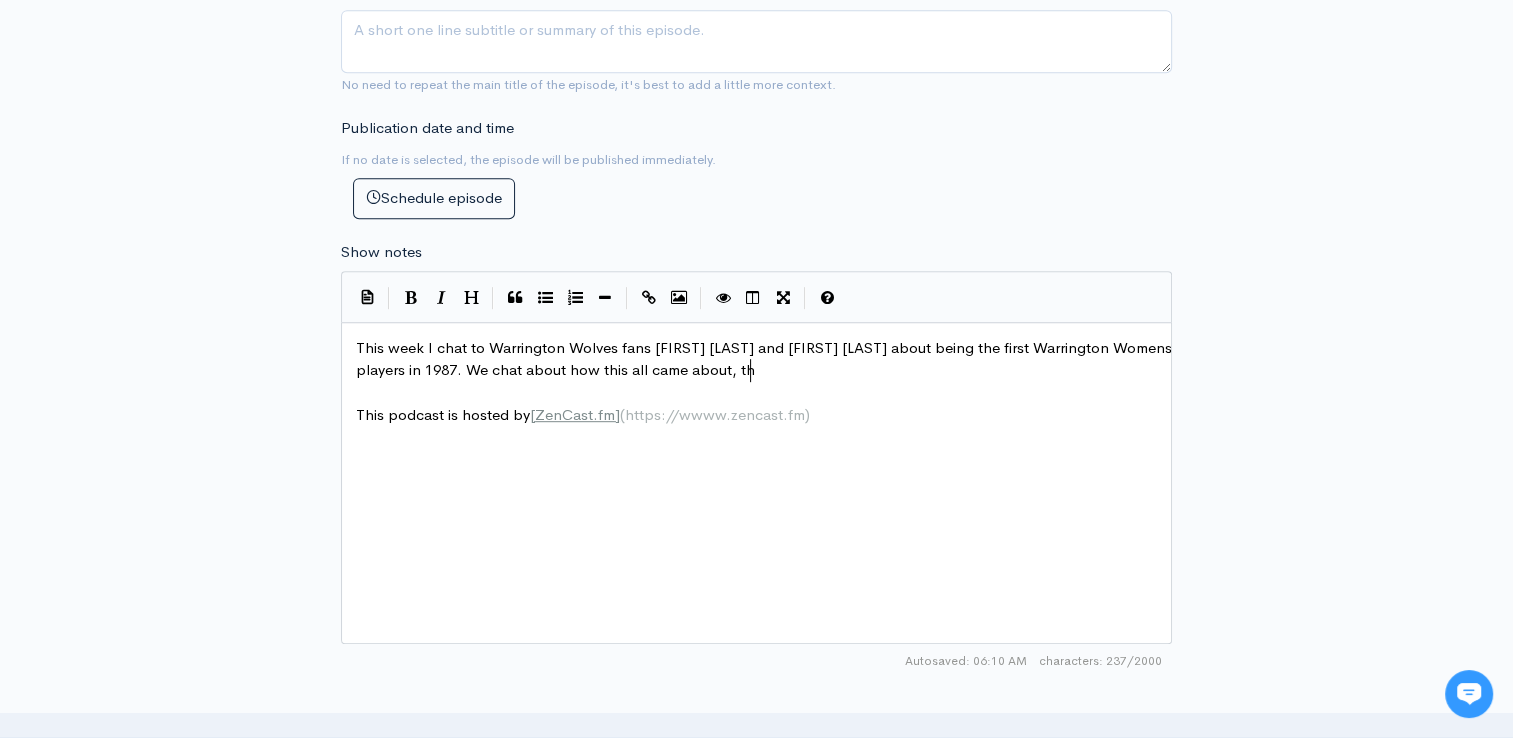 type on "how this all came about, the" 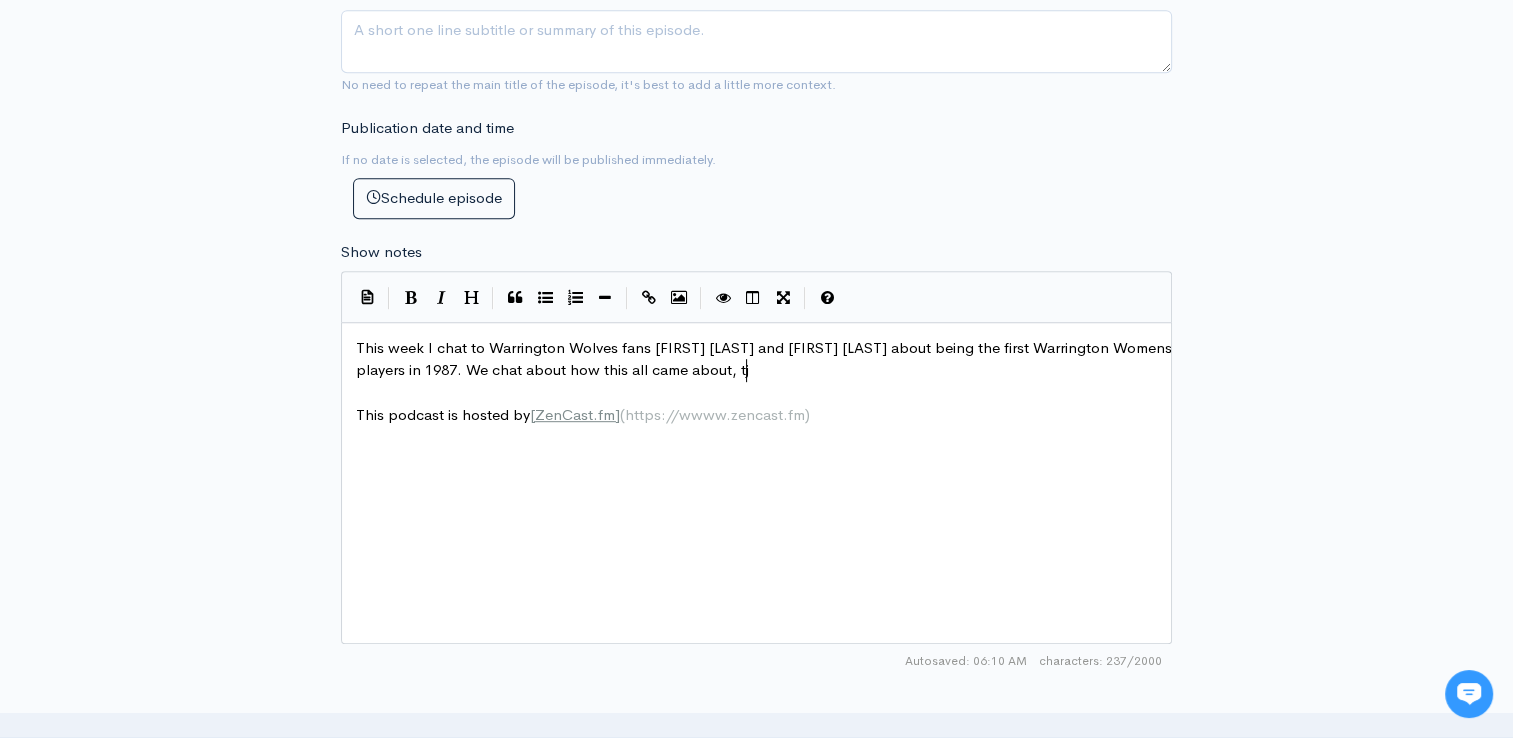 scroll, scrollTop: 8, scrollLeft: 11, axis: both 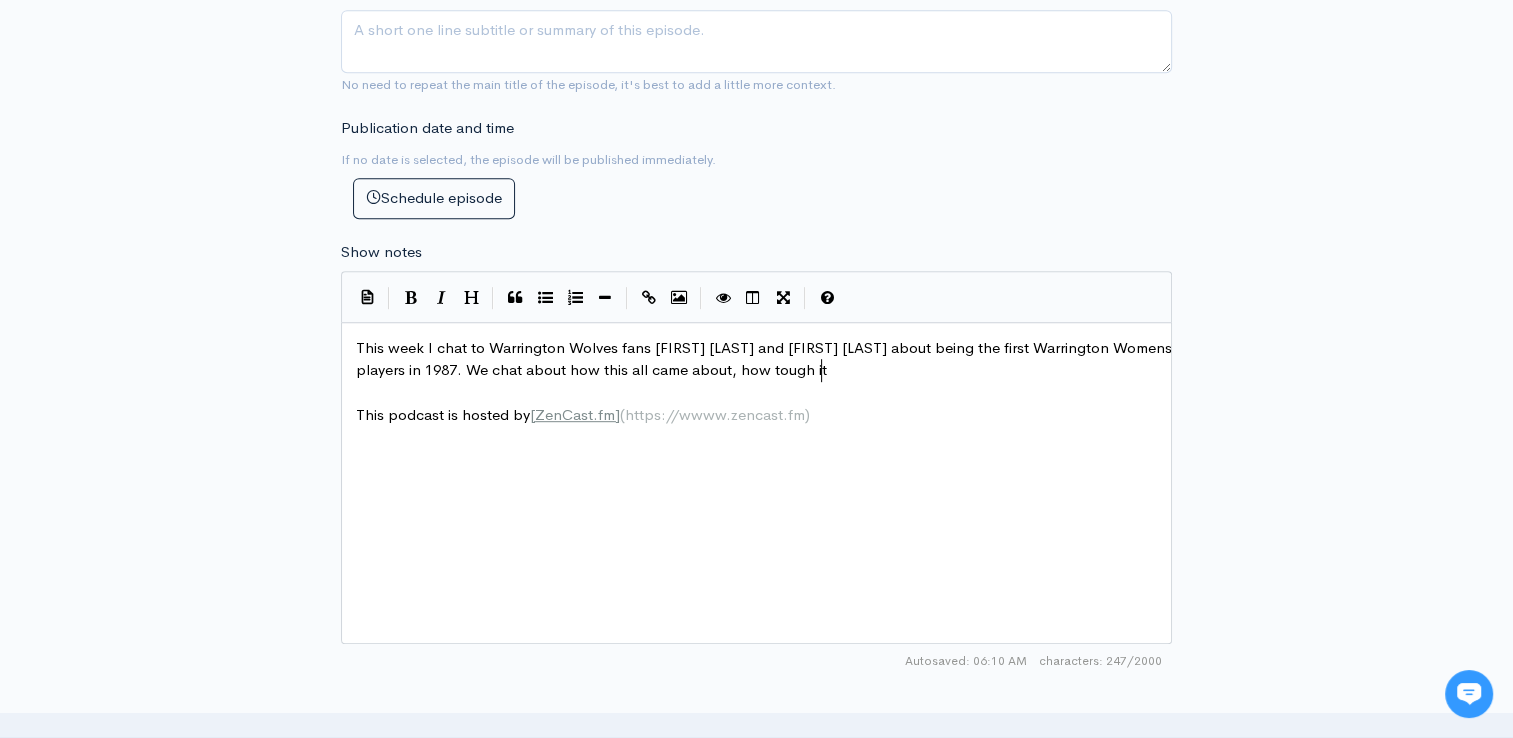 type on "how tough itw" 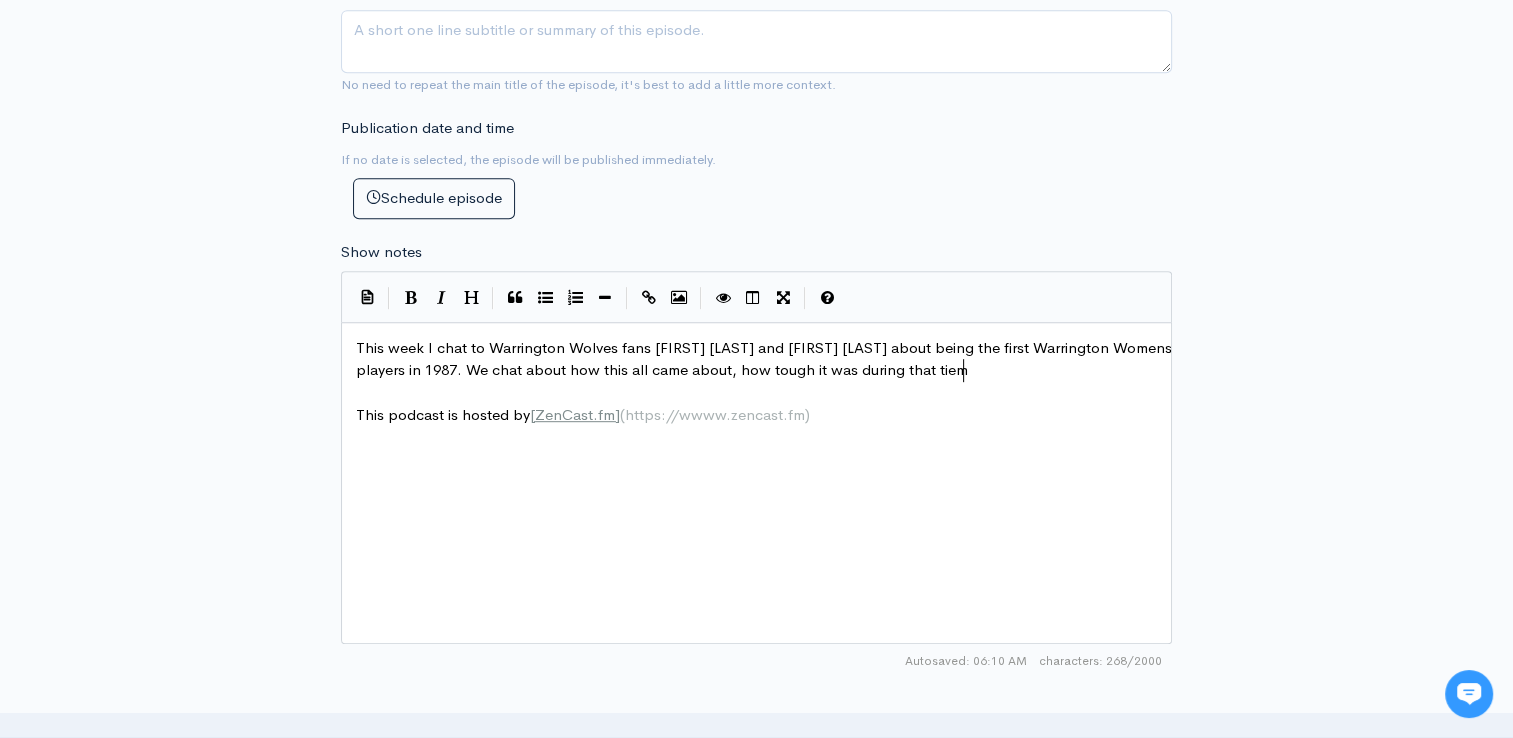 type on "was during that tiem" 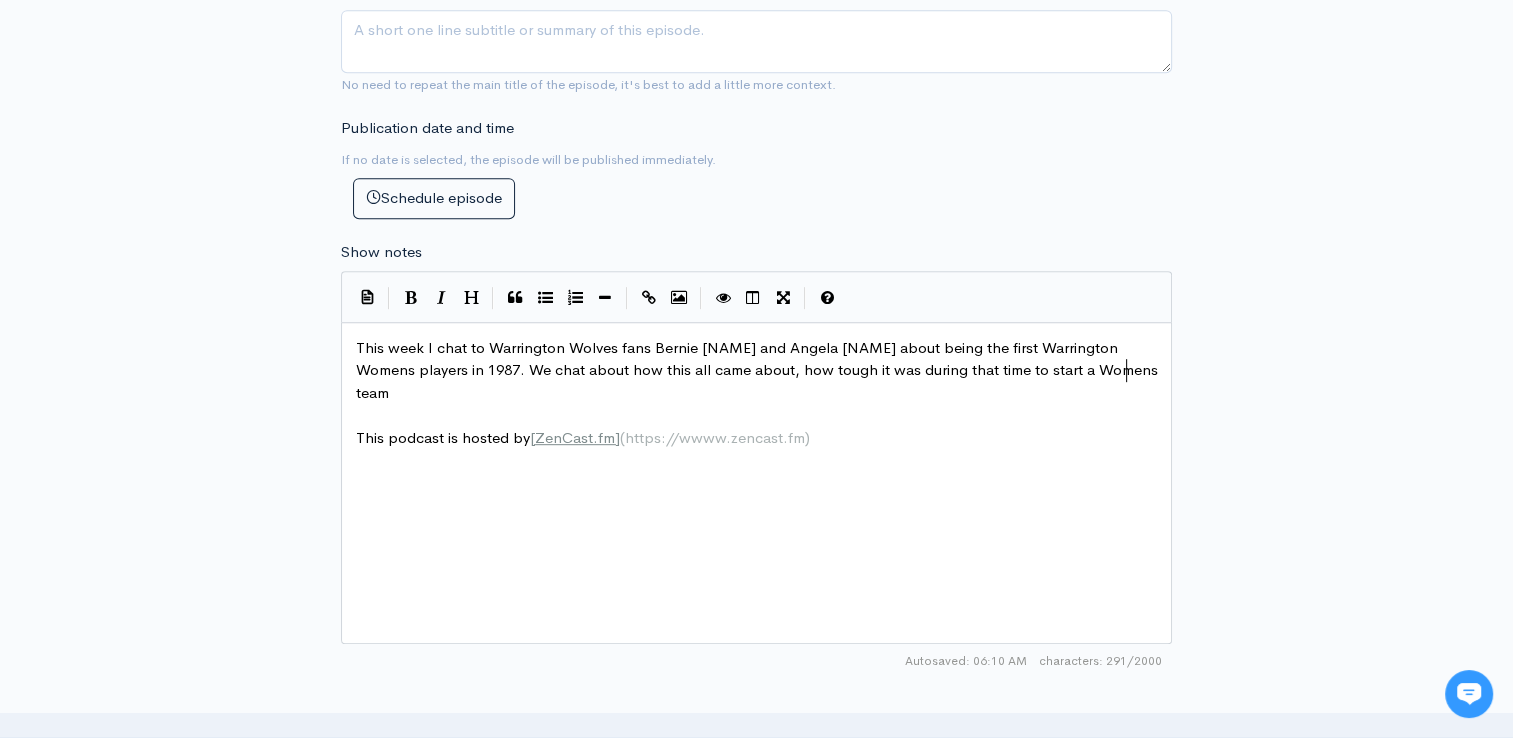 type on "me to start a Womens teams" 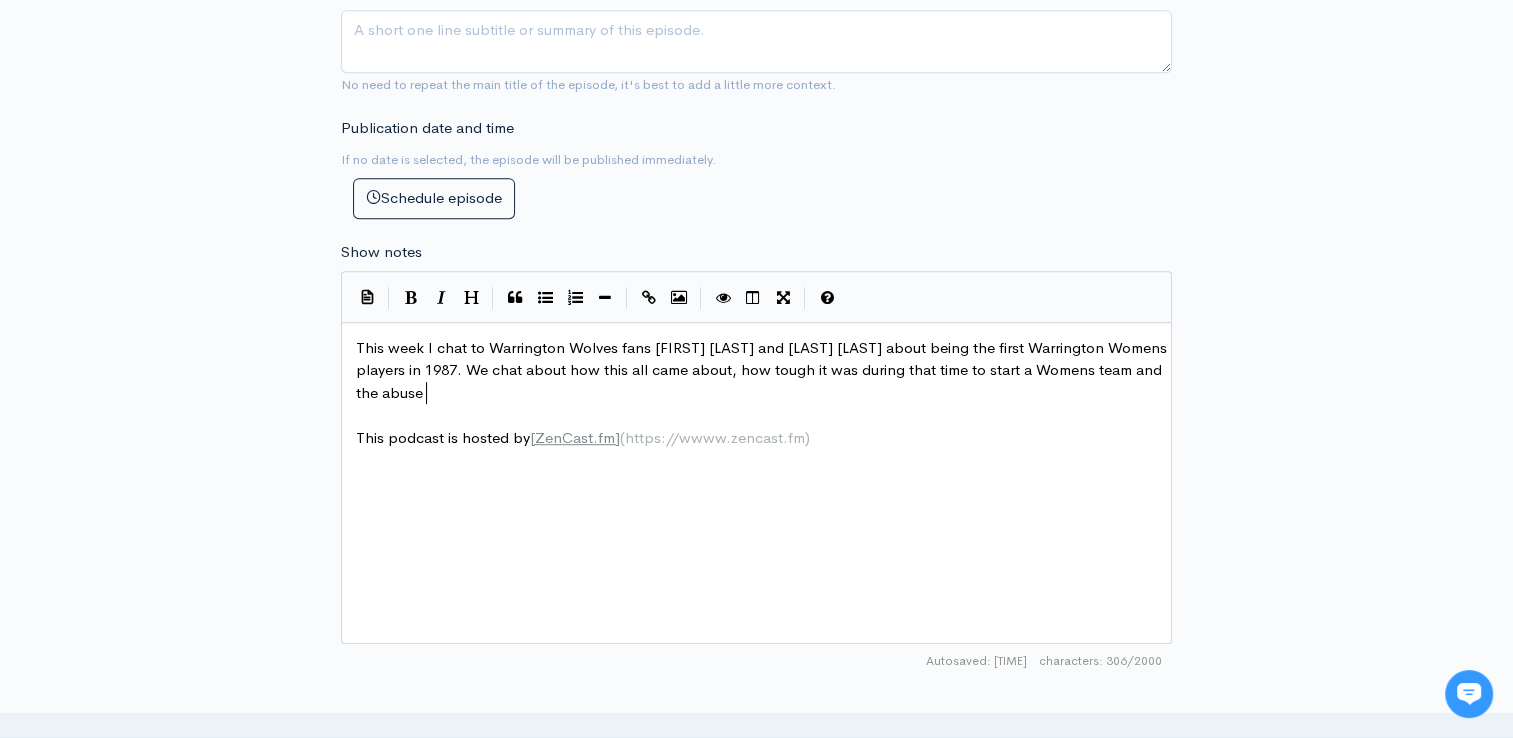 scroll, scrollTop: 8, scrollLeft: 101, axis: both 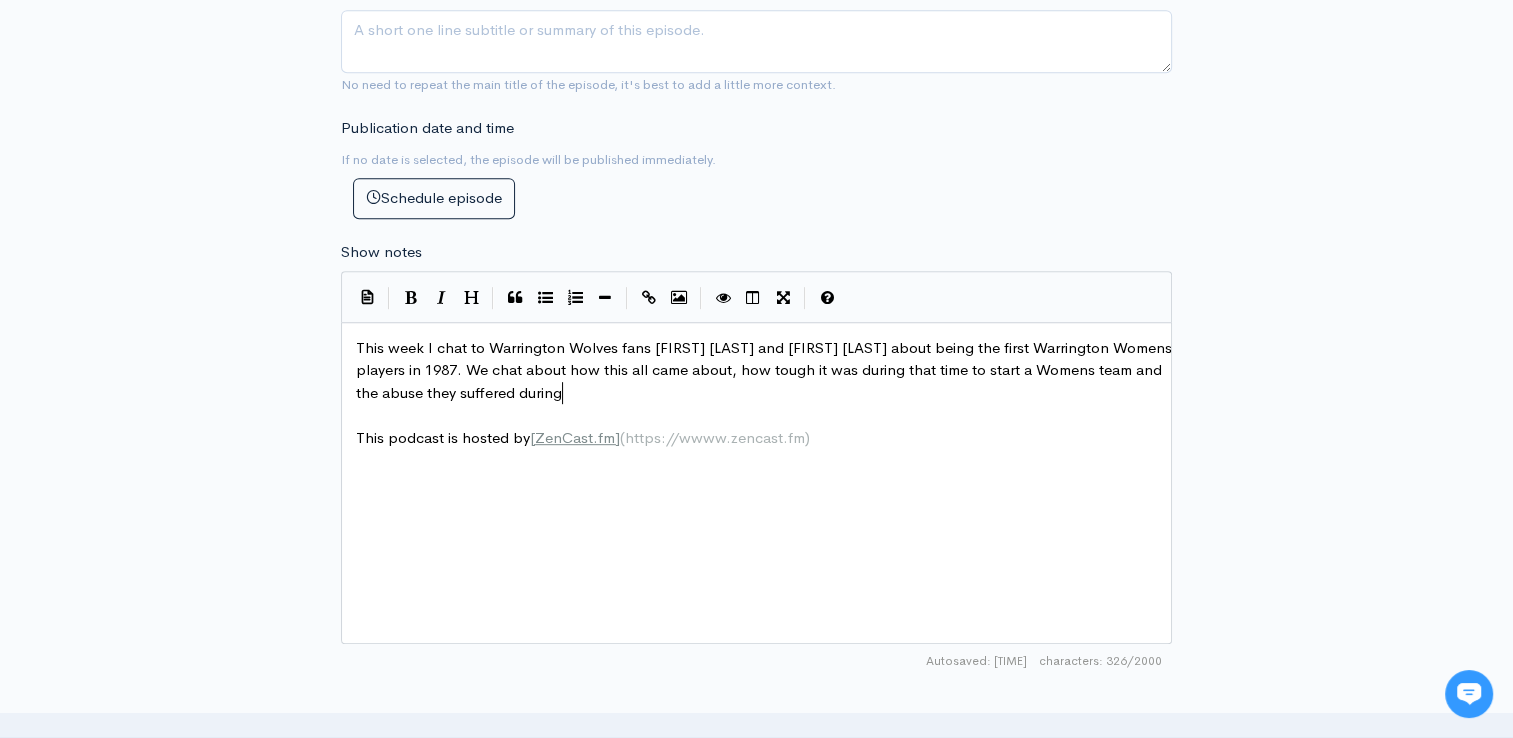 type on "and the abuse they suffere" 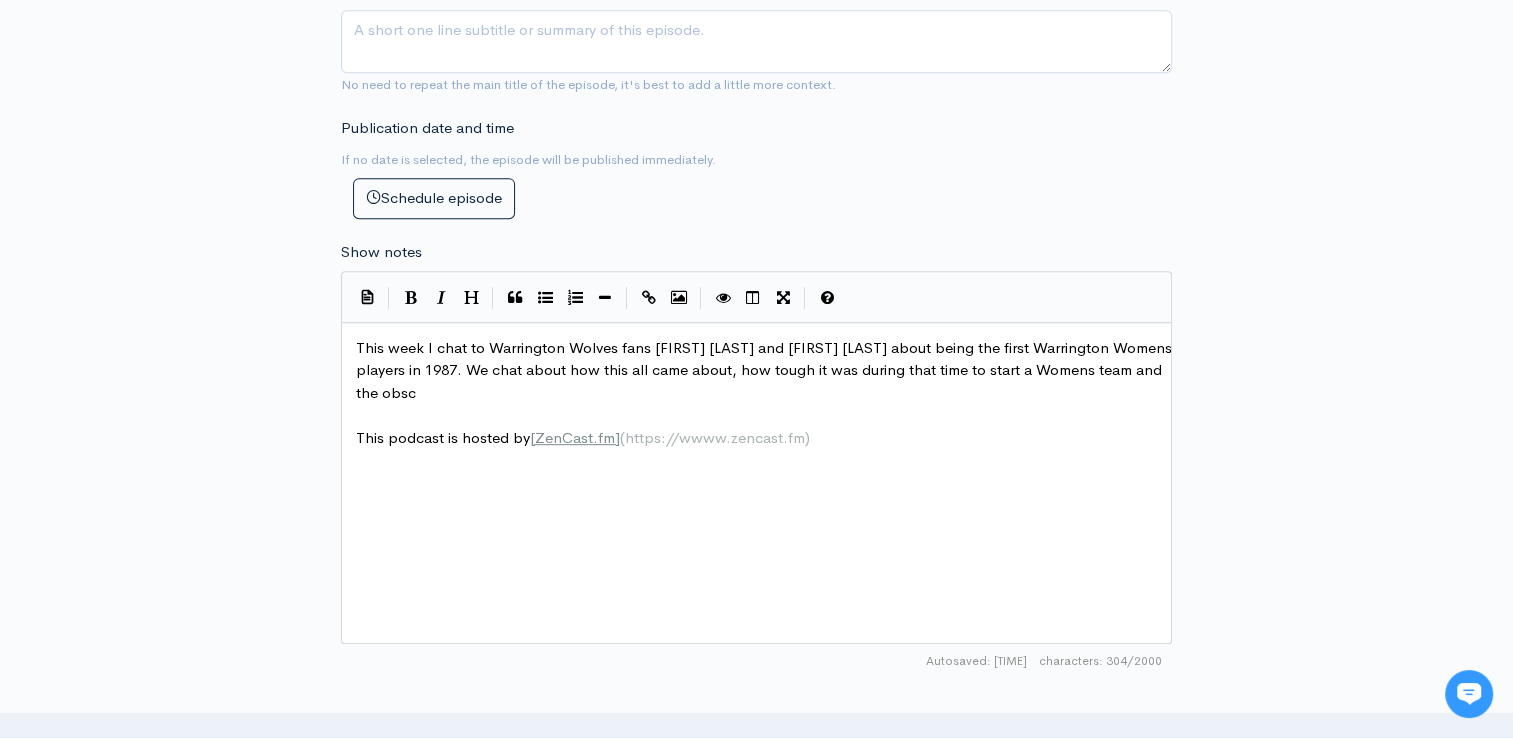 scroll, scrollTop: 8, scrollLeft: 39, axis: both 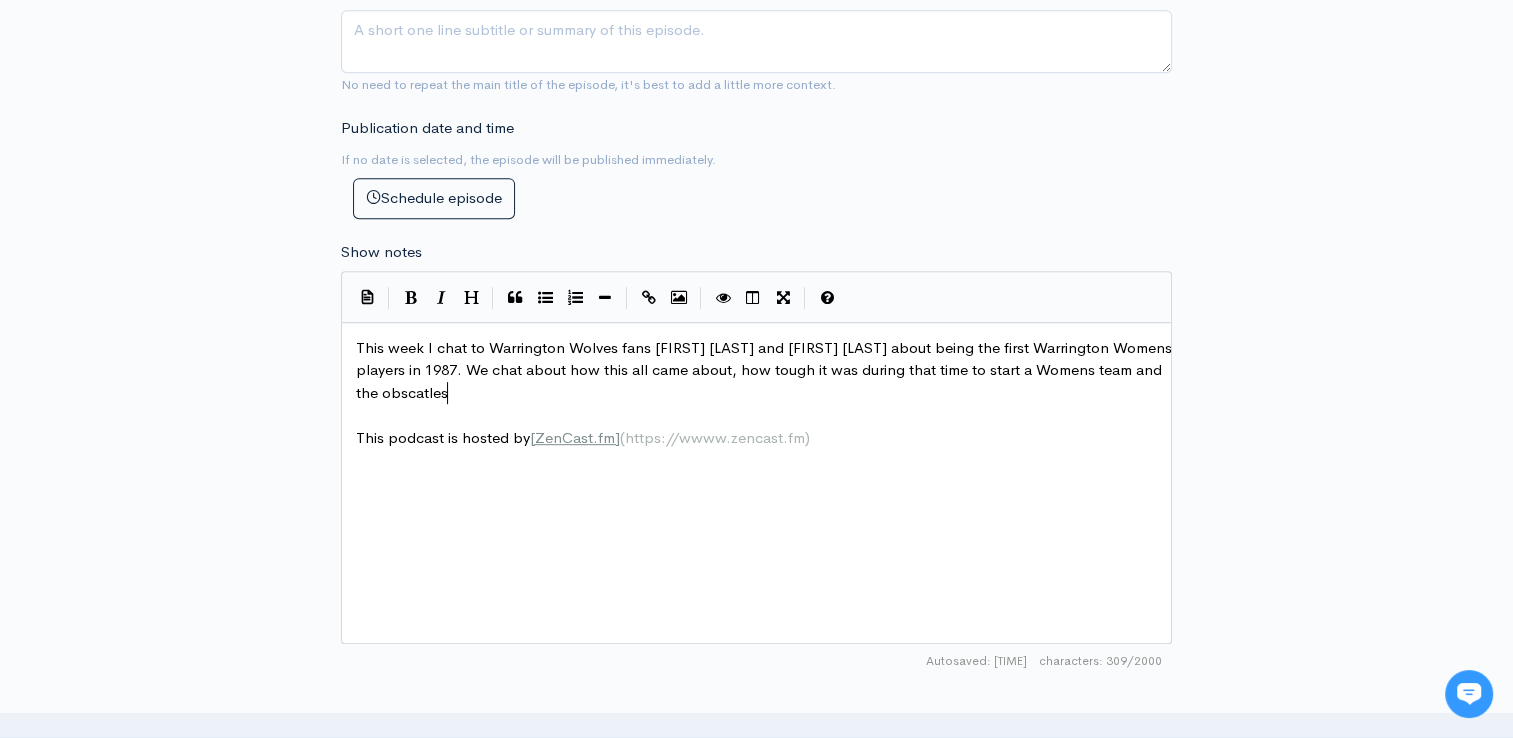 type on "obscatles" 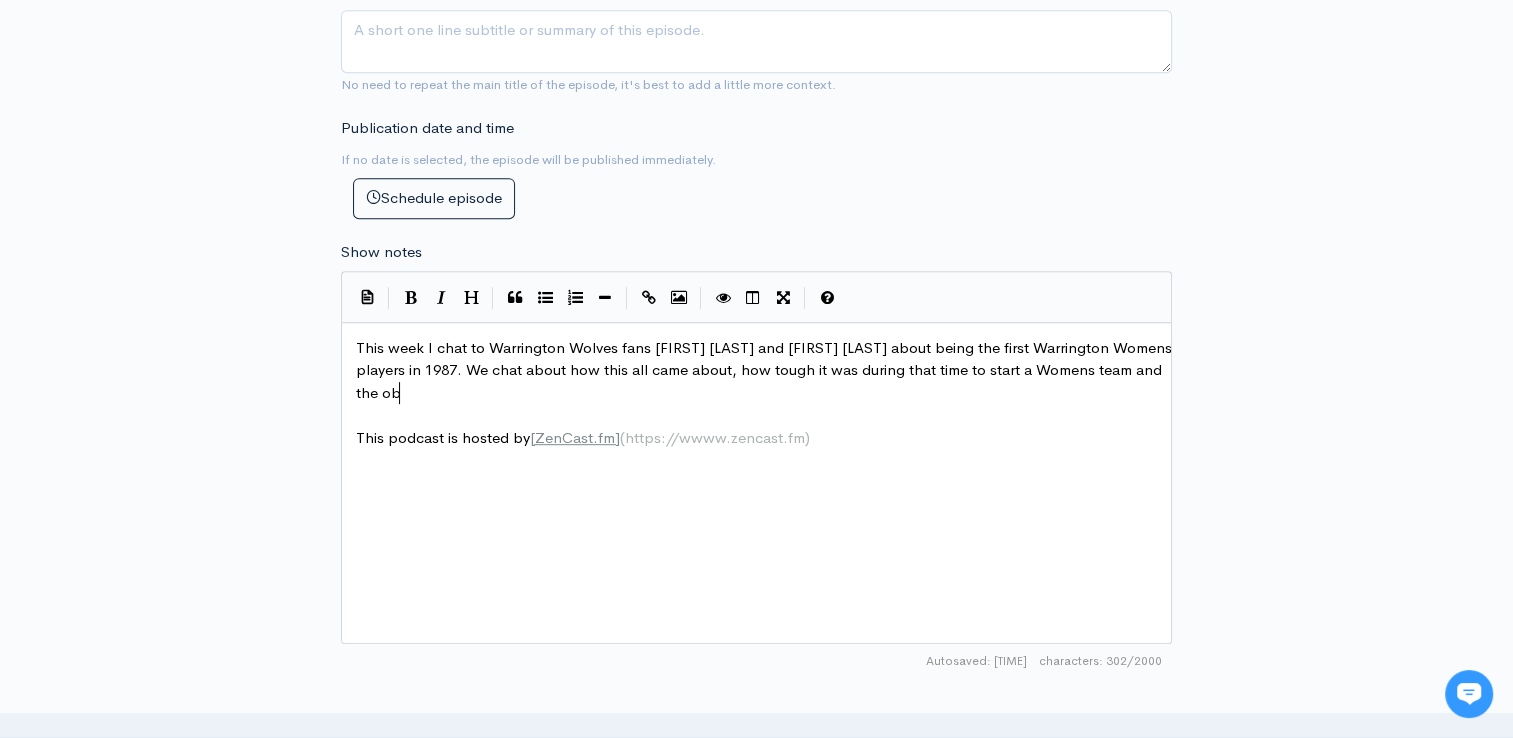 scroll, scrollTop: 8, scrollLeft: 9, axis: both 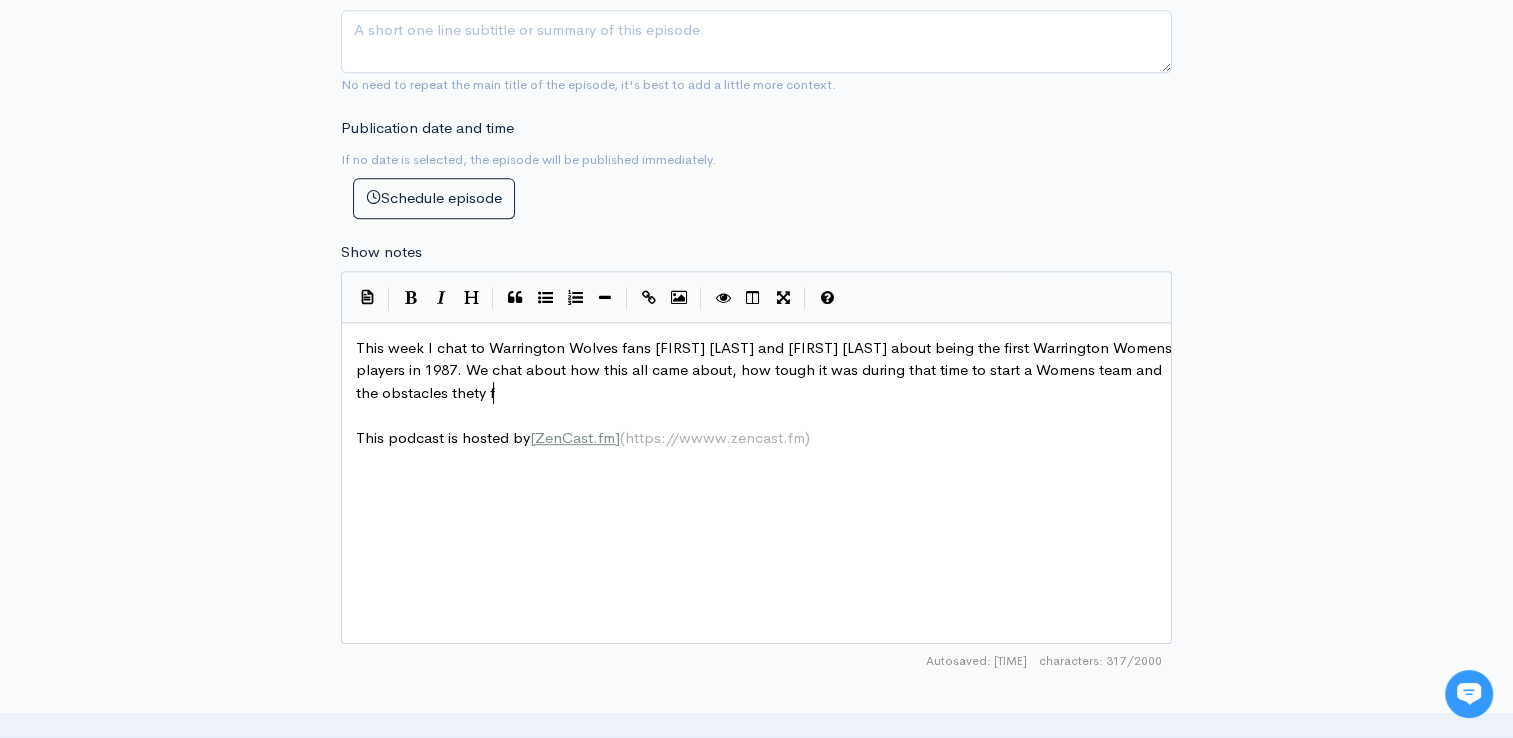 type on "bstacles thety fa" 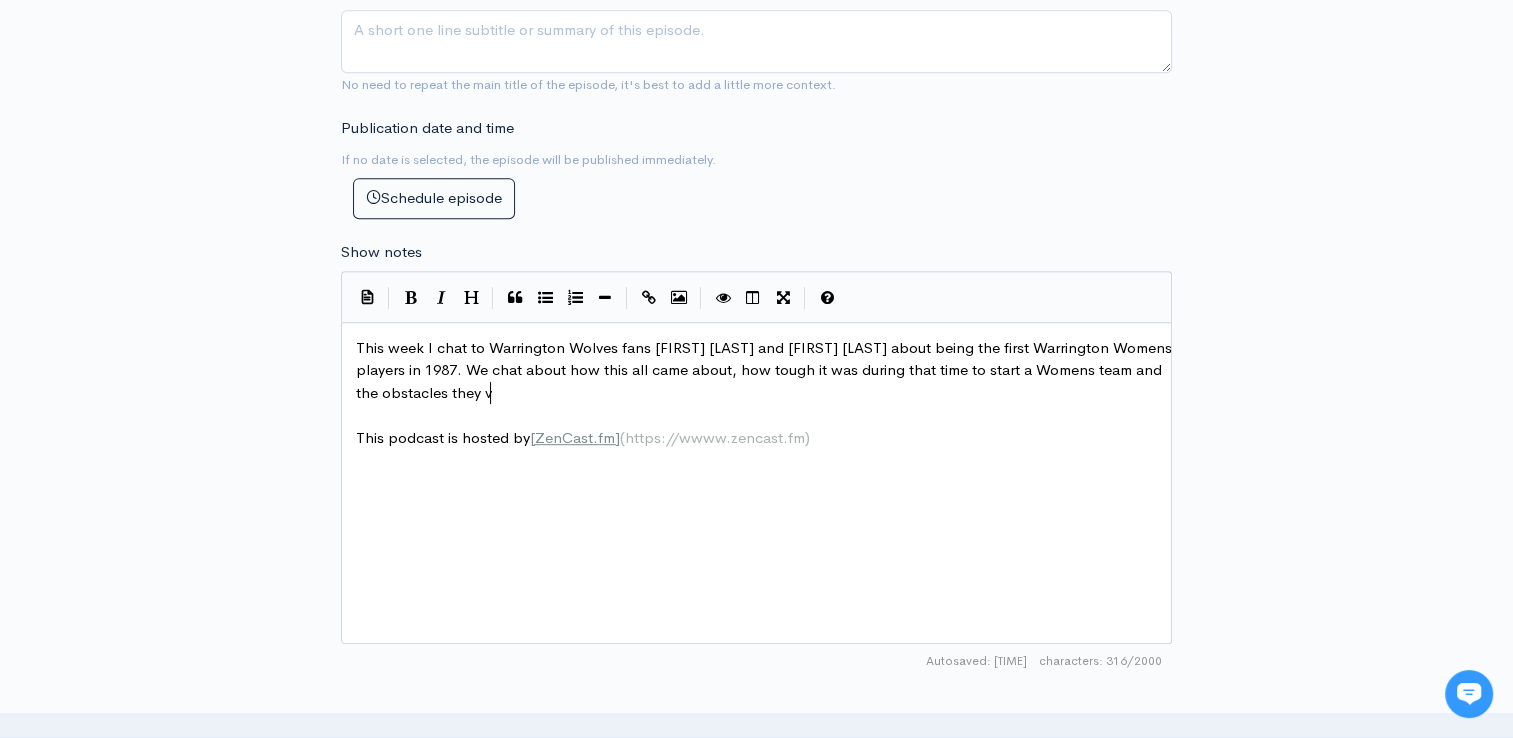type on "y va" 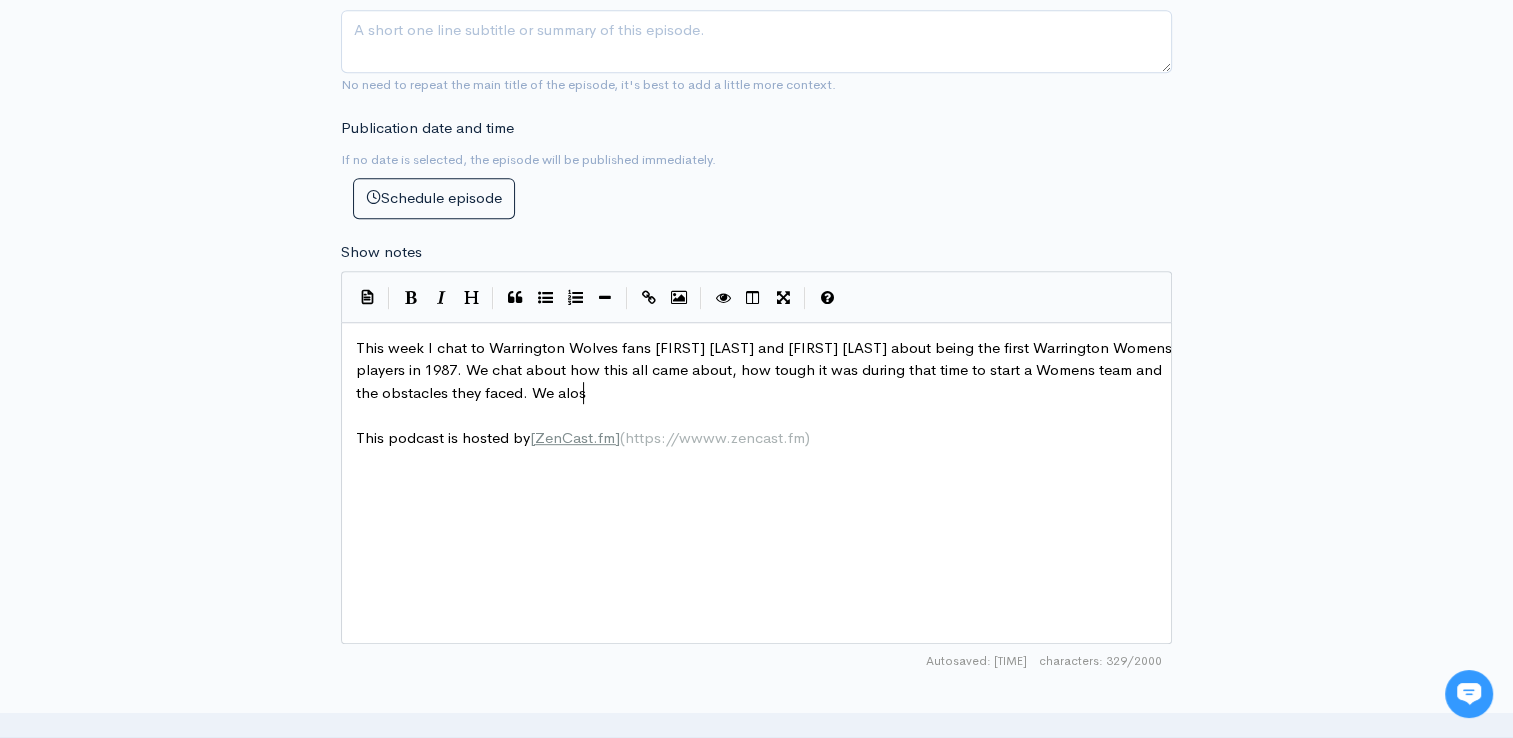 type on "faced. We alos" 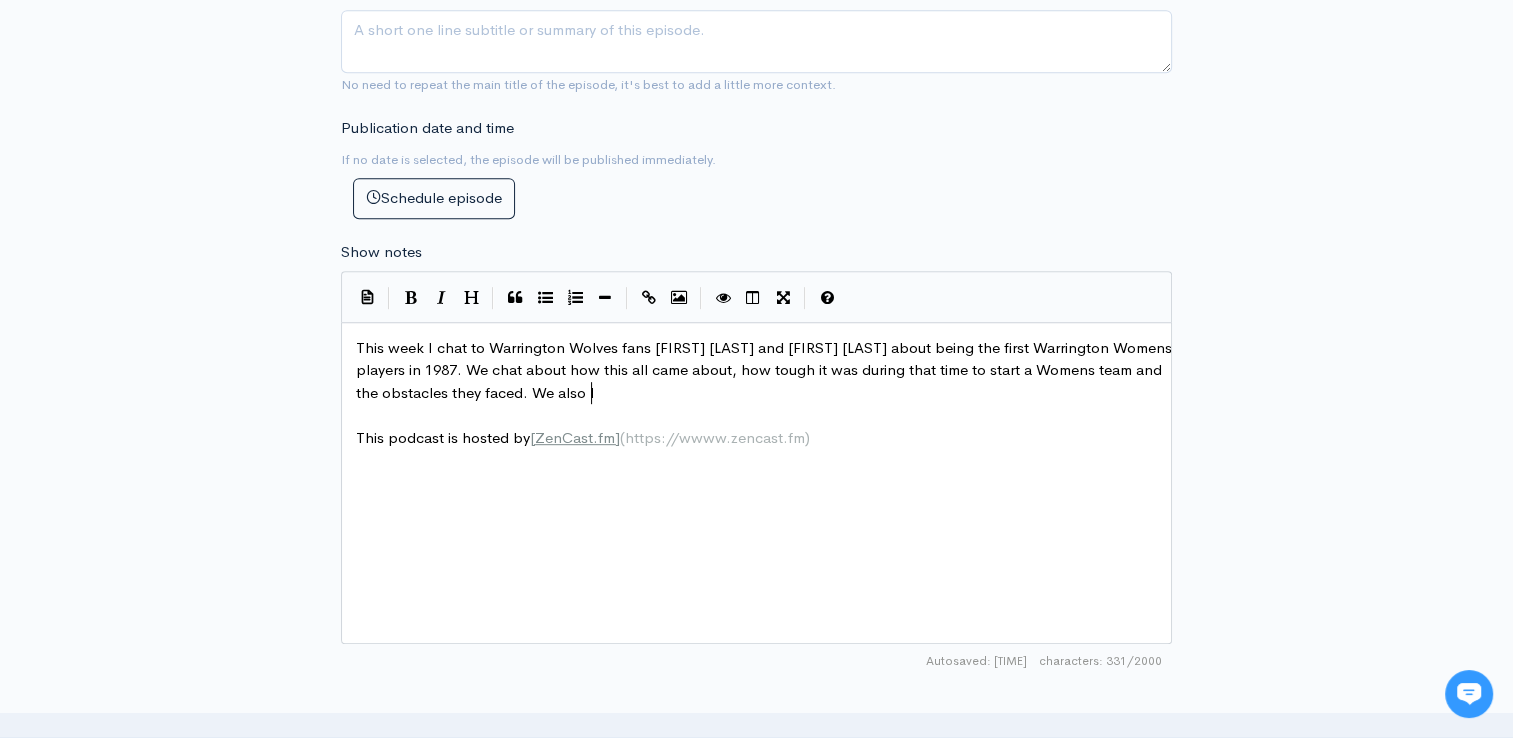 type on "so loo" 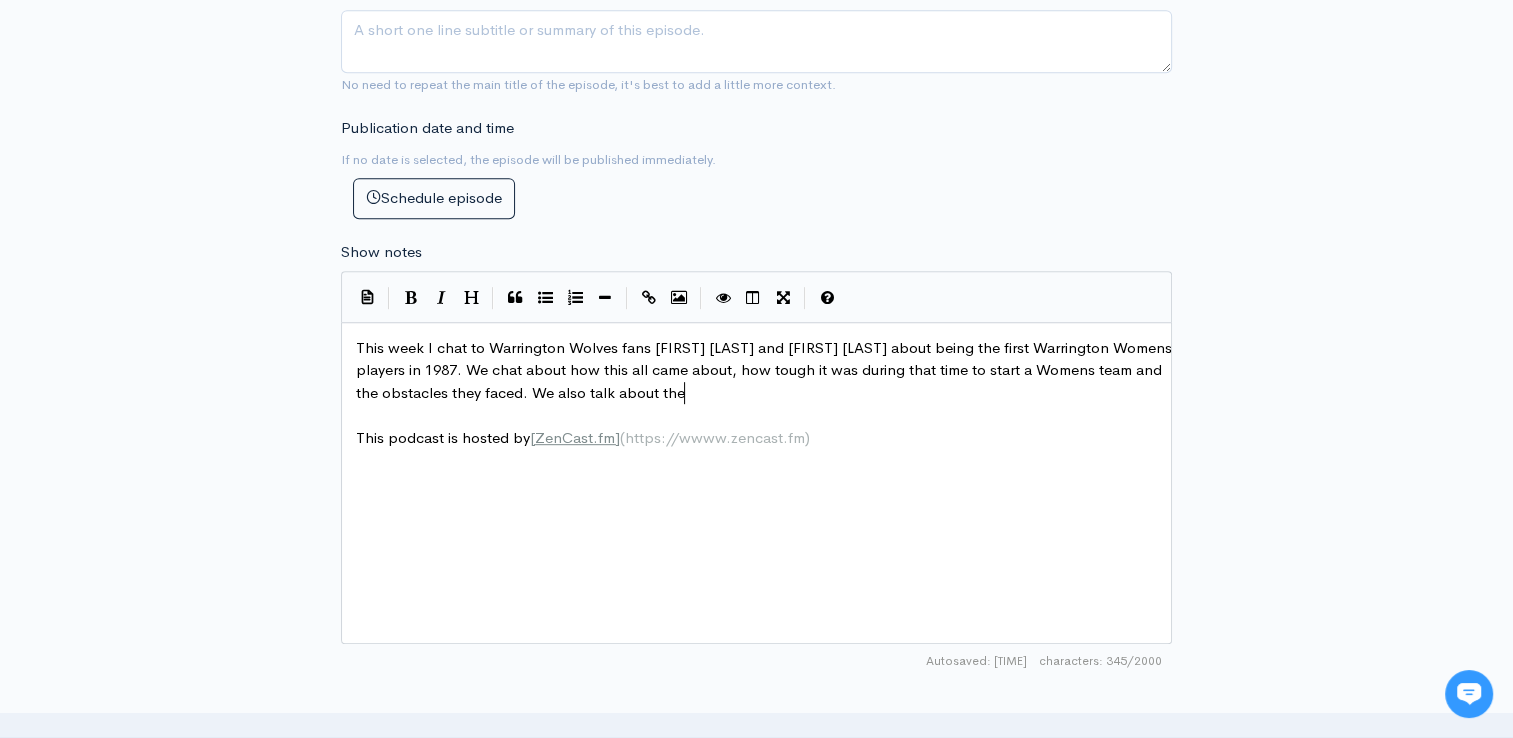 scroll, scrollTop: 8, scrollLeft: 96, axis: both 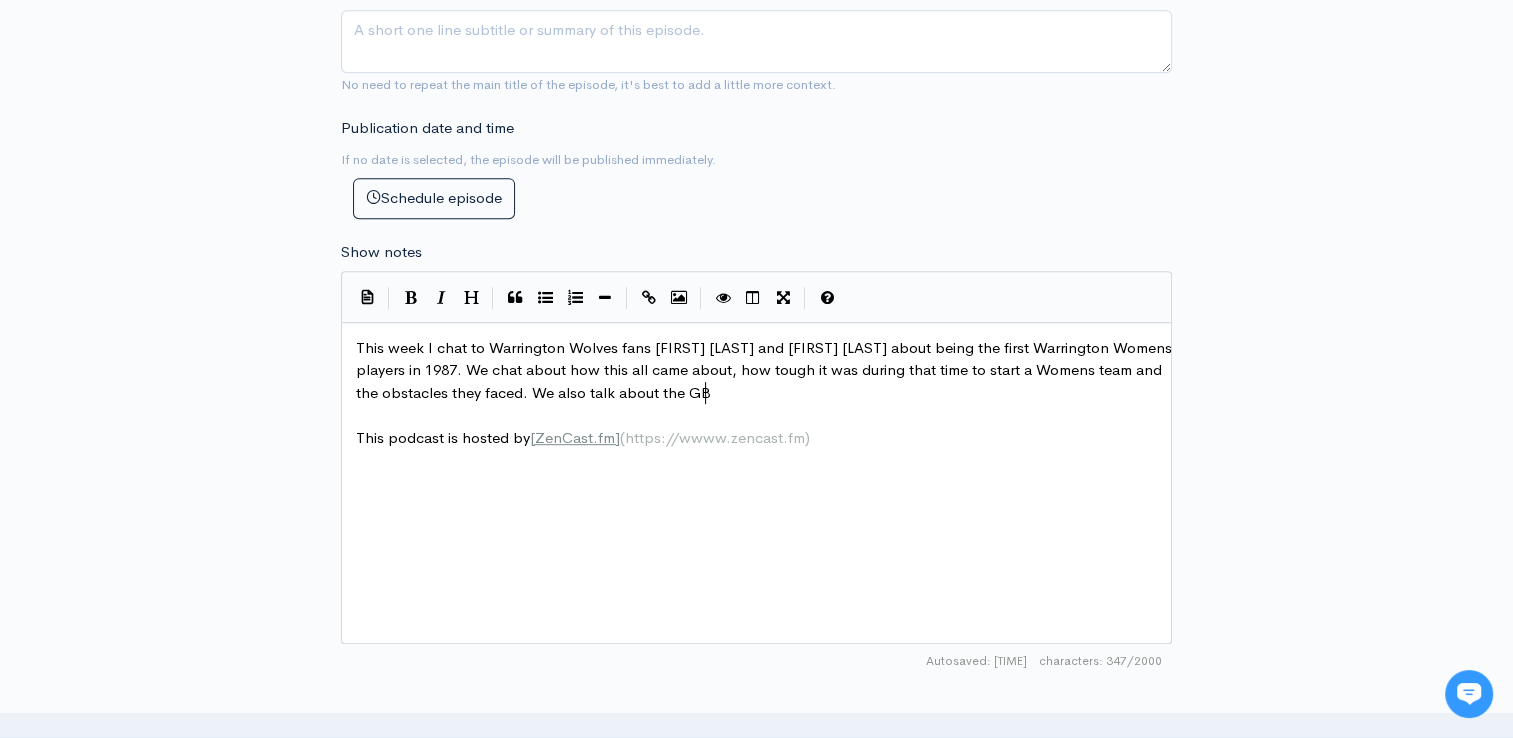 type on "talk about the GB" 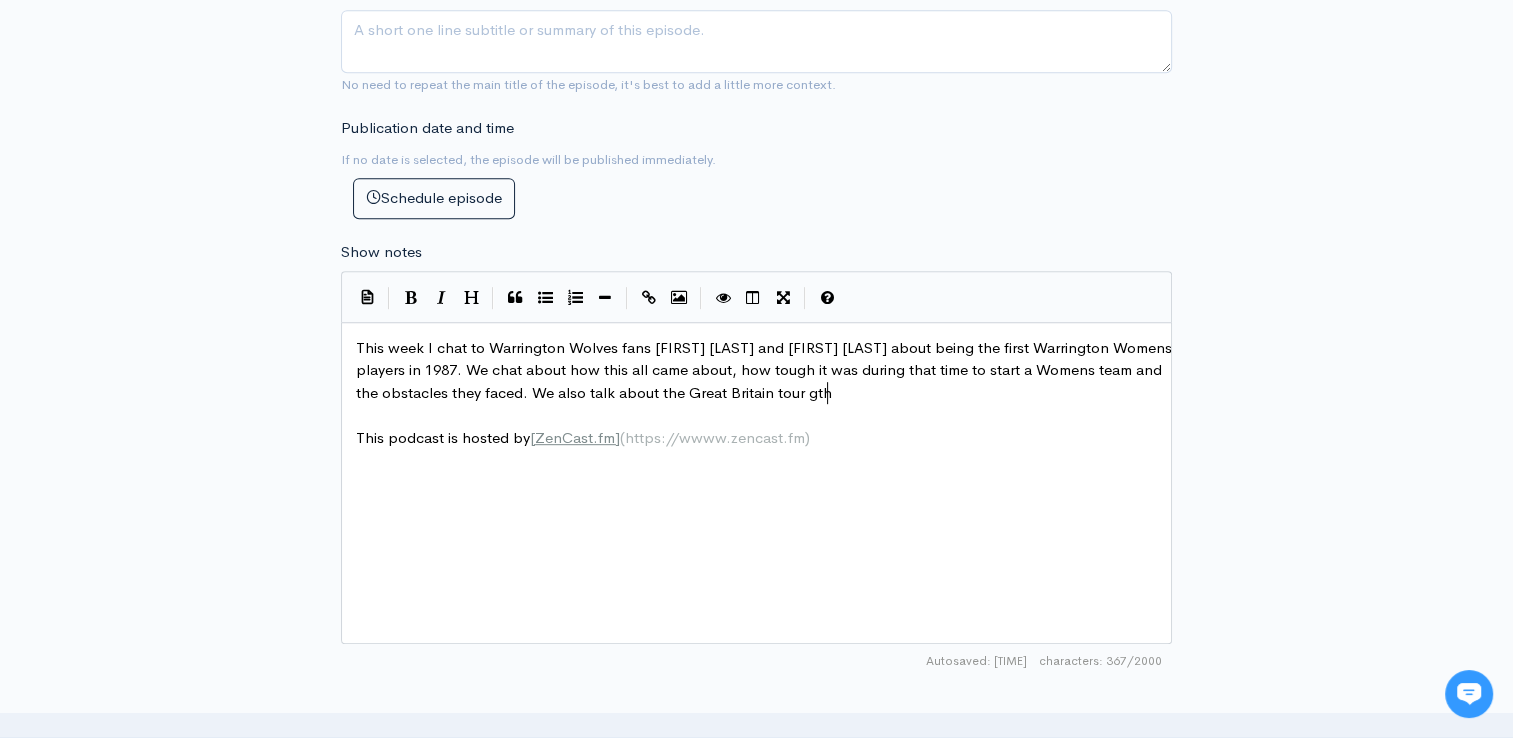 type on "reat Britain tour gthey" 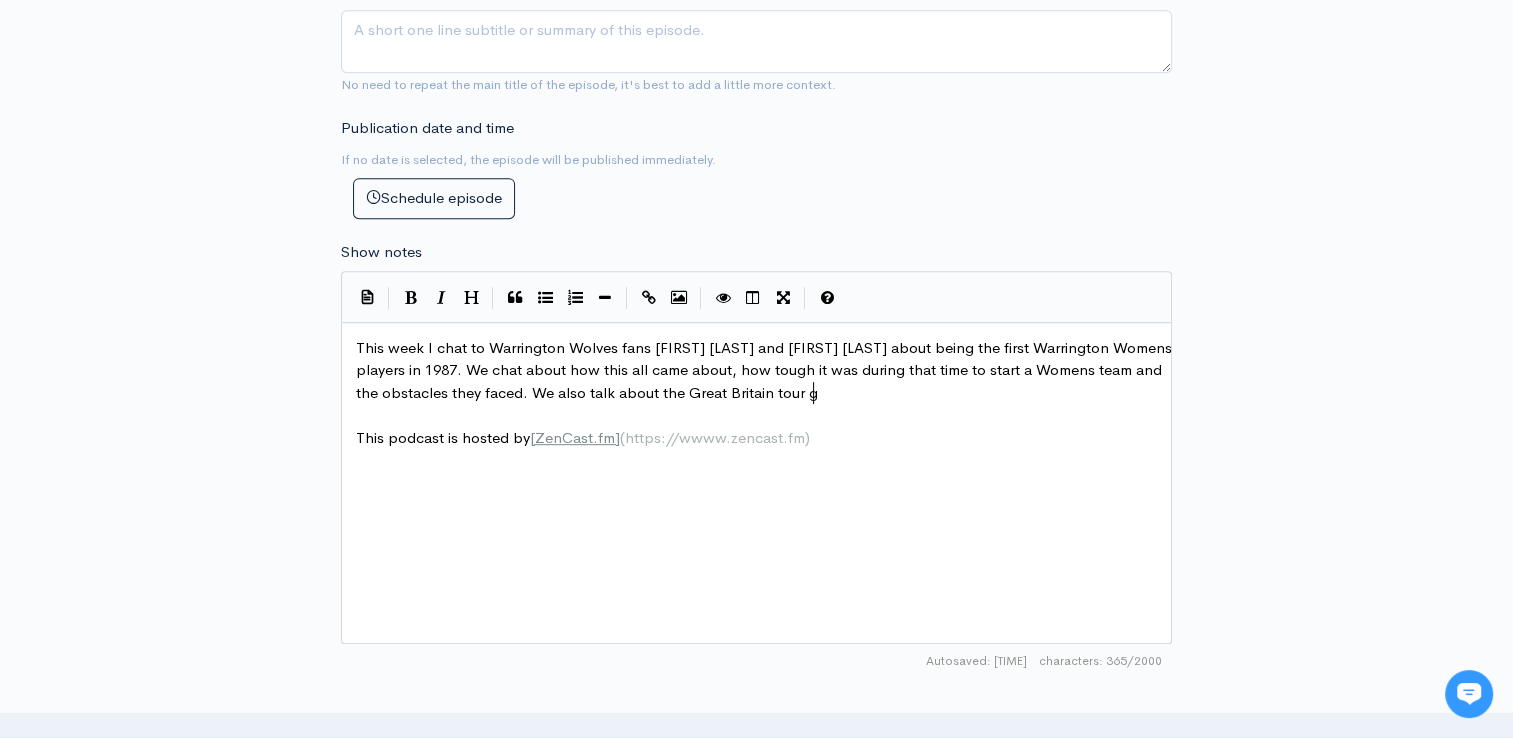 type on "t" 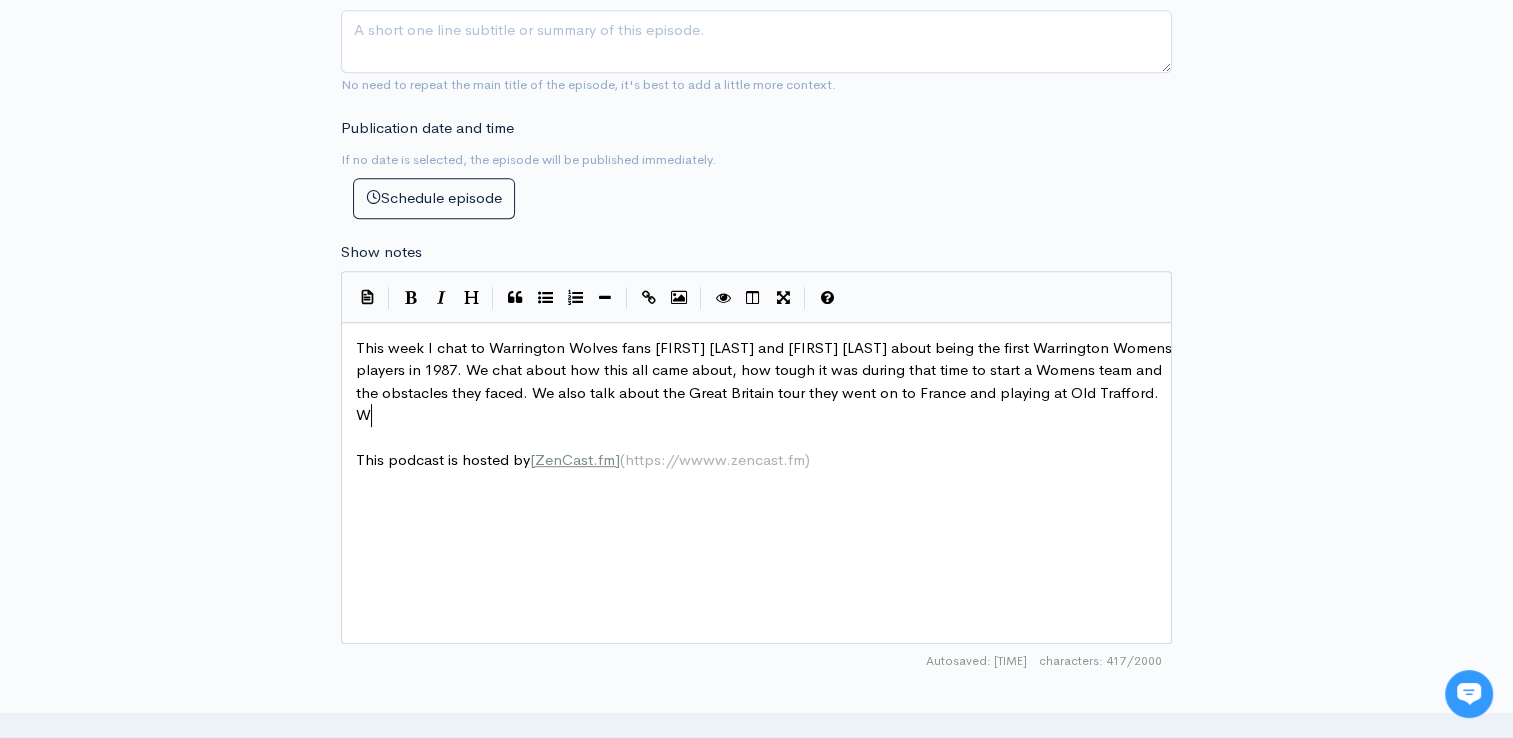 scroll, scrollTop: 8, scrollLeft: 366, axis: both 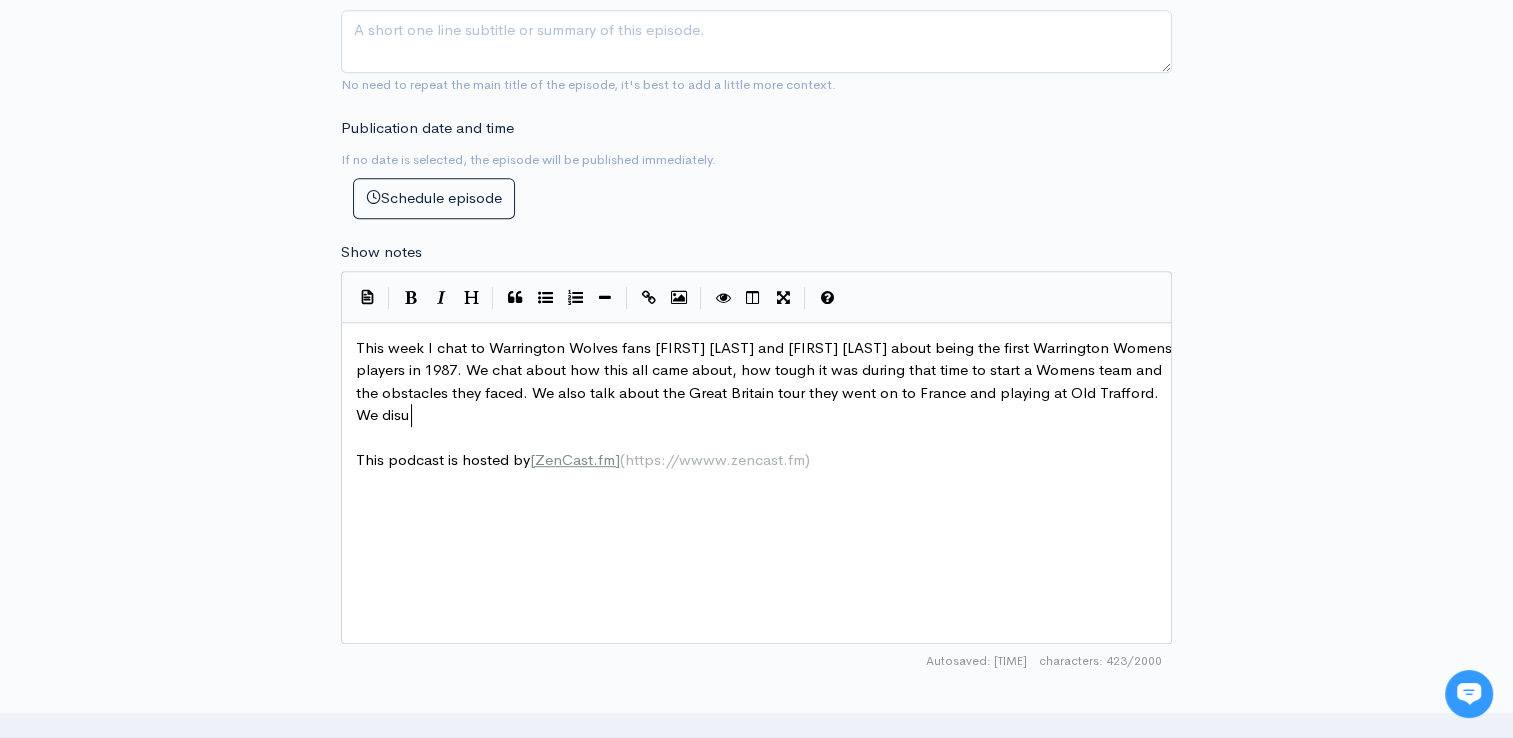 type on "they went on to France and playing at Old Trafford. We disuc" 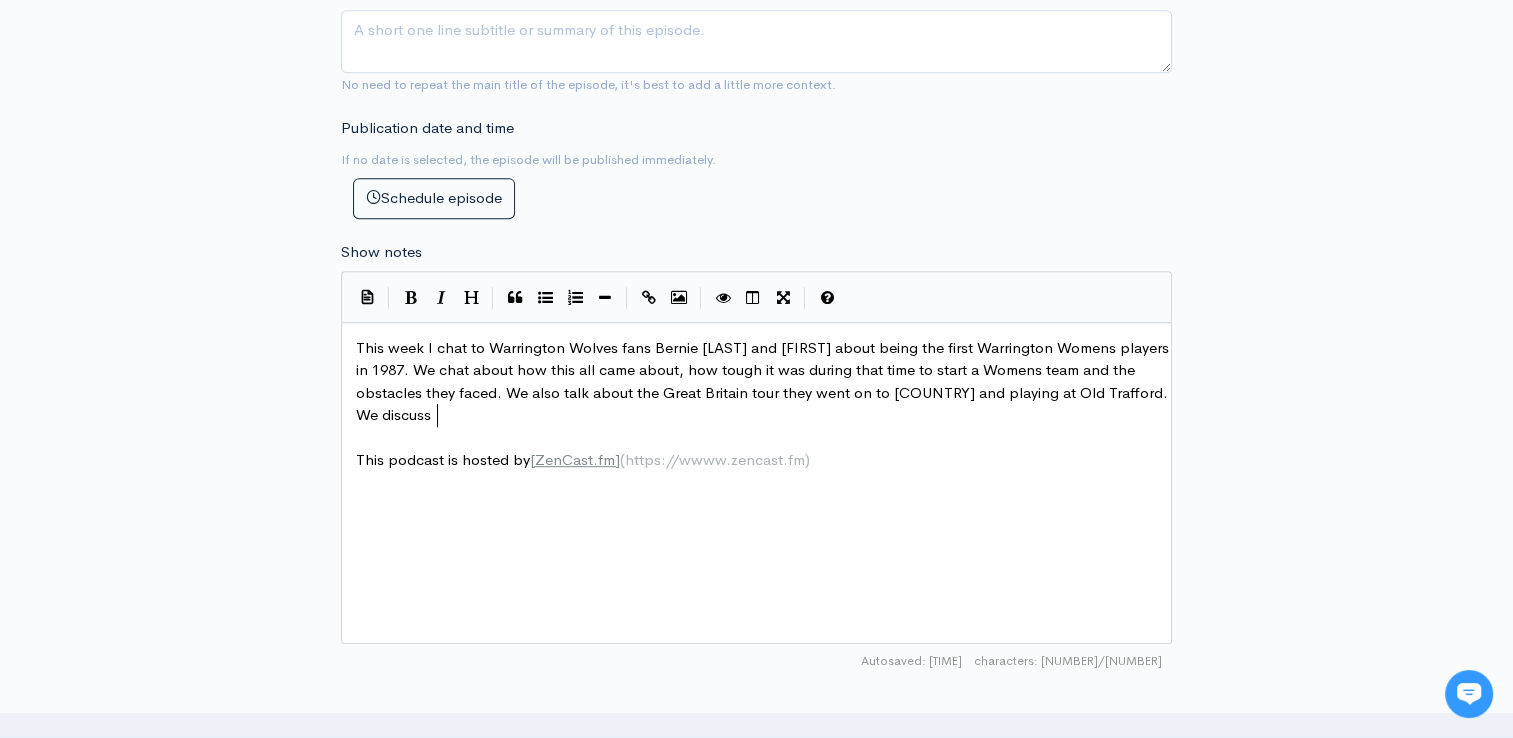 scroll, scrollTop: 8, scrollLeft: 32, axis: both 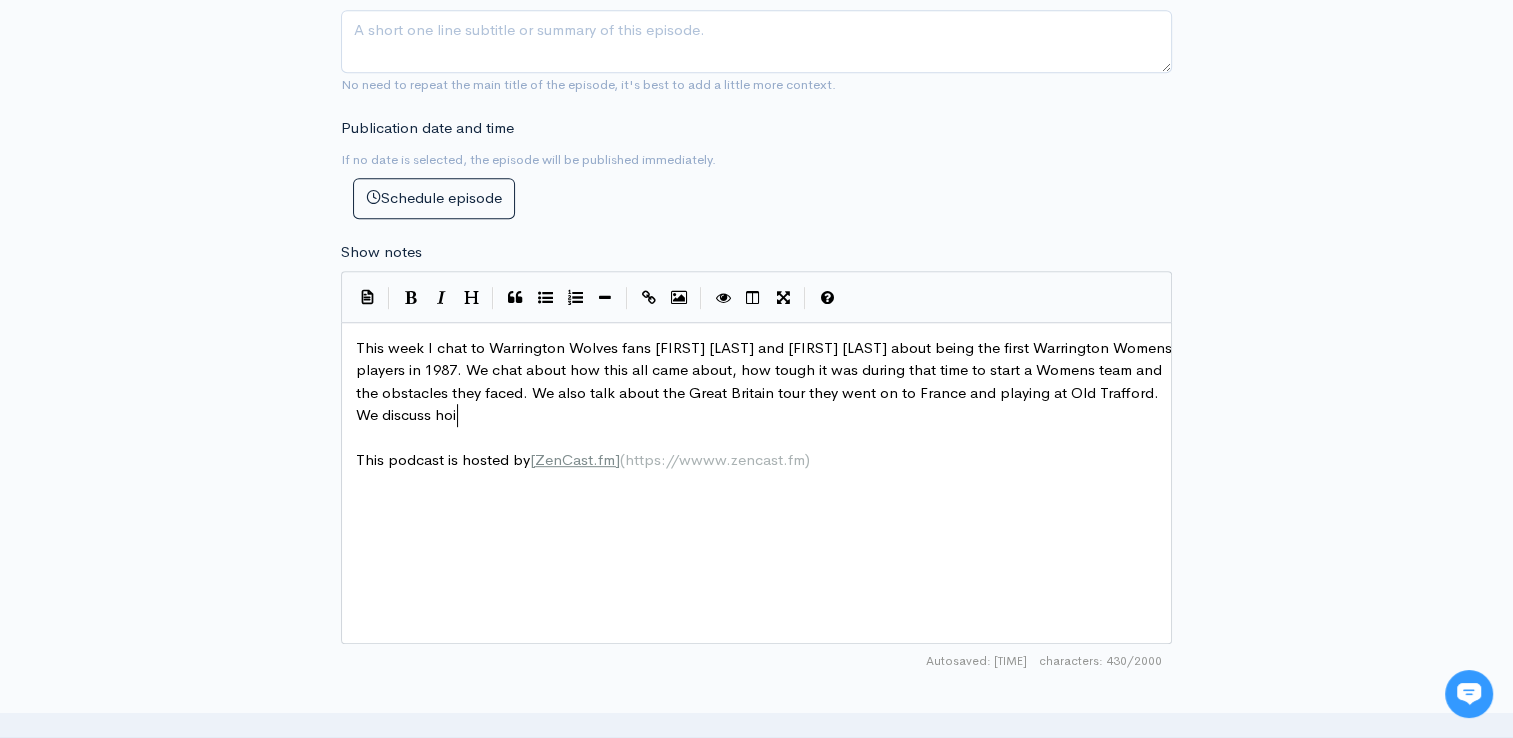 type on "cuss hoiw" 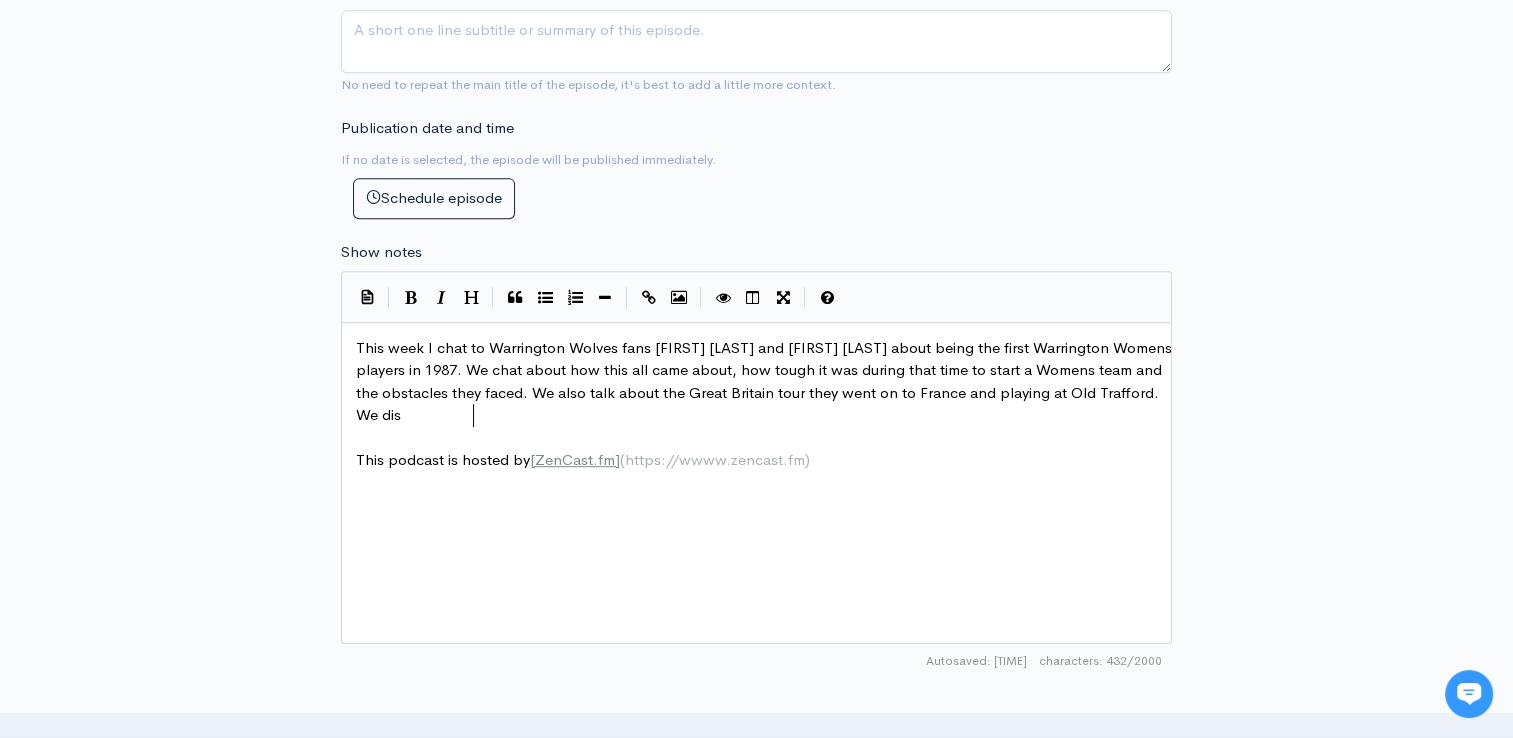 scroll, scrollTop: 8, scrollLeft: 69, axis: both 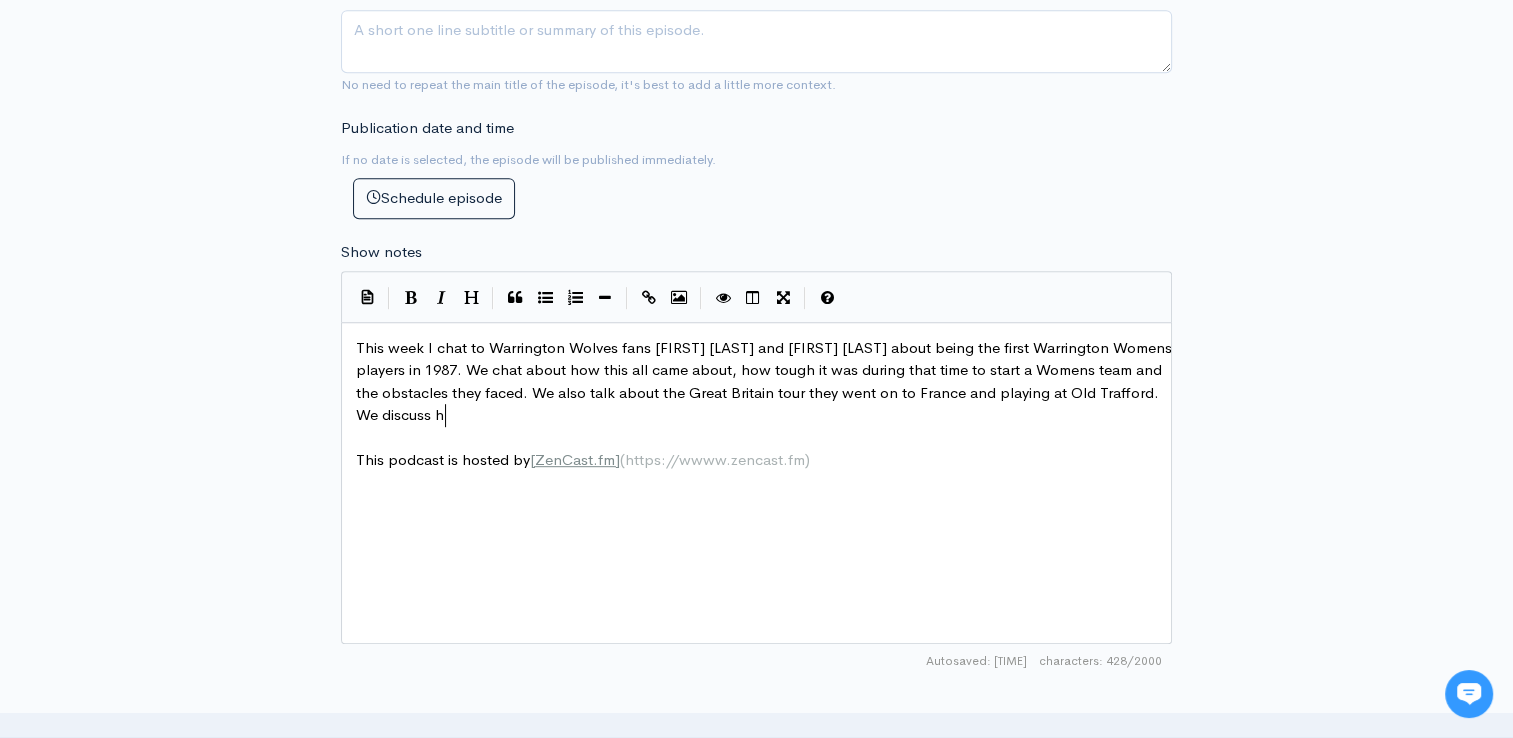 type on "how" 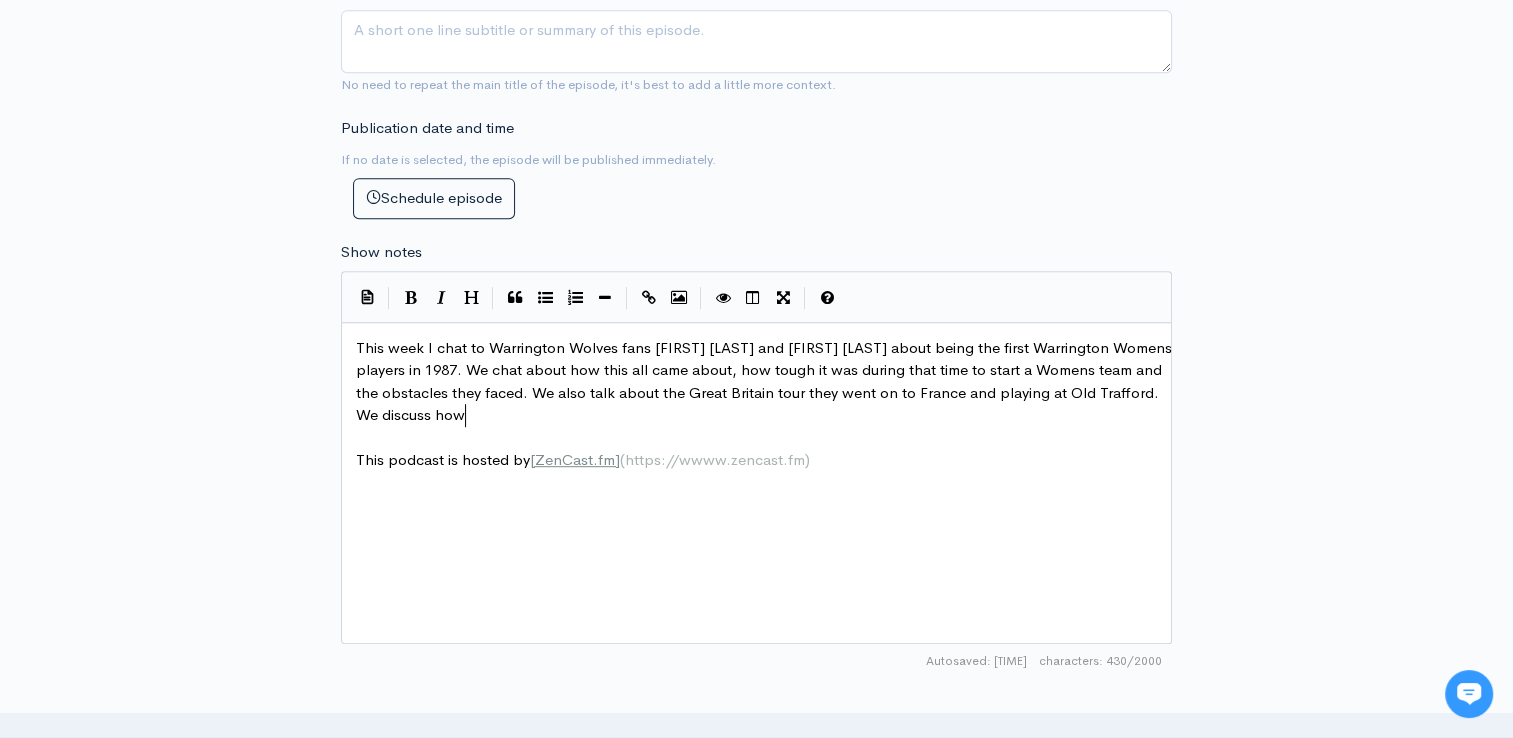 scroll, scrollTop: 8, scrollLeft: 27, axis: both 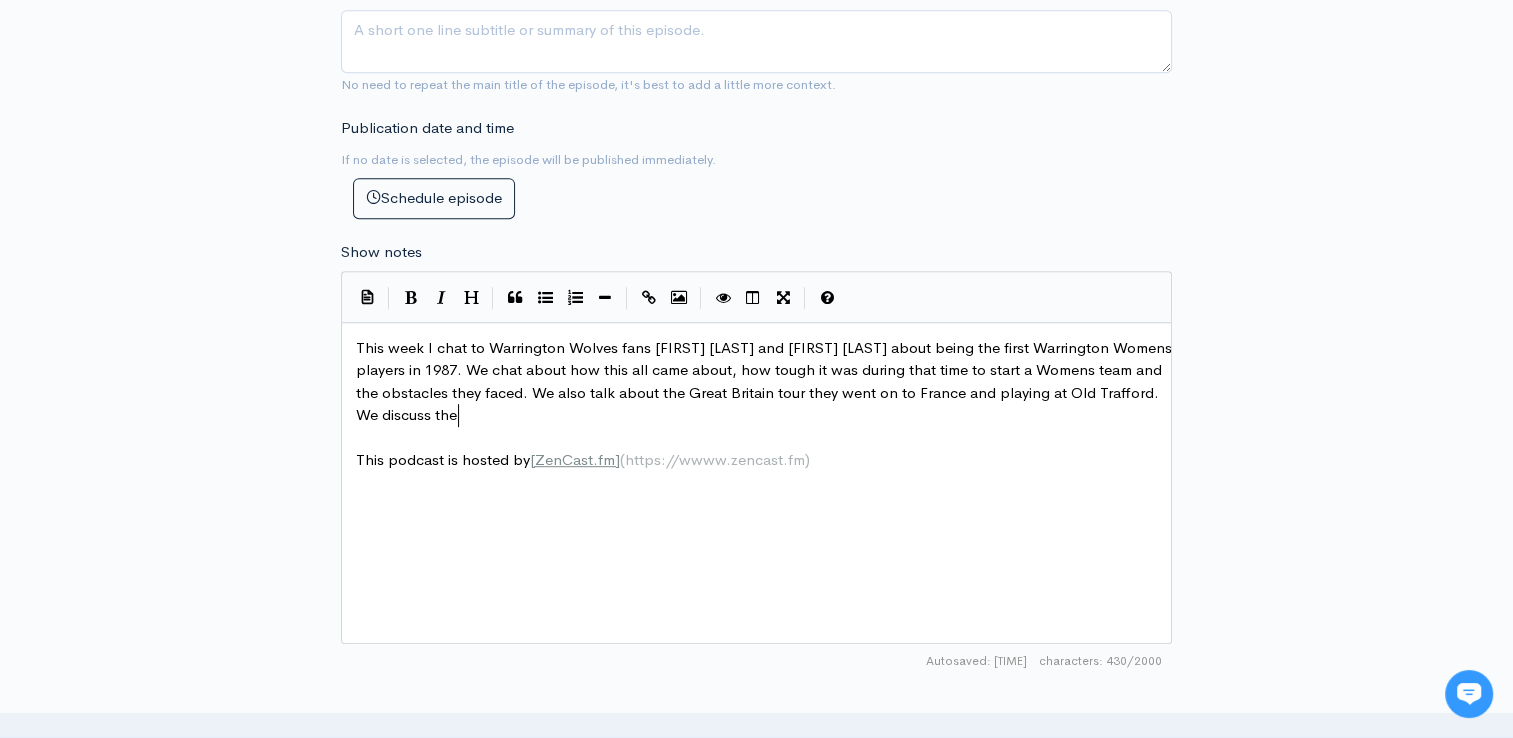 type on "the" 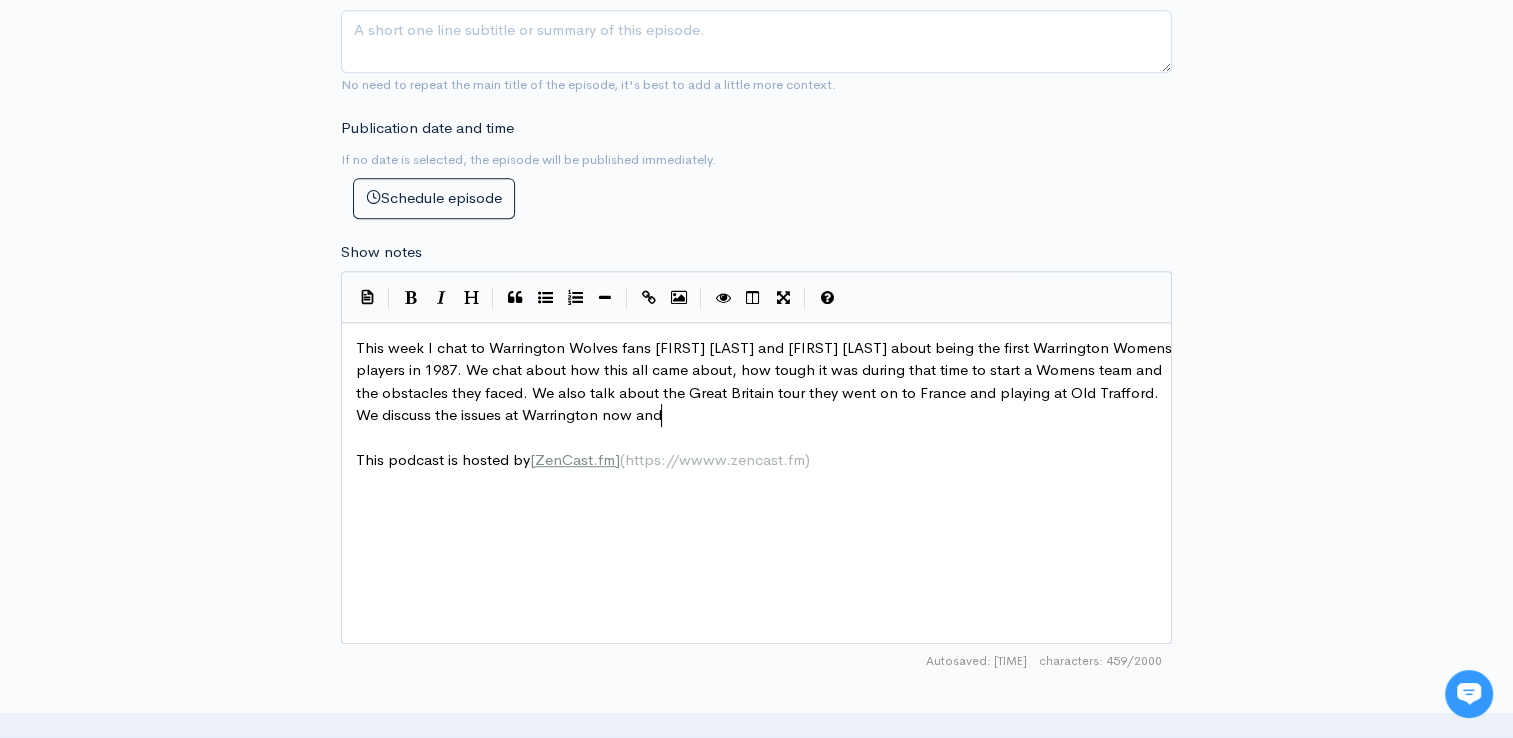scroll, scrollTop: 8, scrollLeft: 227, axis: both 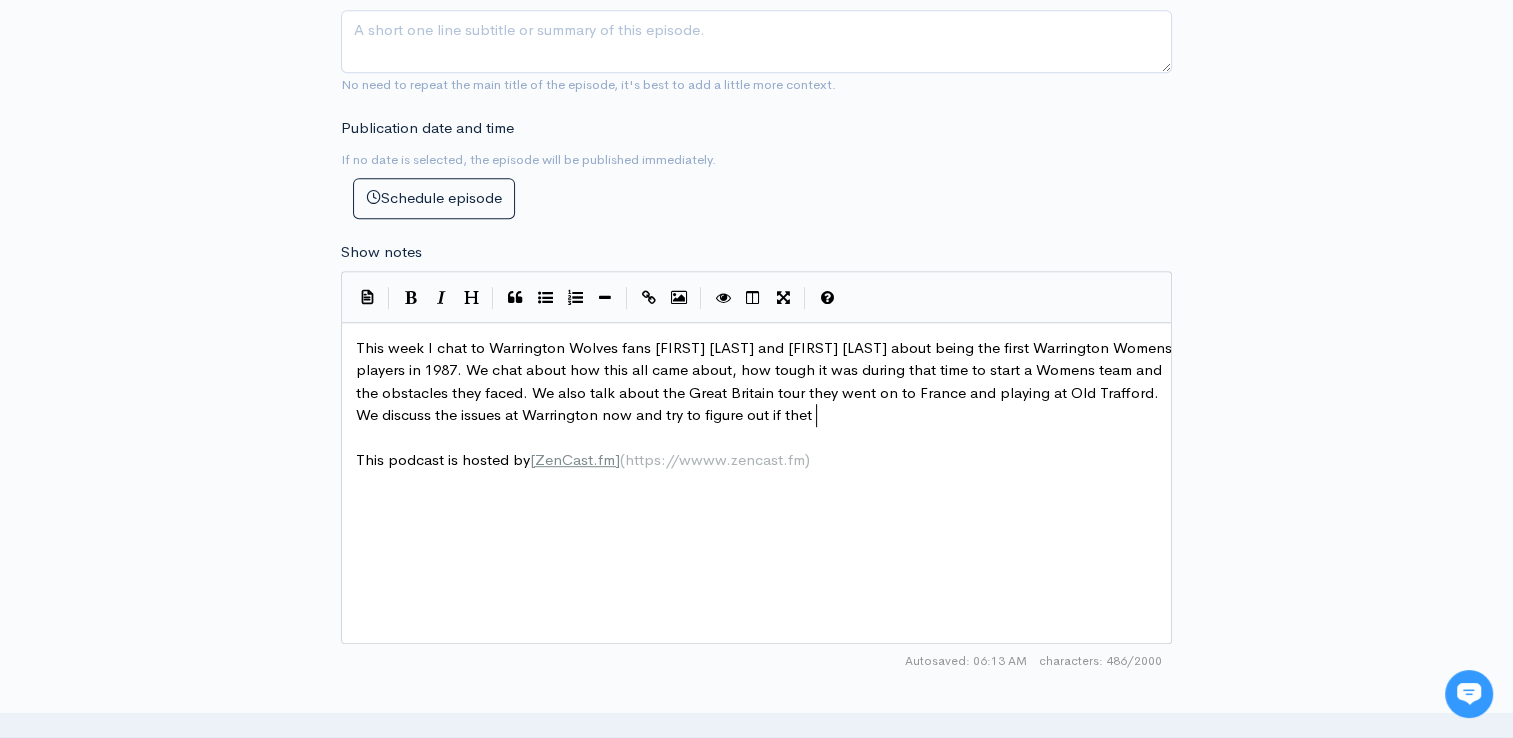 type on "the issues at Warrington now and try to figure out if thet wi" 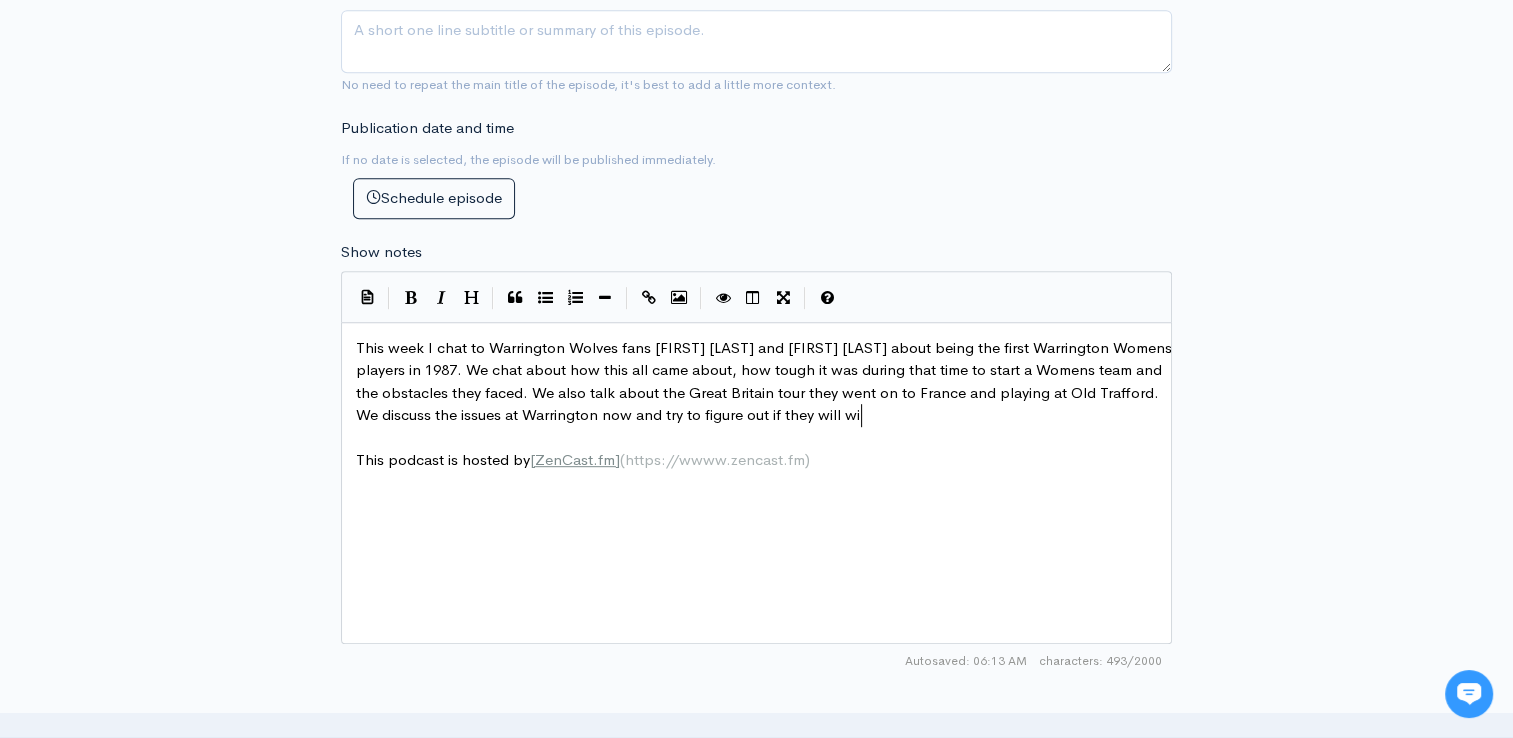 scroll, scrollTop: 8, scrollLeft: 64, axis: both 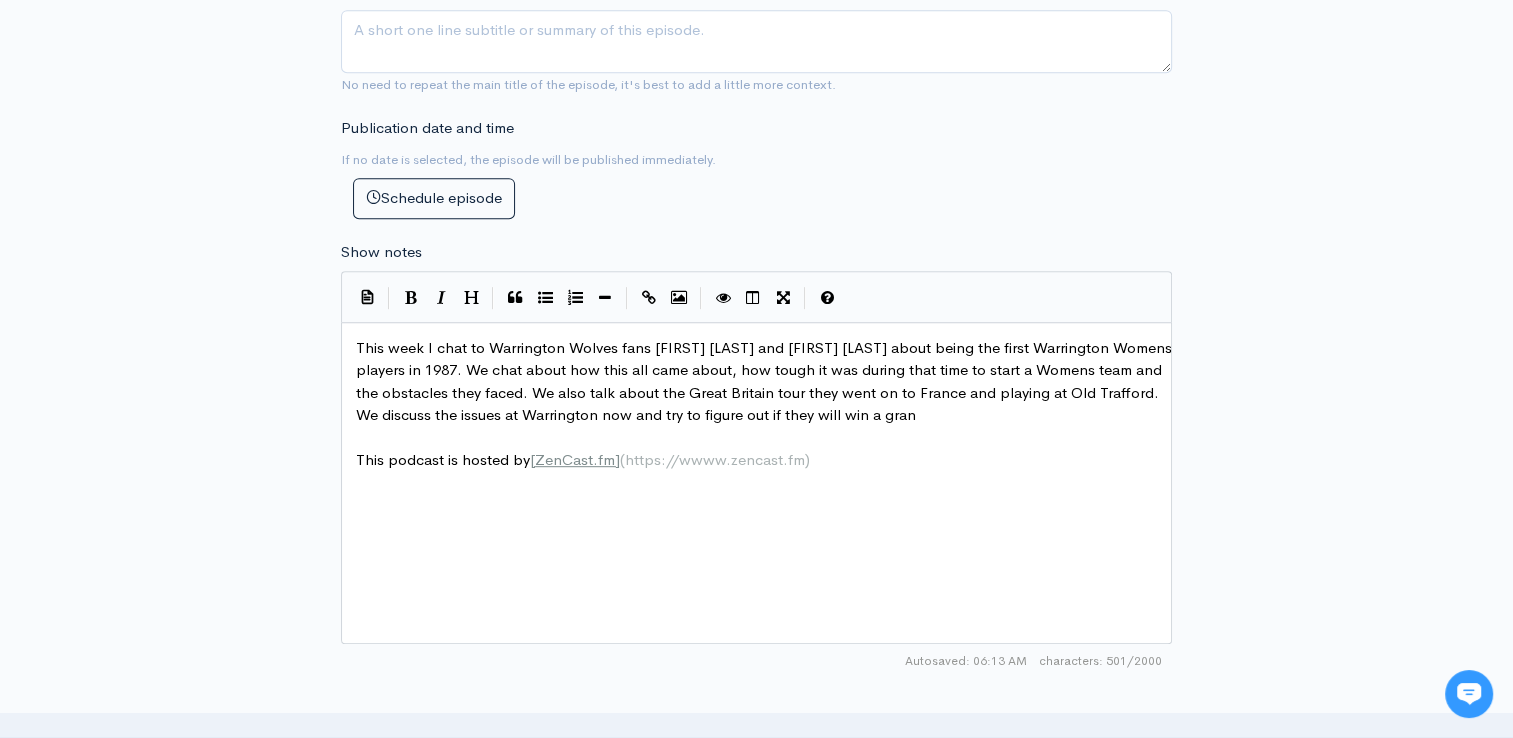 type on "y will win a granf" 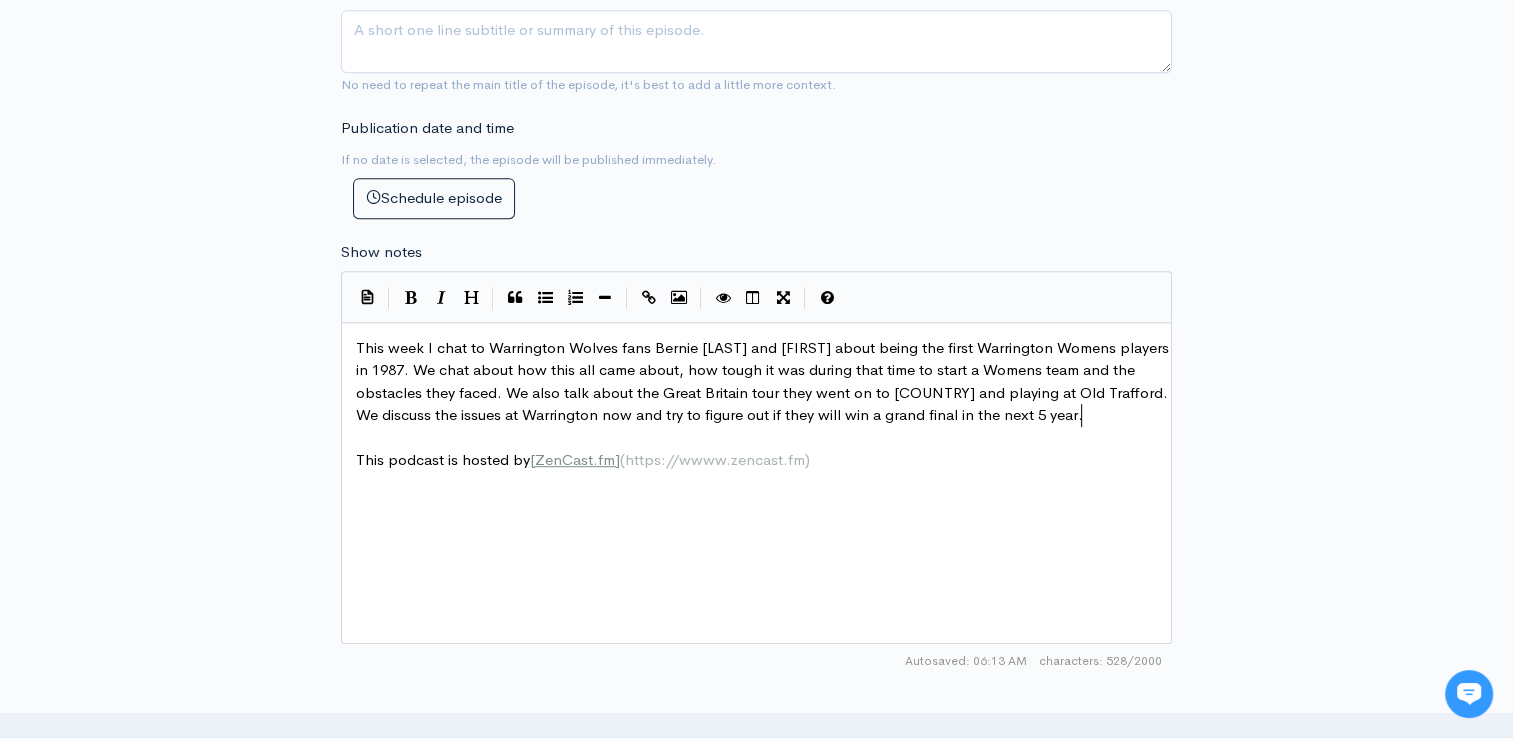 type on "d final in the next 5 year.s" 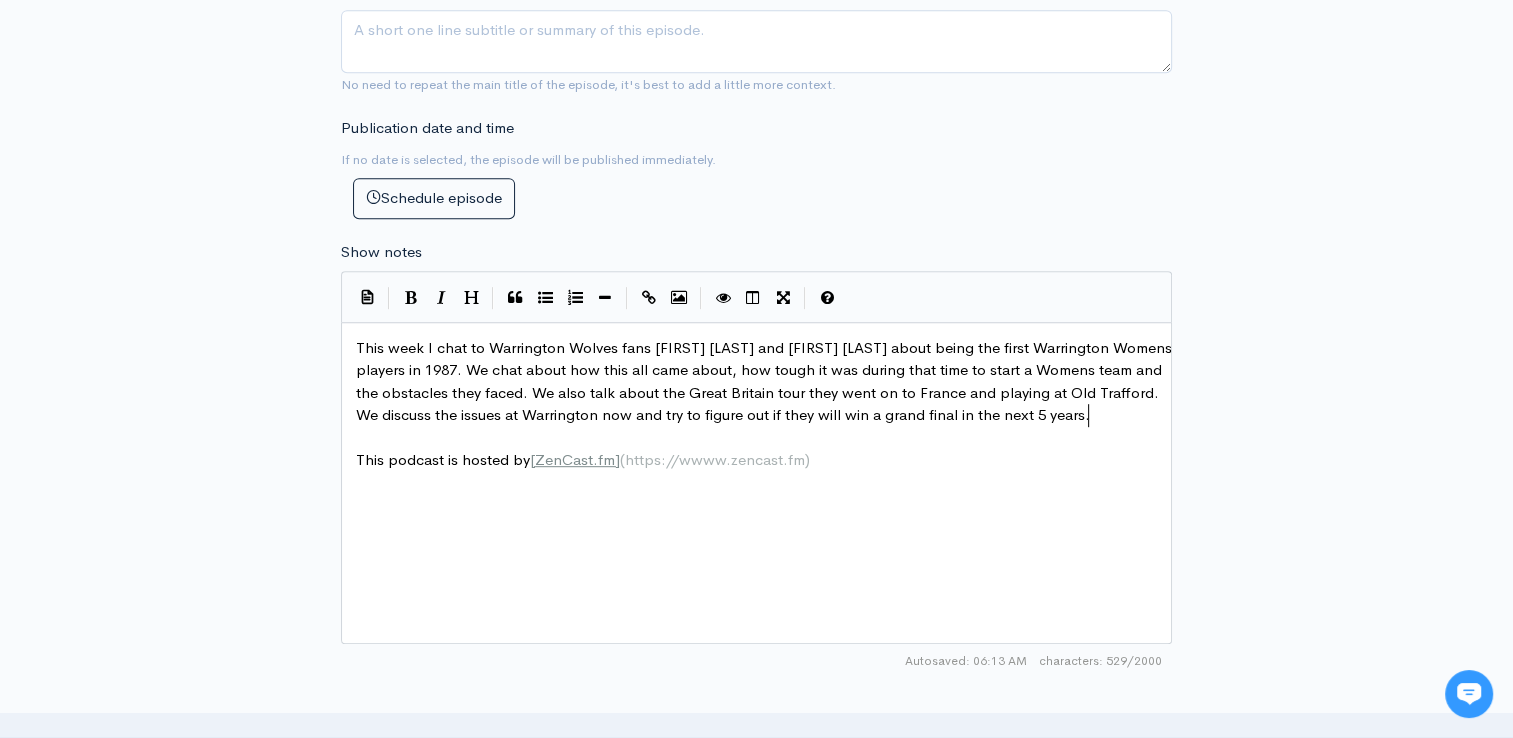 scroll, scrollTop: 8, scrollLeft: 14, axis: both 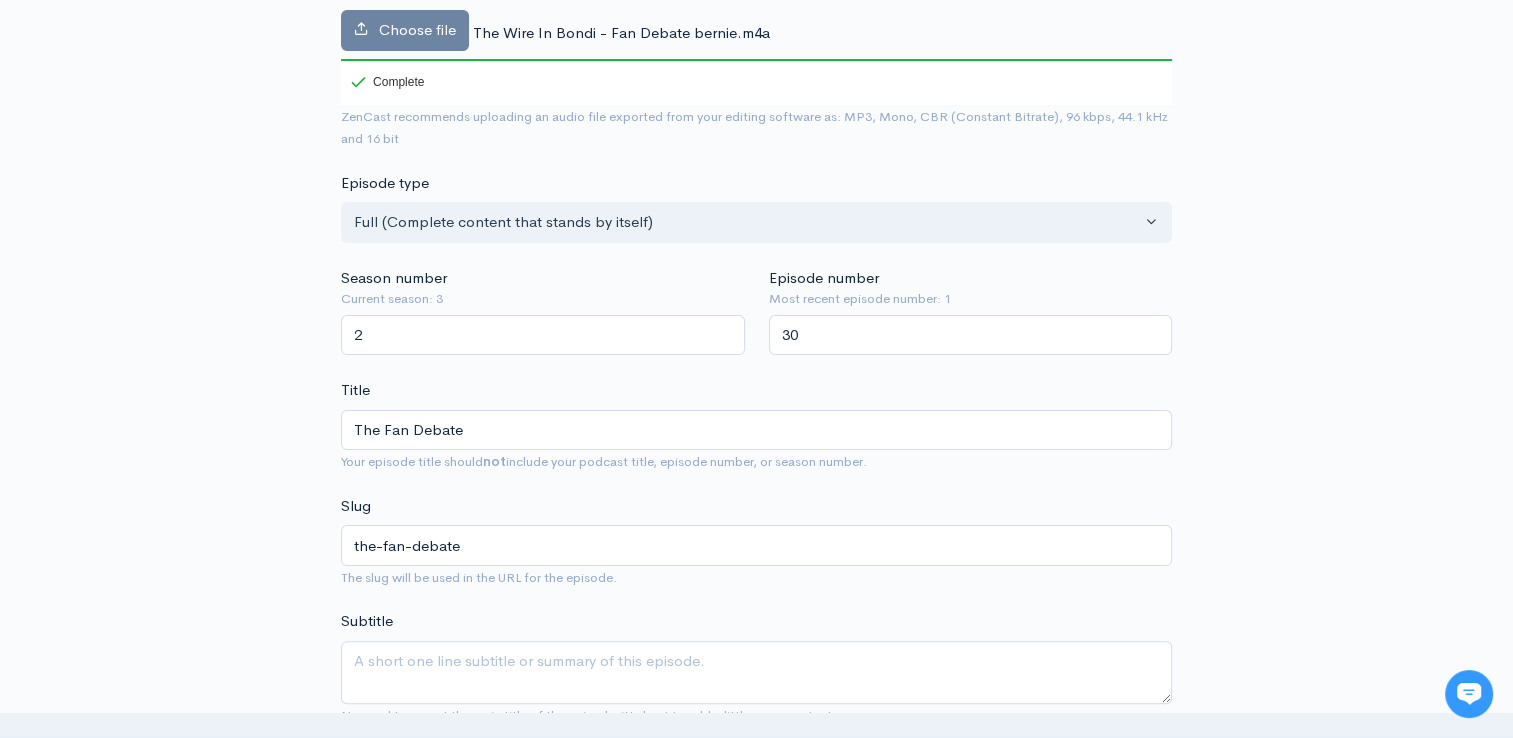 type on "s." 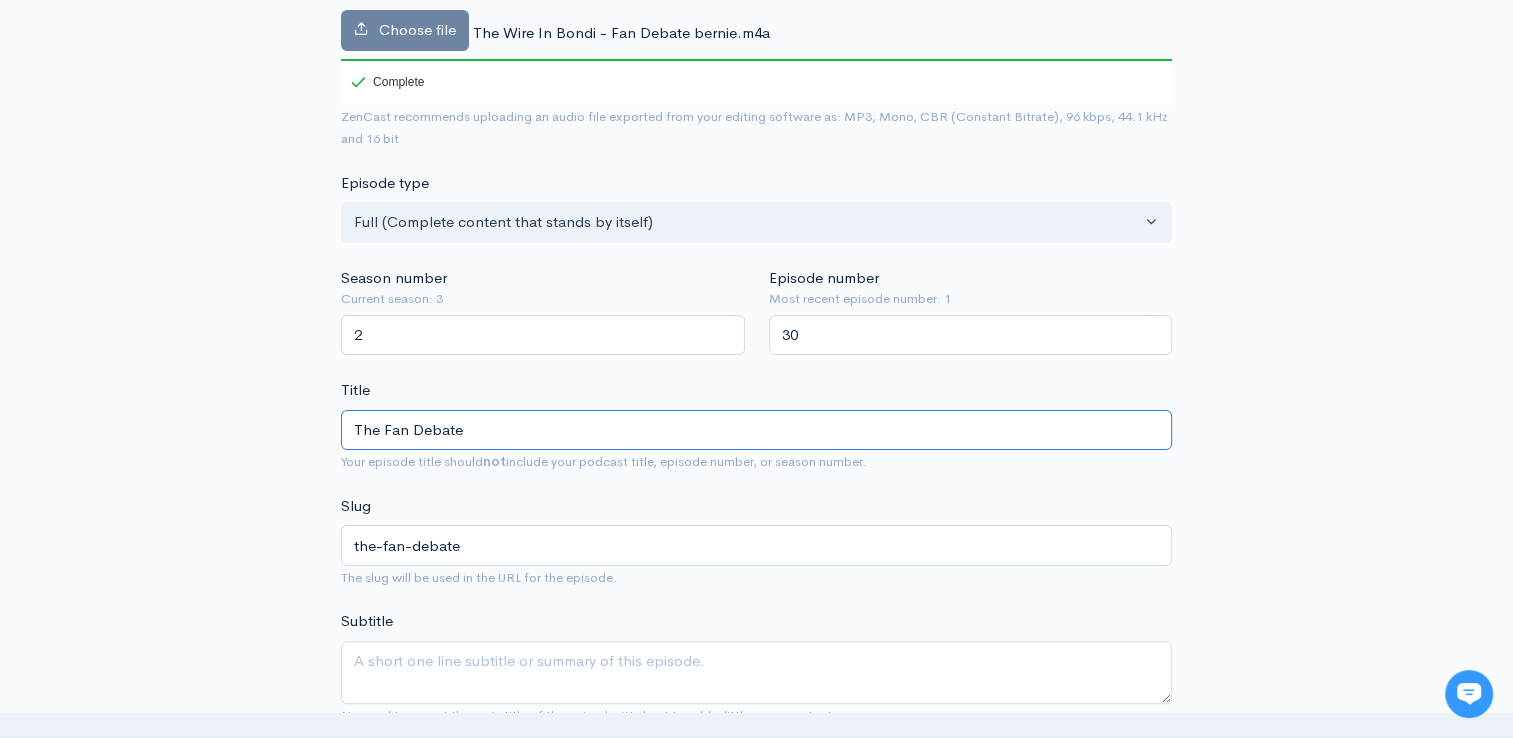 click on "The Fan Debate" at bounding box center [756, 430] 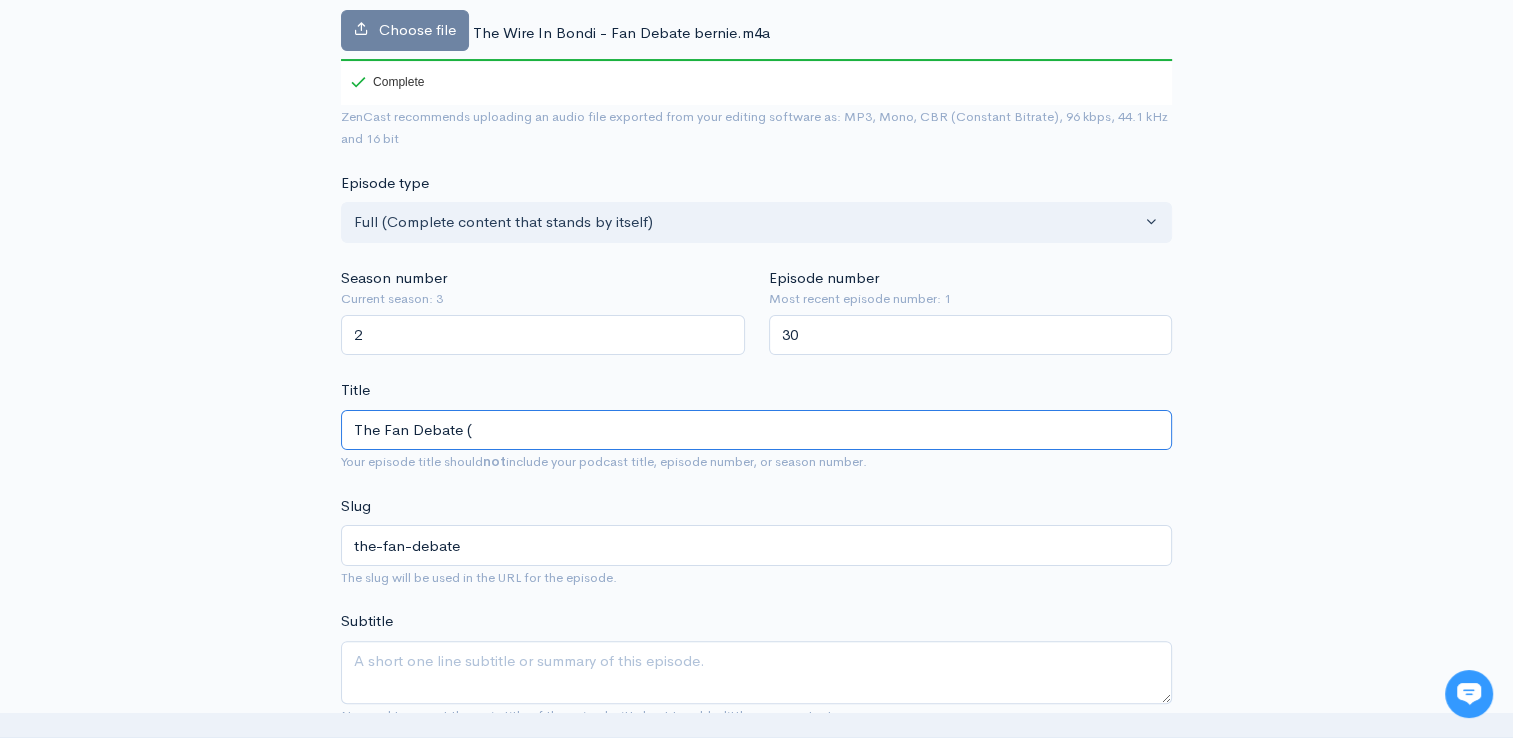 type on "The Fan Debate (W" 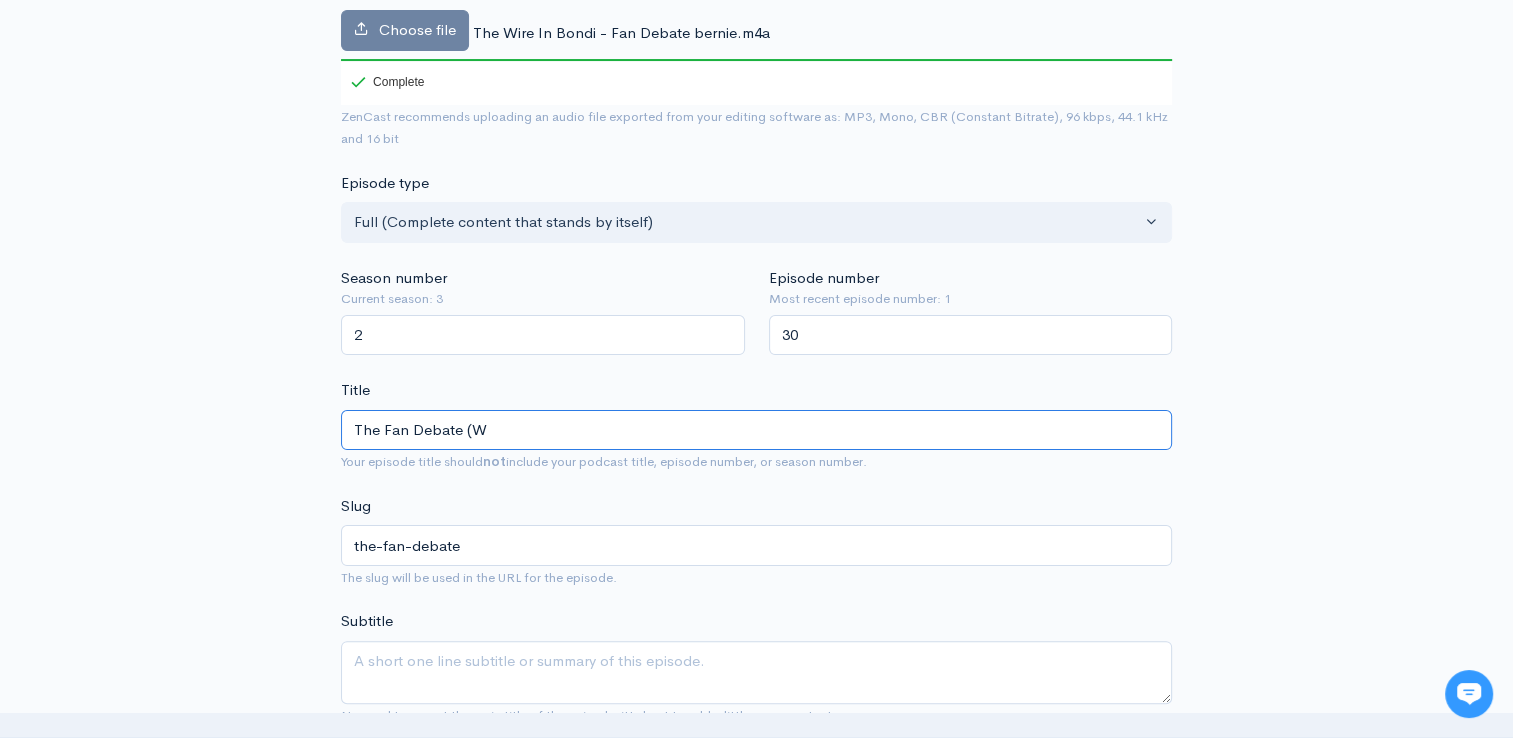 type on "the-fan-debate-w" 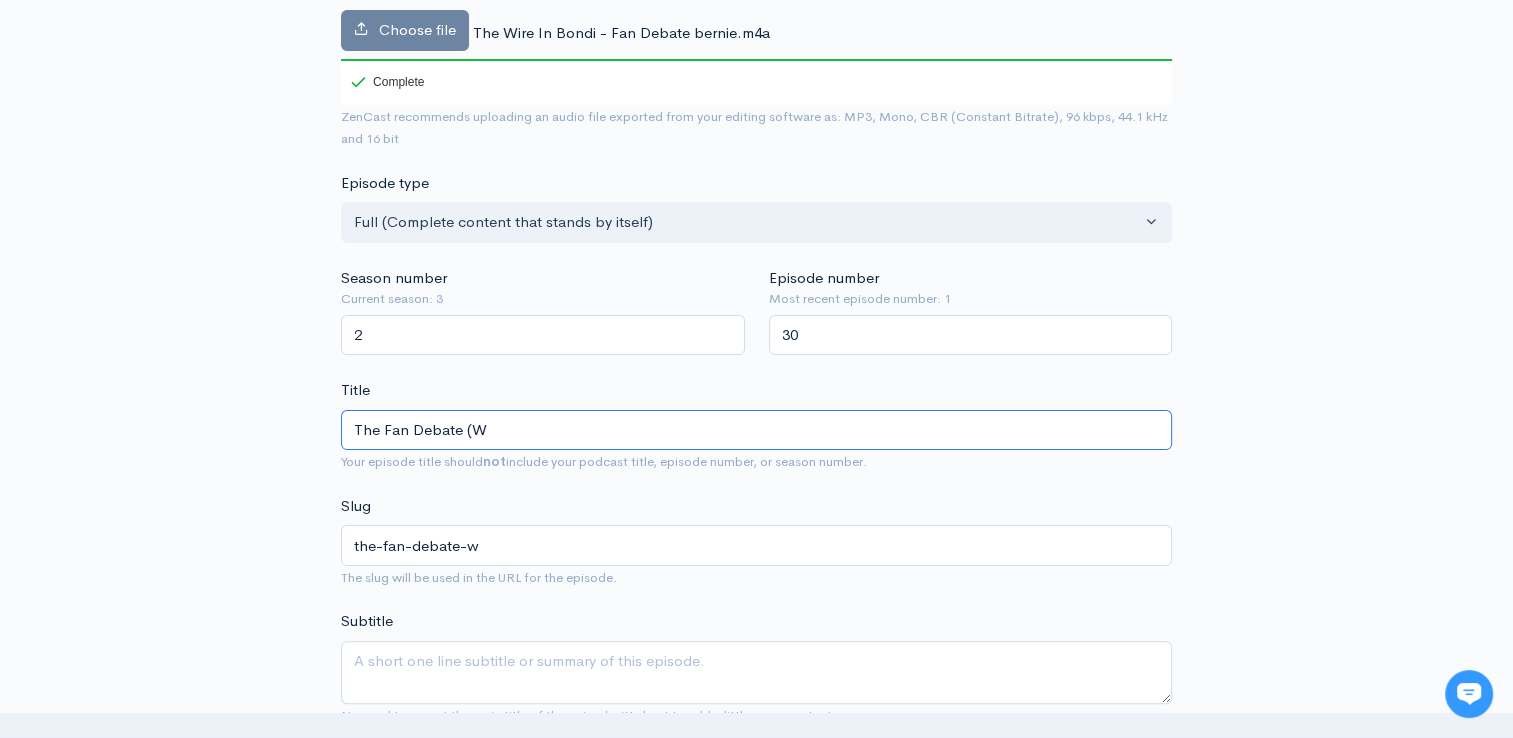 type on "The Fan Debate (Wo" 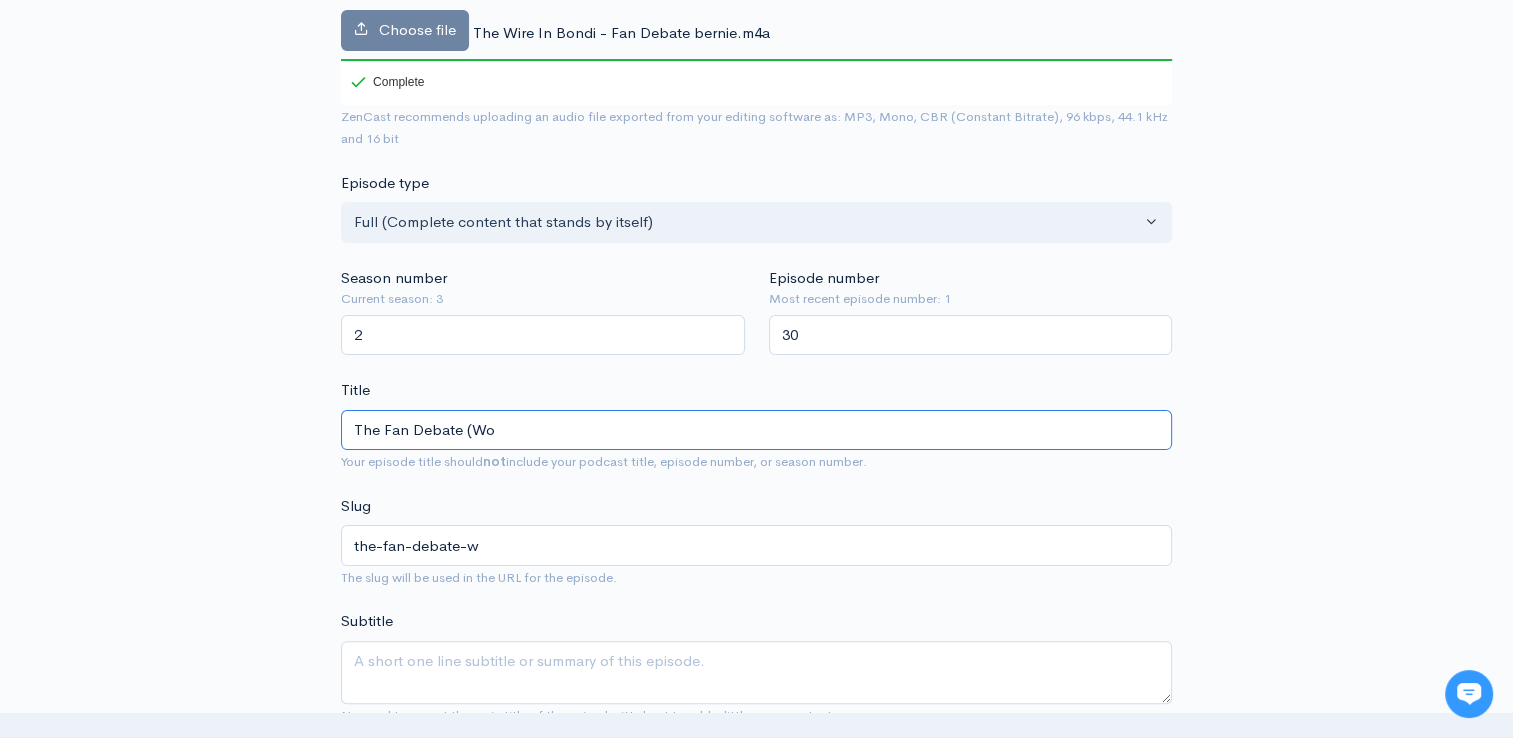 type on "the-fan-debate-wo" 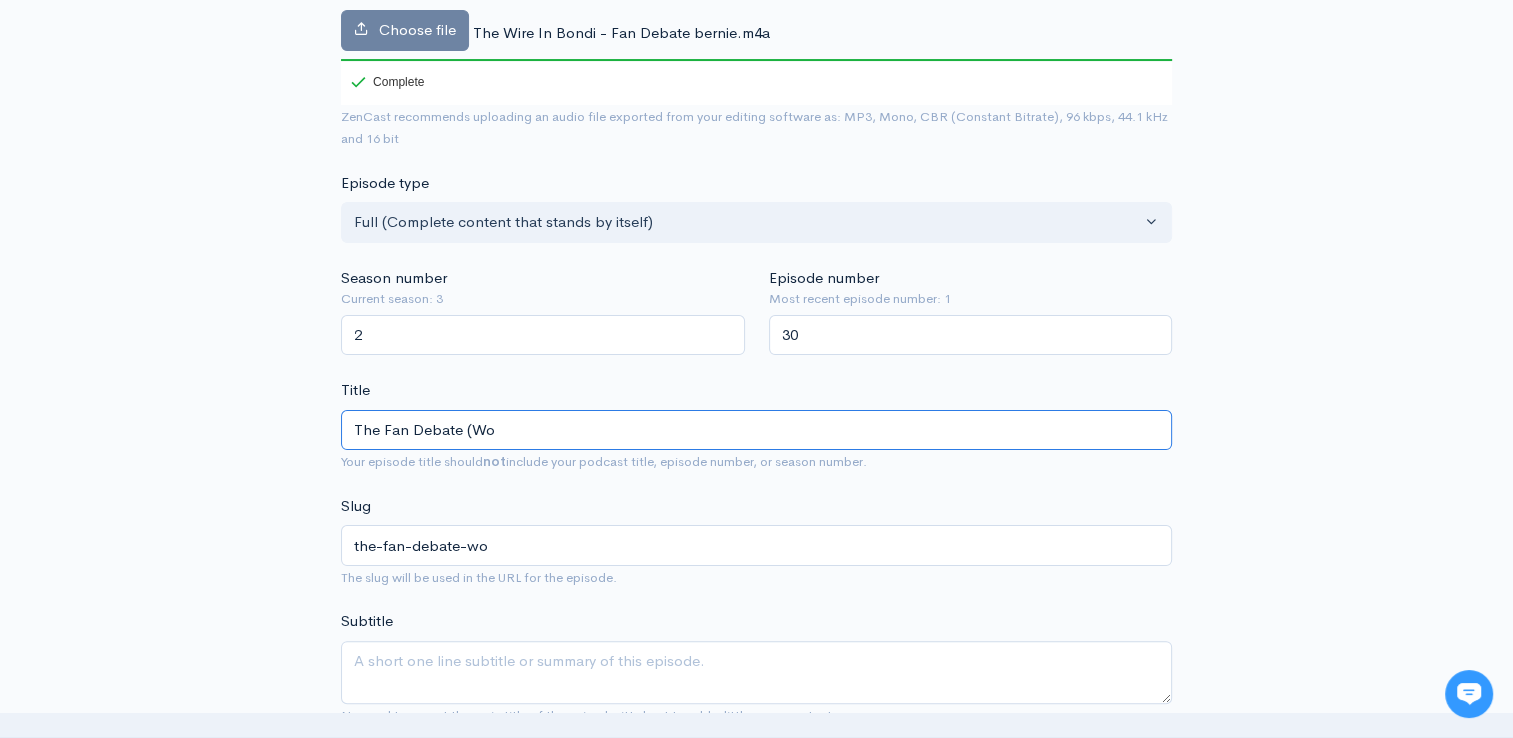 type on "The Fan Debate (Wom" 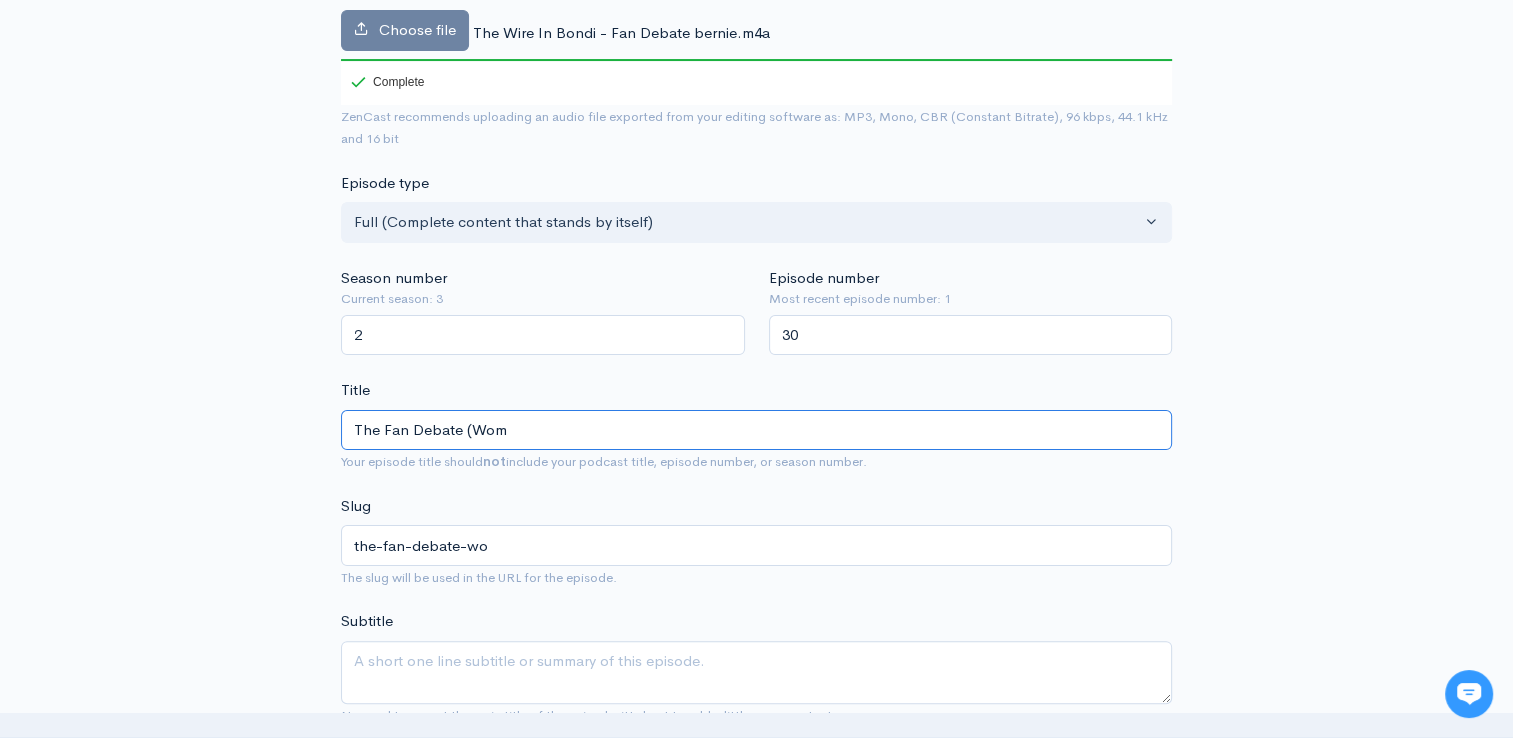 type on "the-fan-debate-wom" 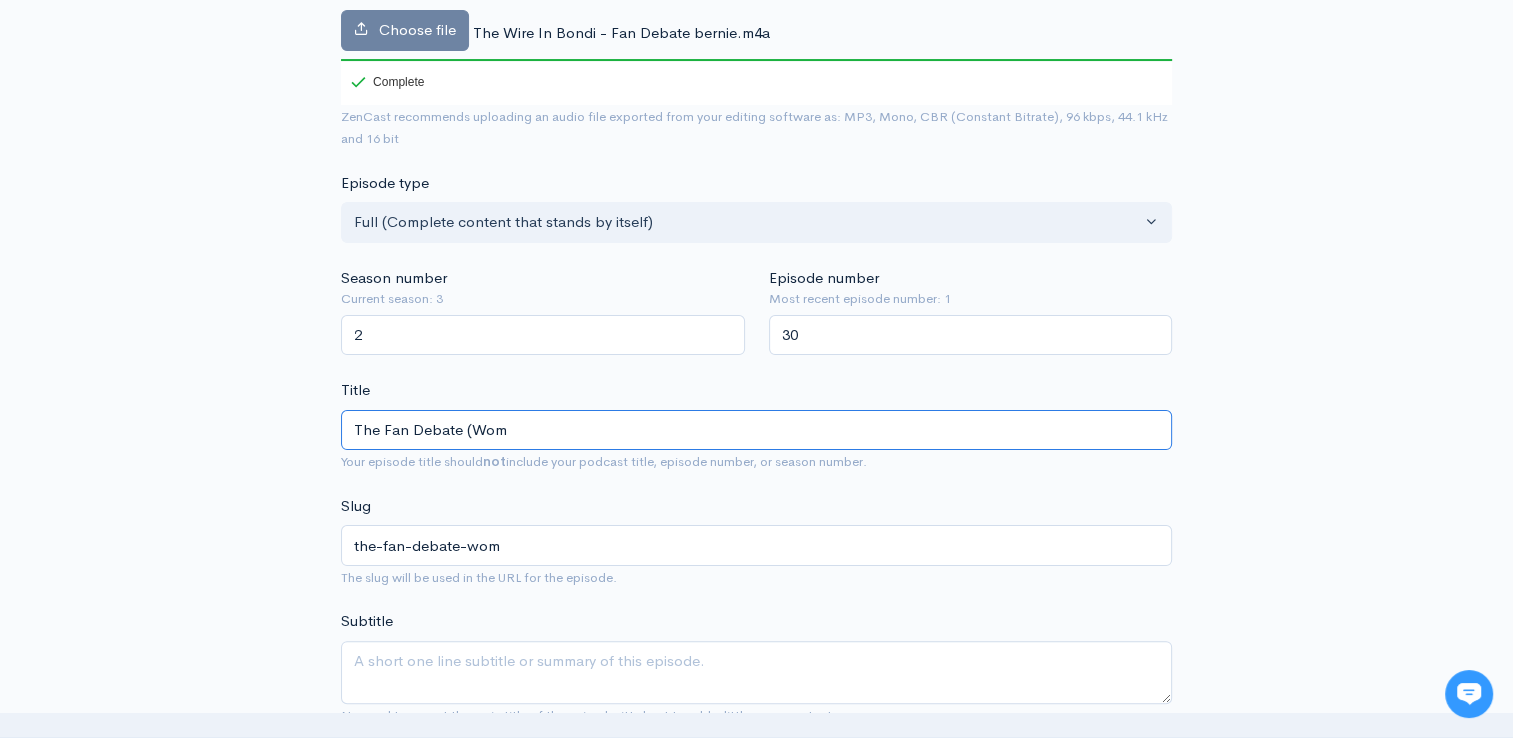 type on "The Fan Debate (Wome" 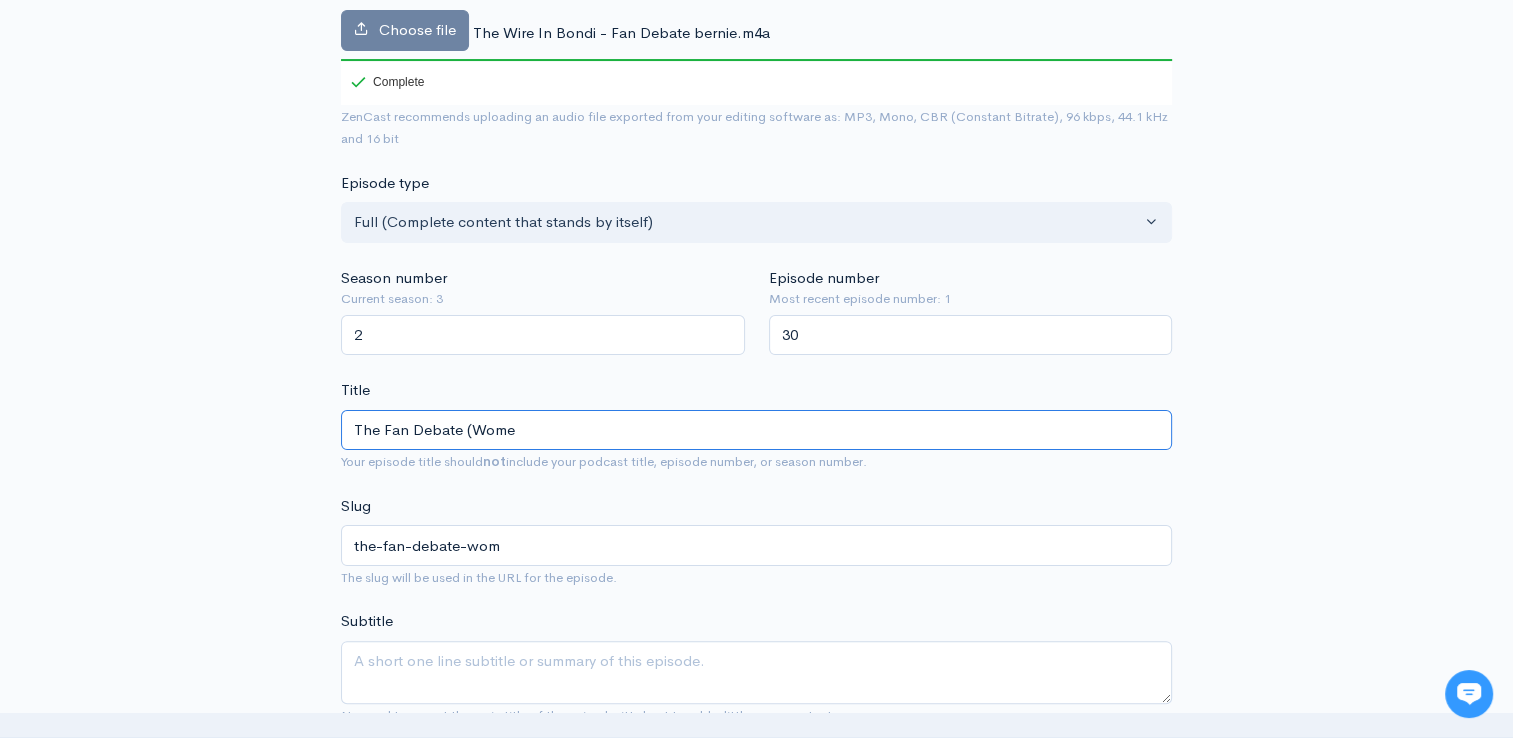 type on "the-fan-debate-wome" 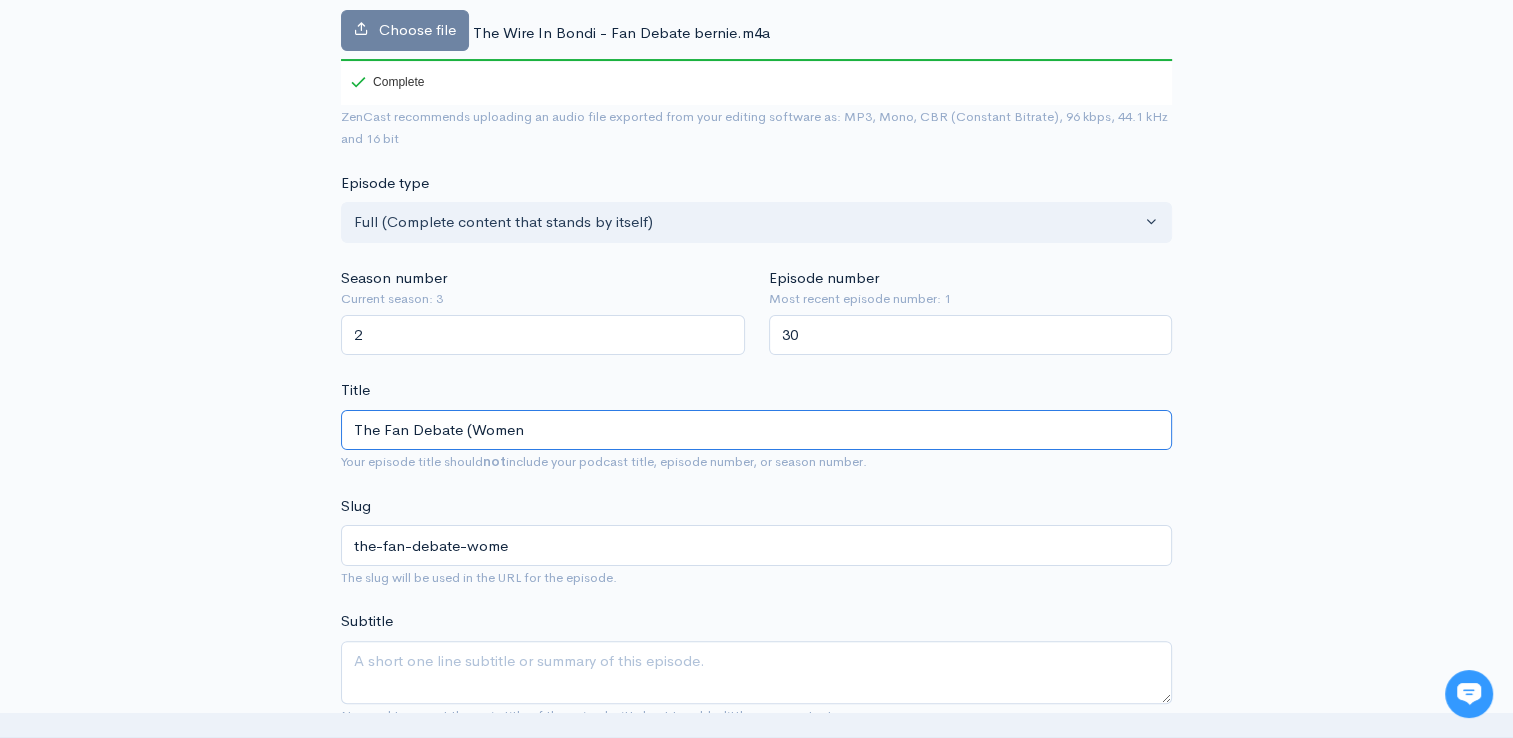 type on "The Fan Debate (Womens" 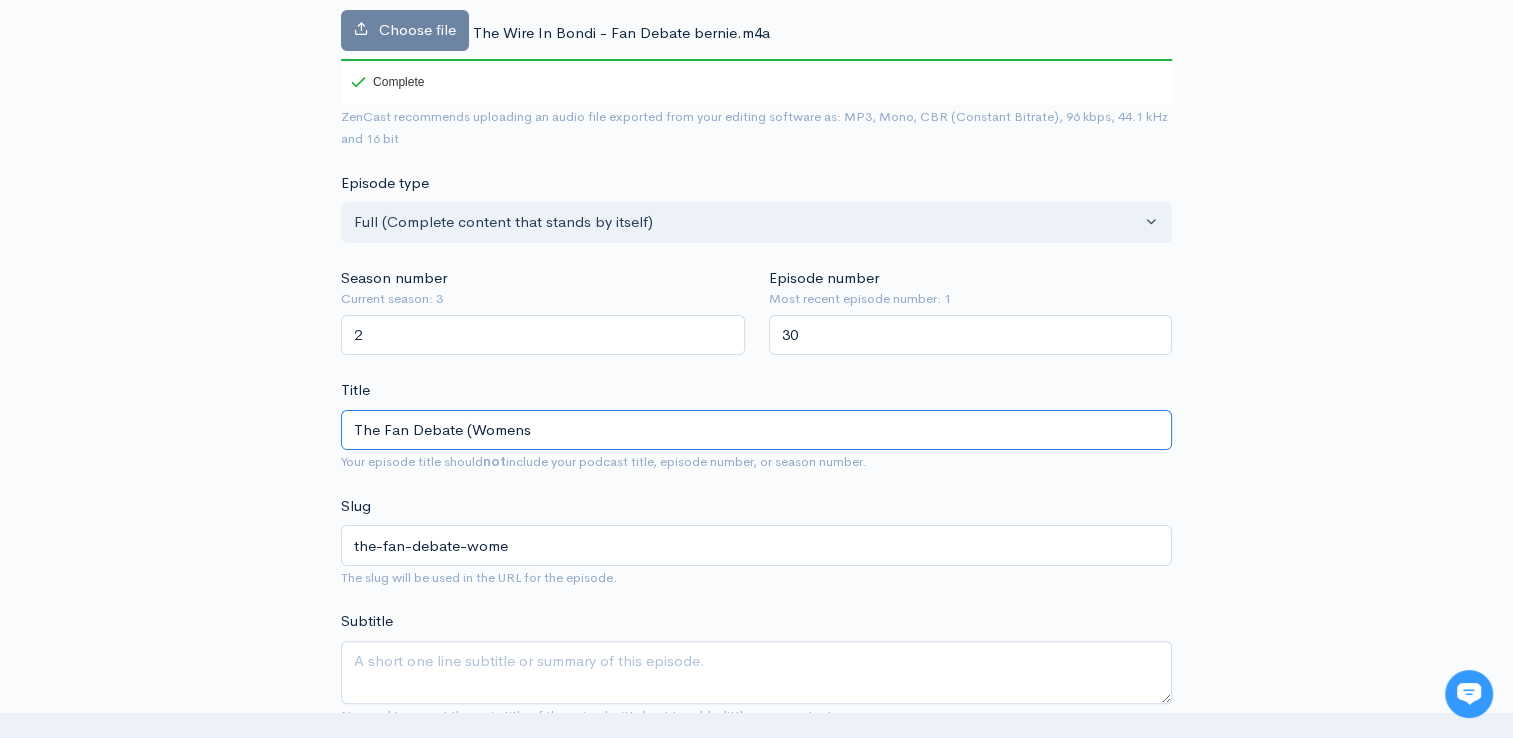 type on "the-fan-debate-womens" 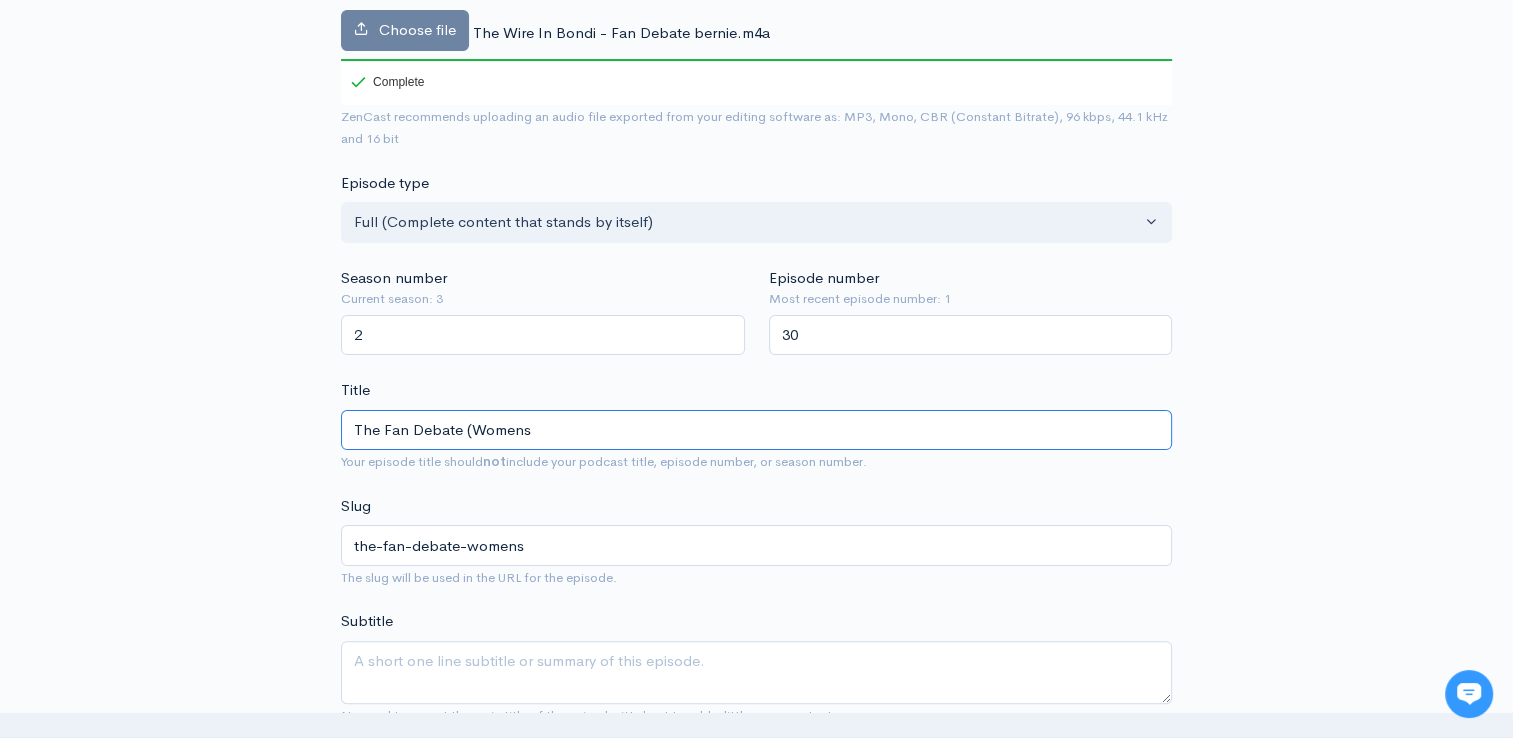 type on "The Fan Debate (Women" 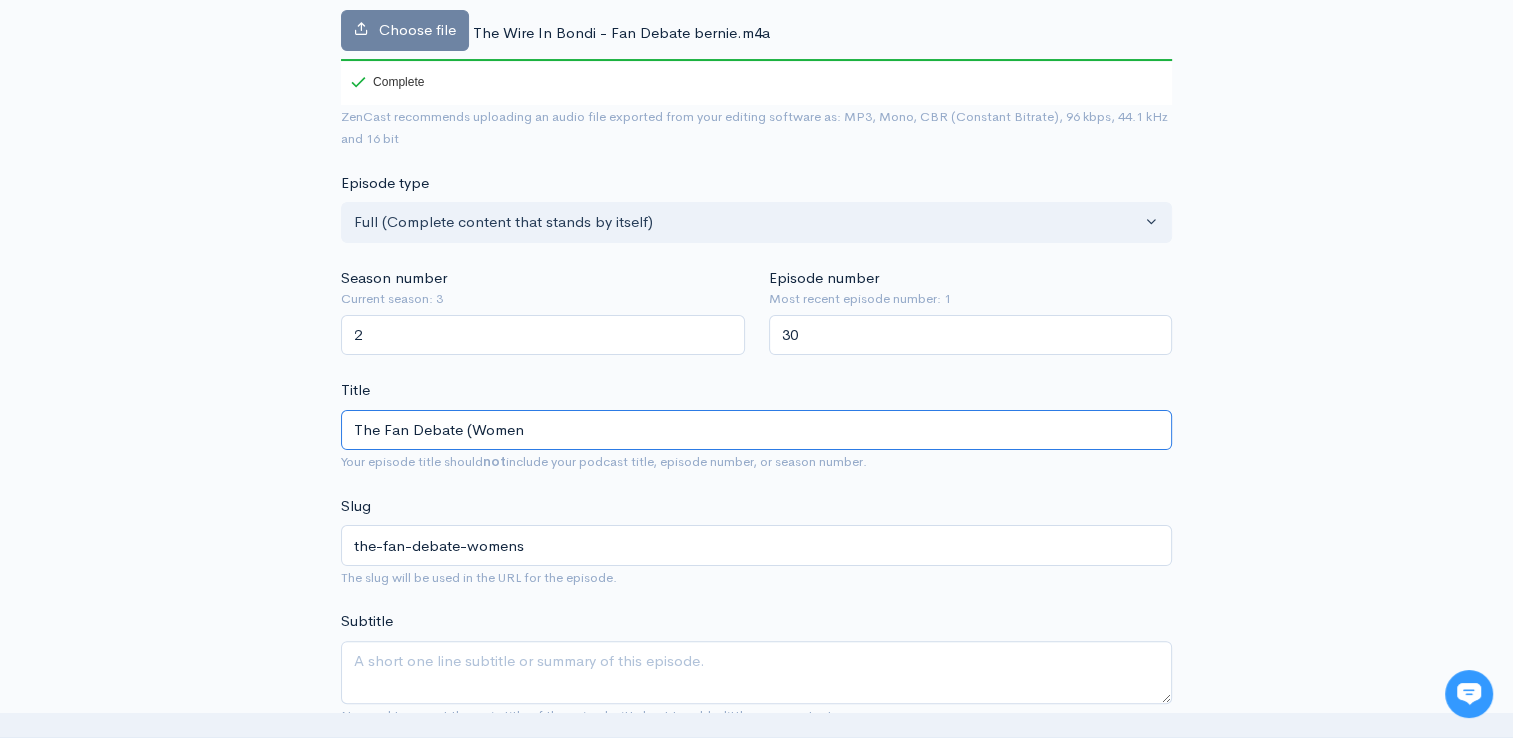 type on "the-fan-debate-women" 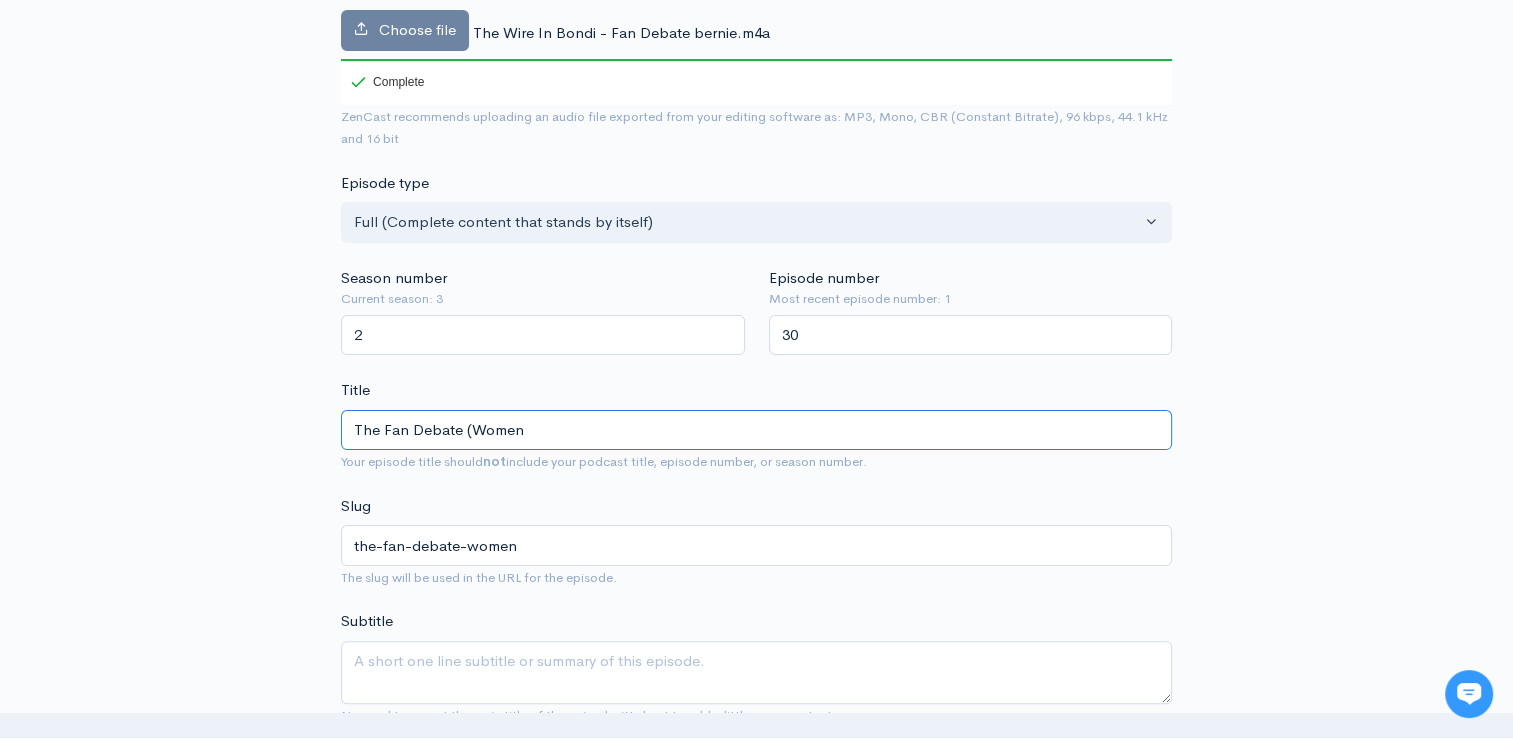 type on "The Fan Debate (Wome" 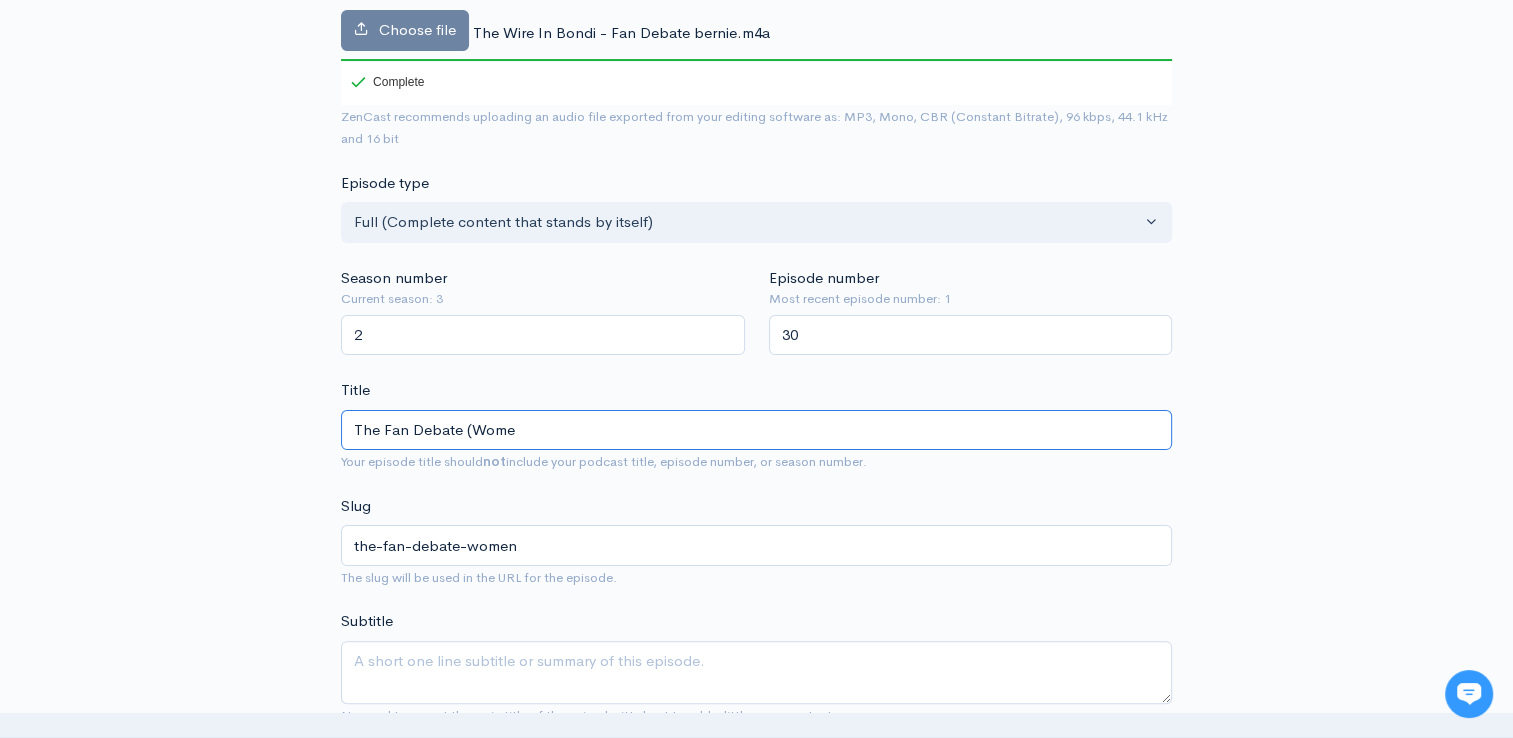 type on "the-fan-debate-wome" 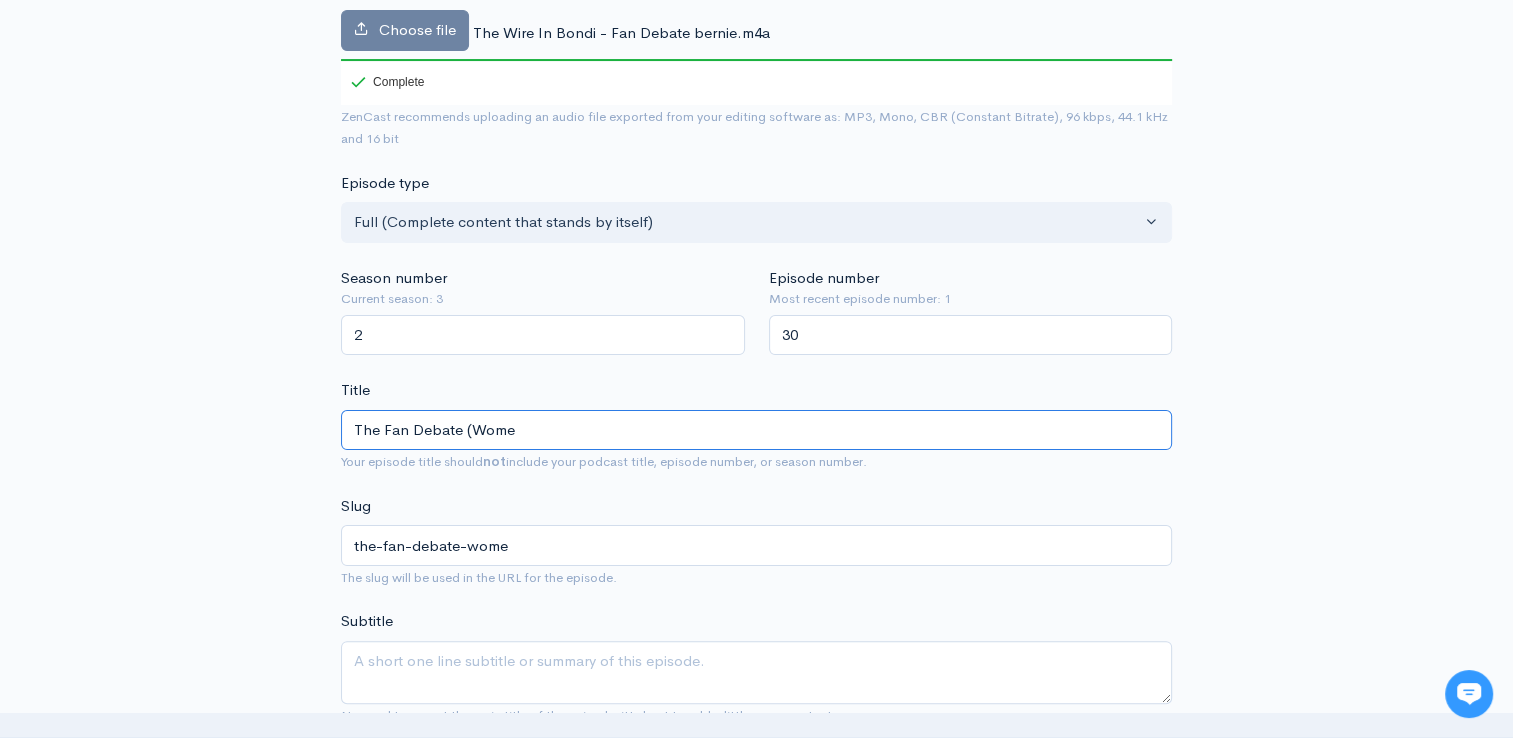 type on "The Fan Debate (Wom" 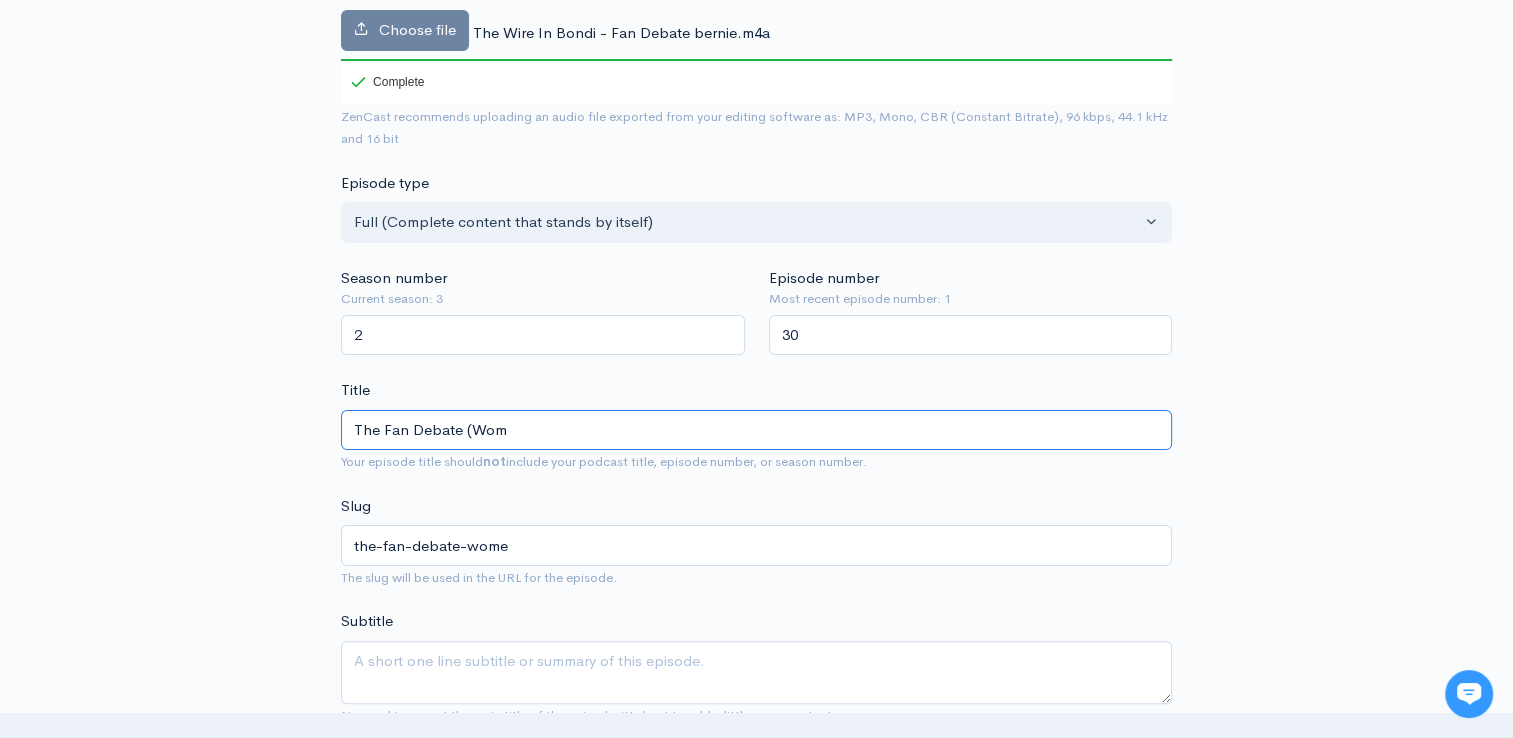 type on "the-fan-debate-wom" 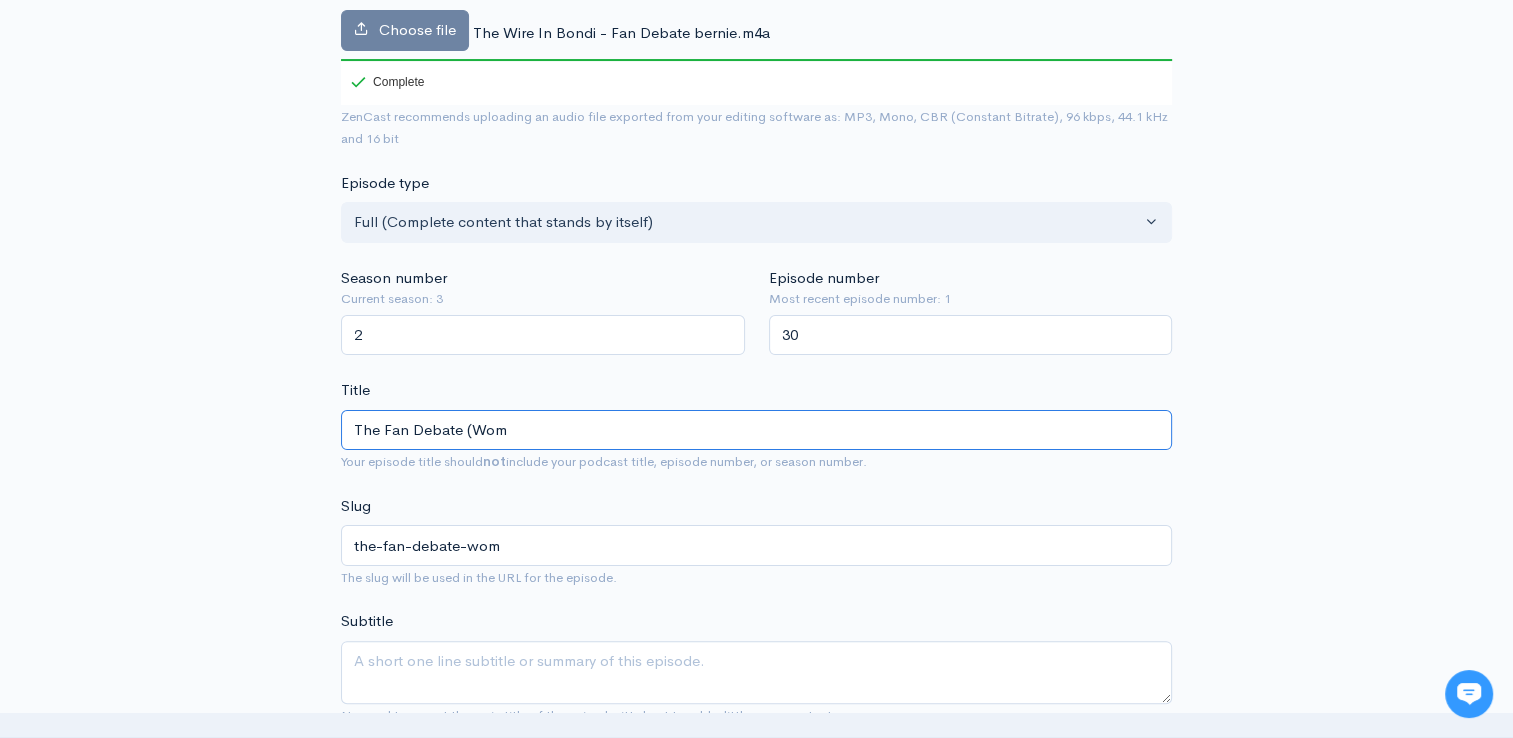 type on "The Fan Debate (Wo" 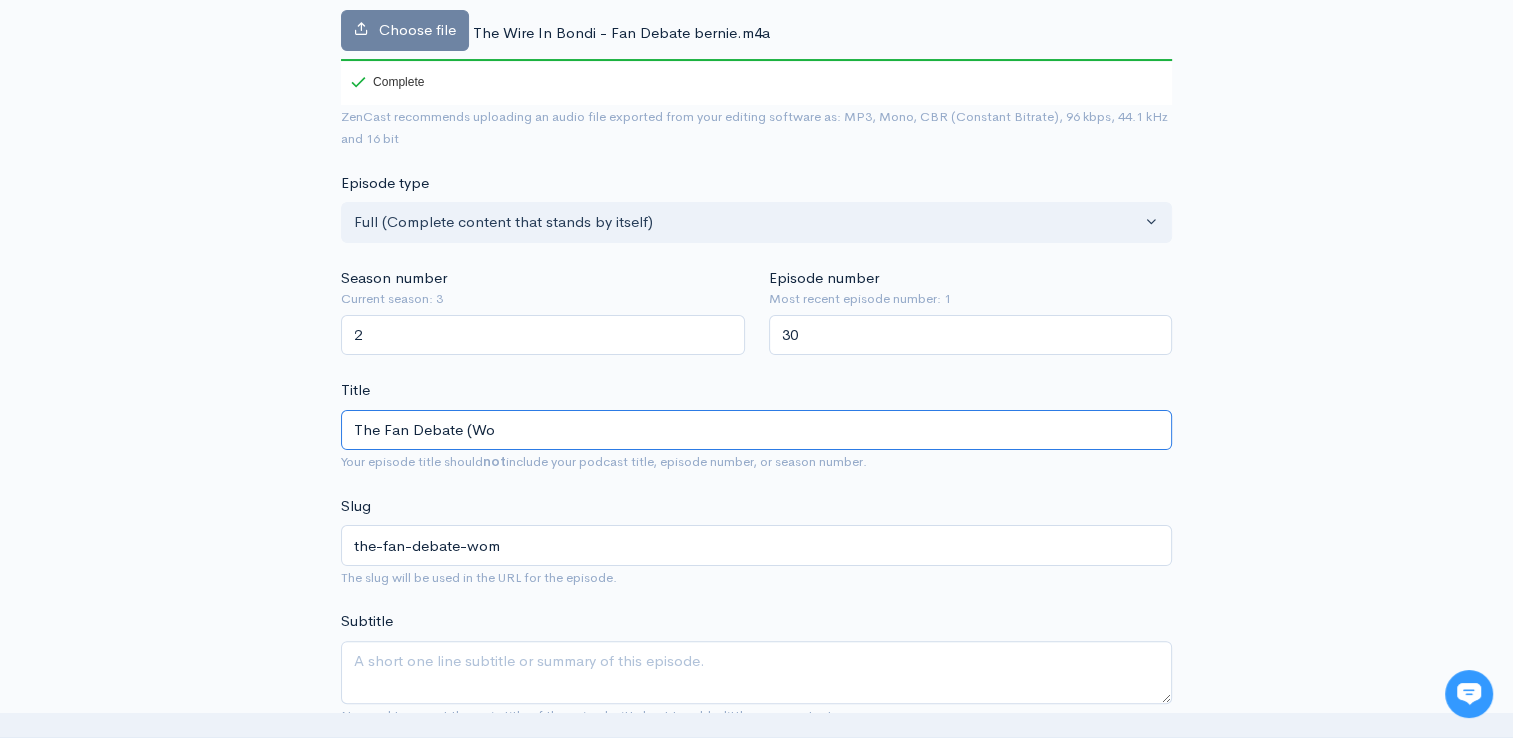type on "the-fan-debate-wo" 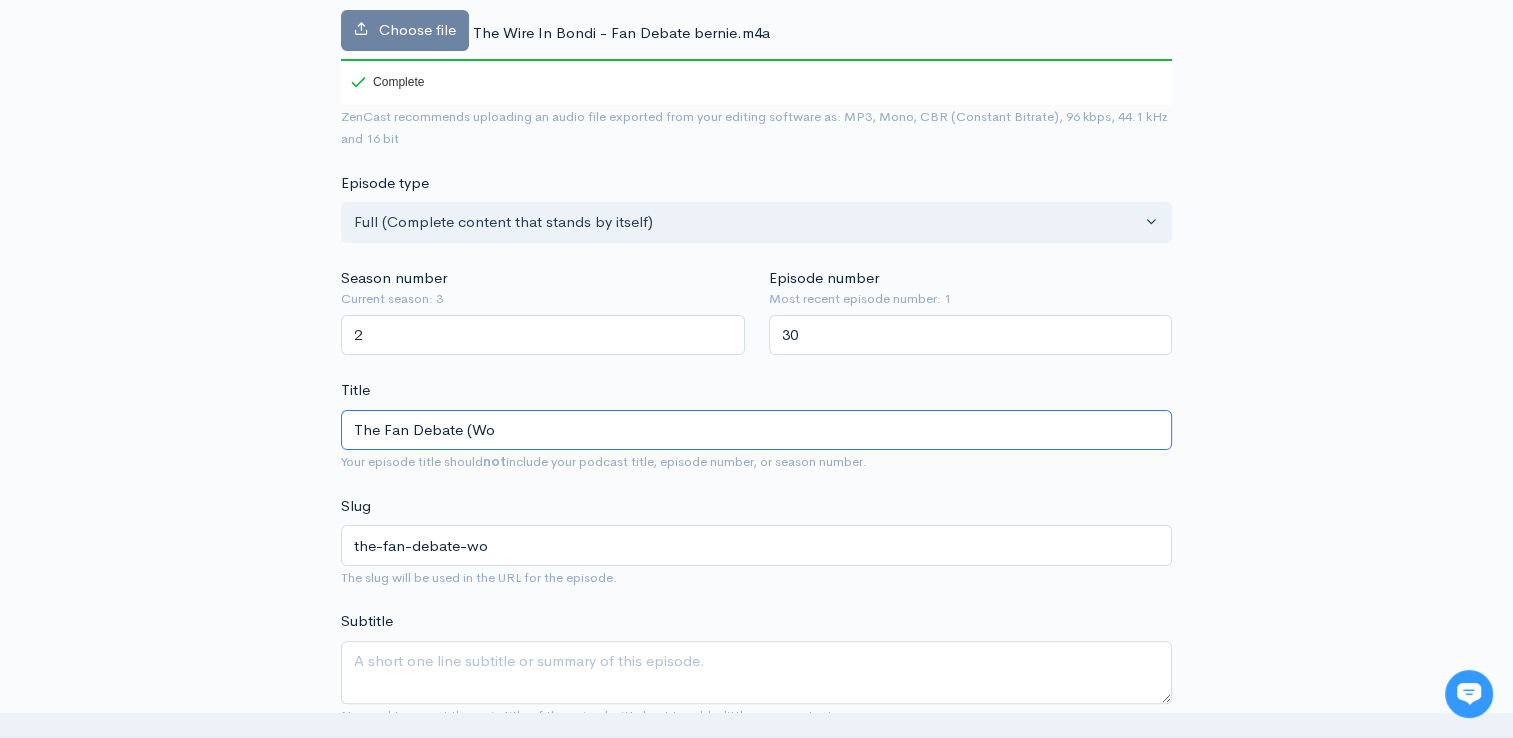 type on "The Fan Debate (W" 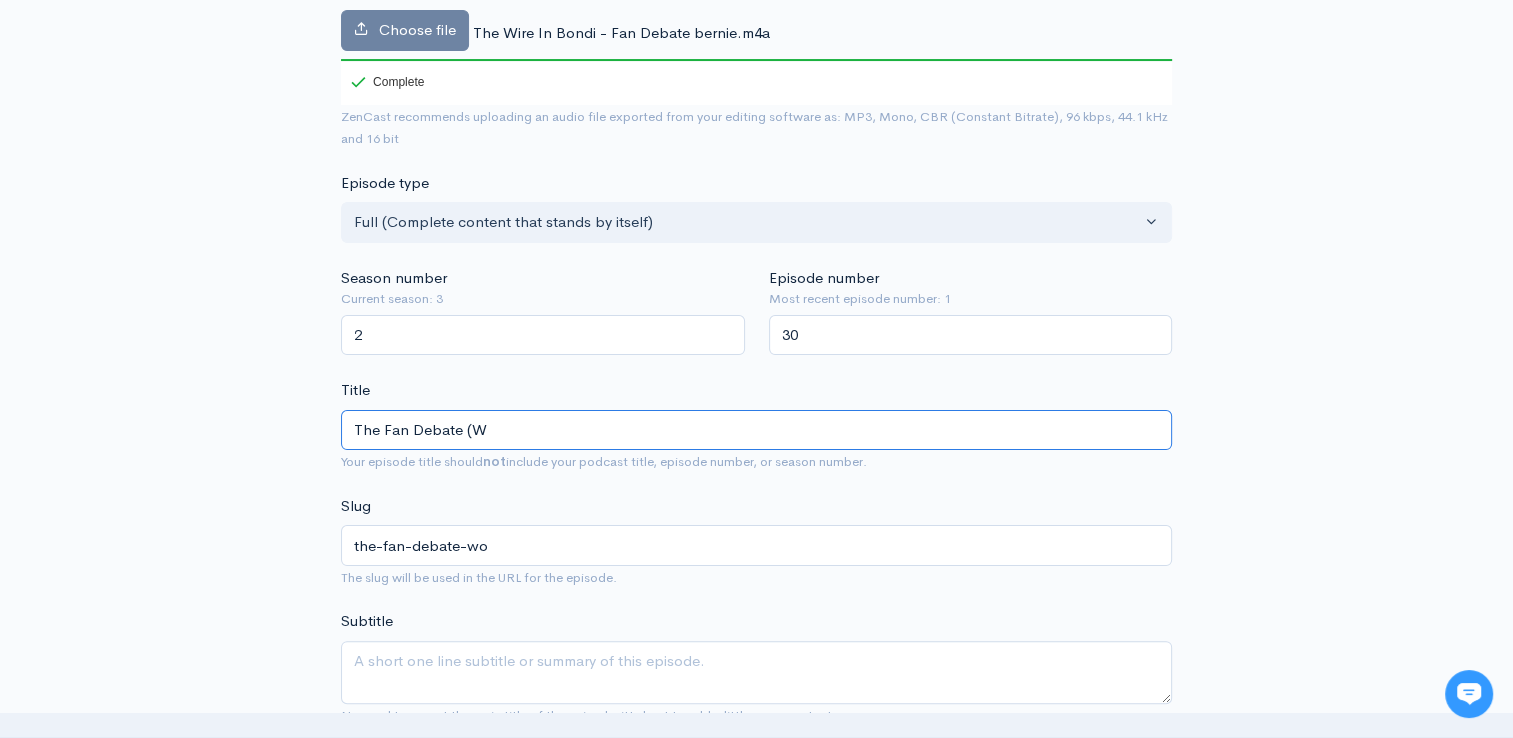 type on "the-fan-debate-w" 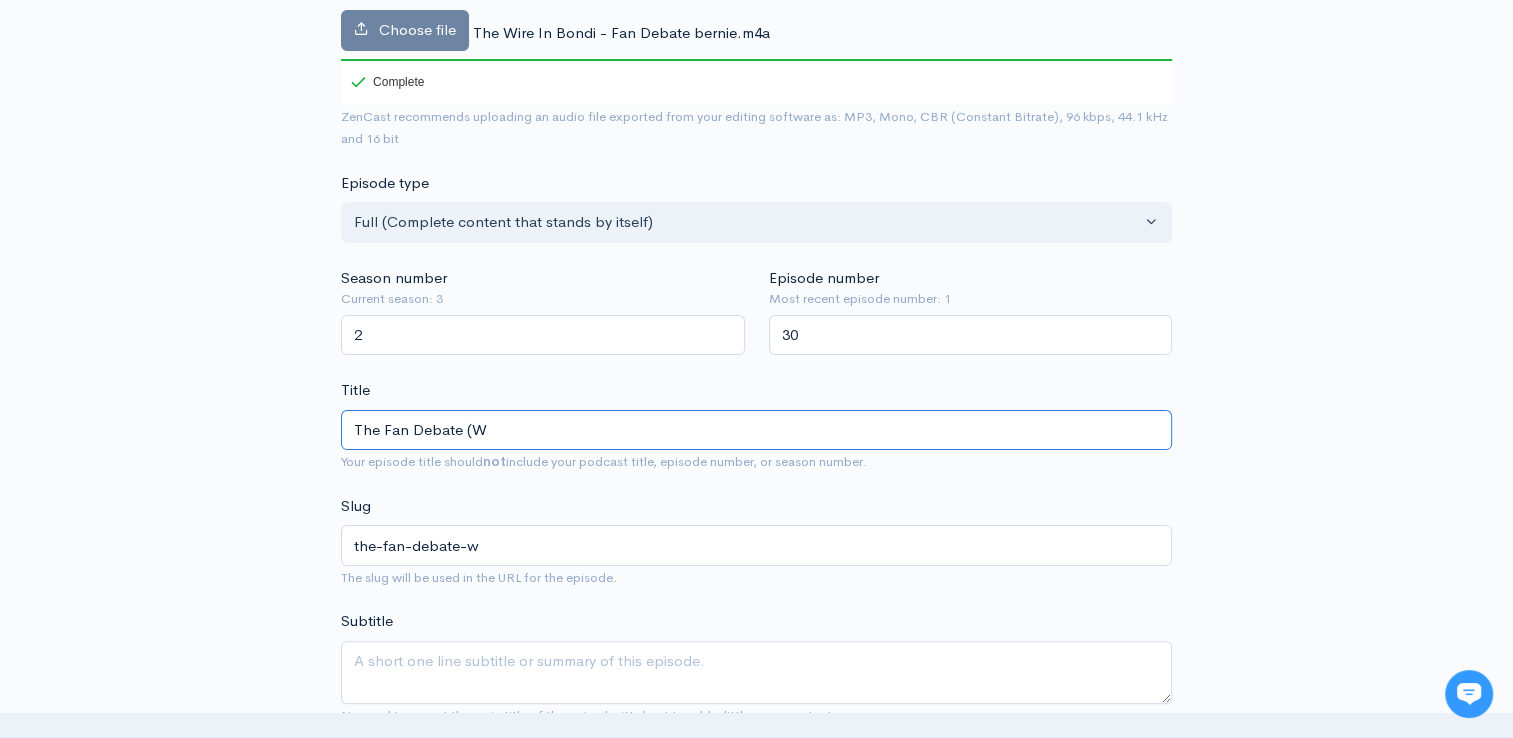 type on "The Fan Debate (" 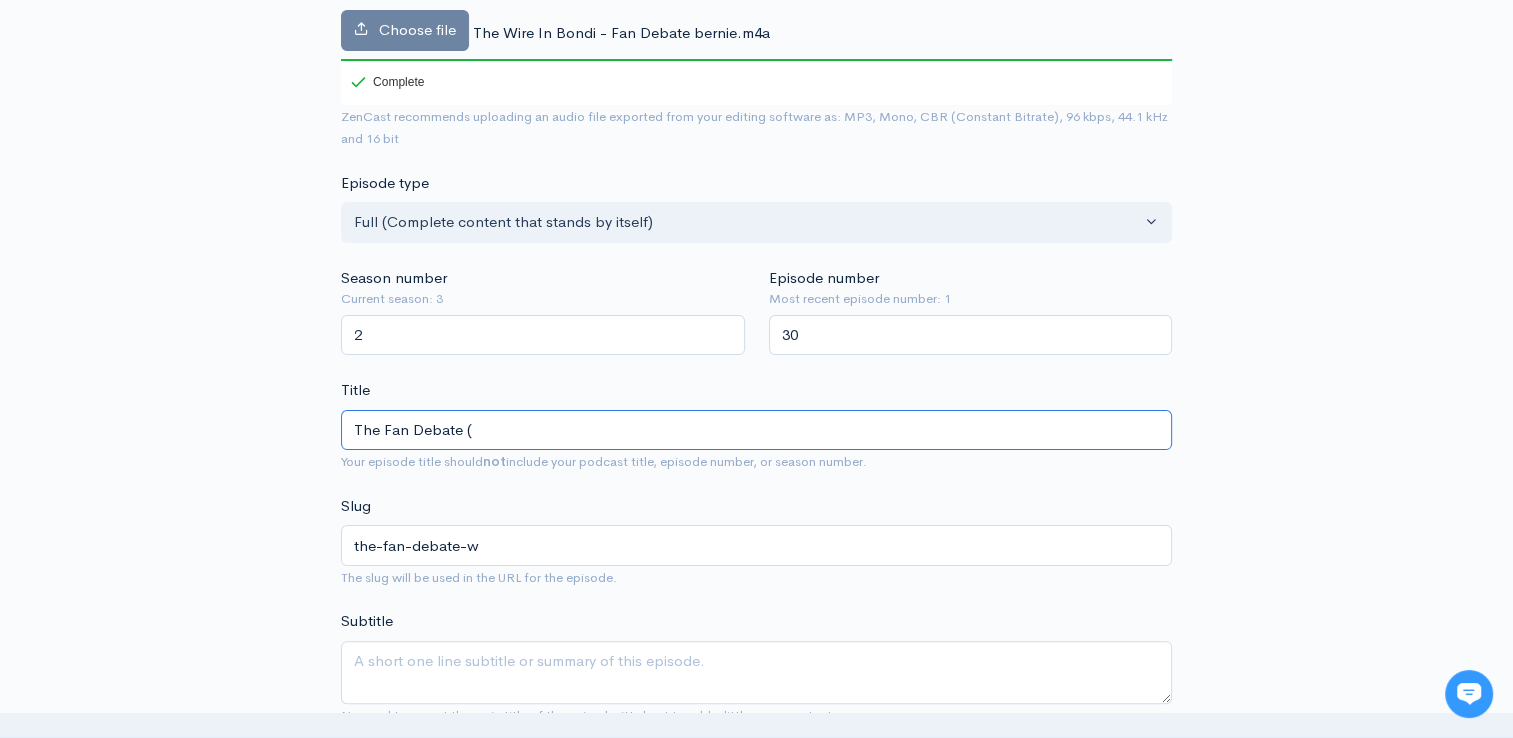 type on "the-fan-debate" 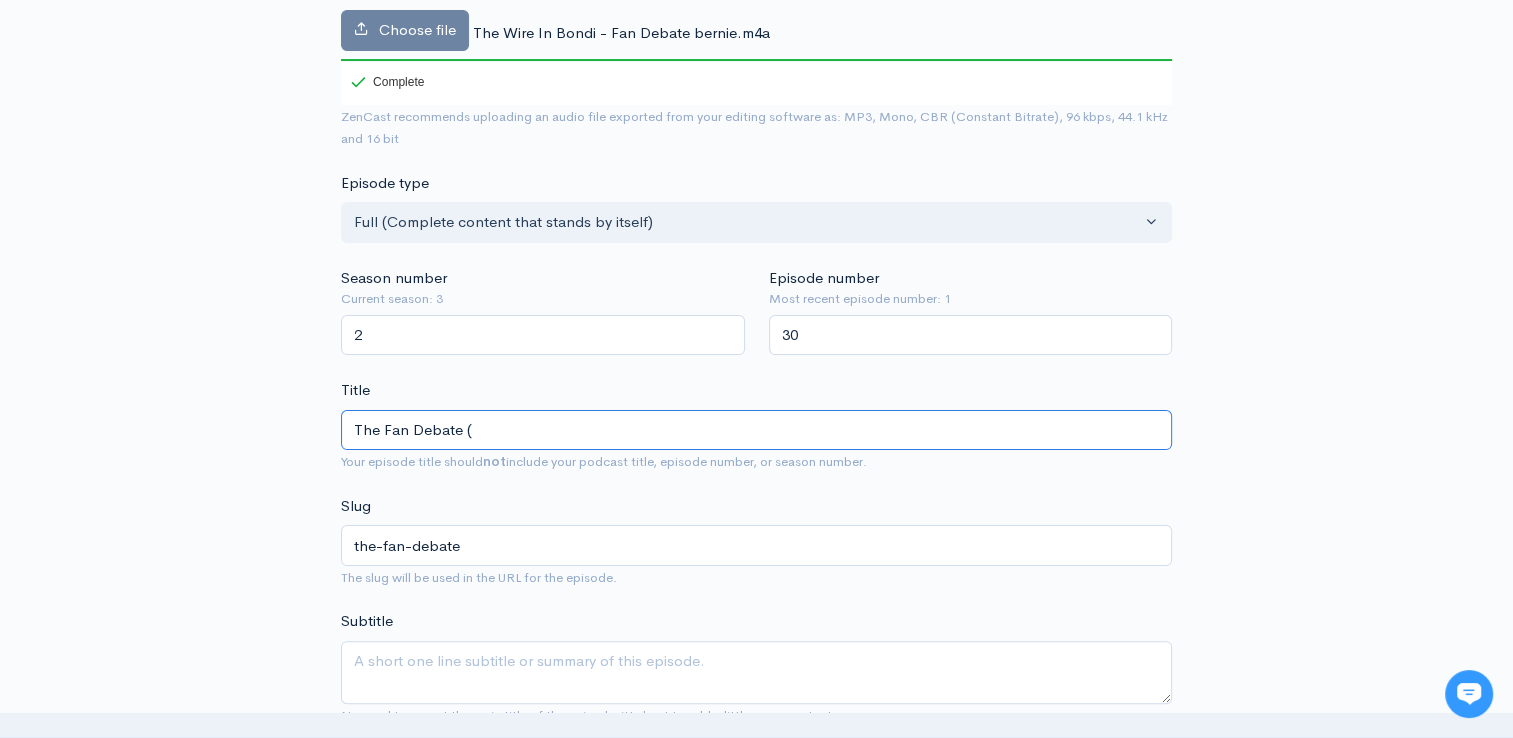 type on "The Fan Debate (B" 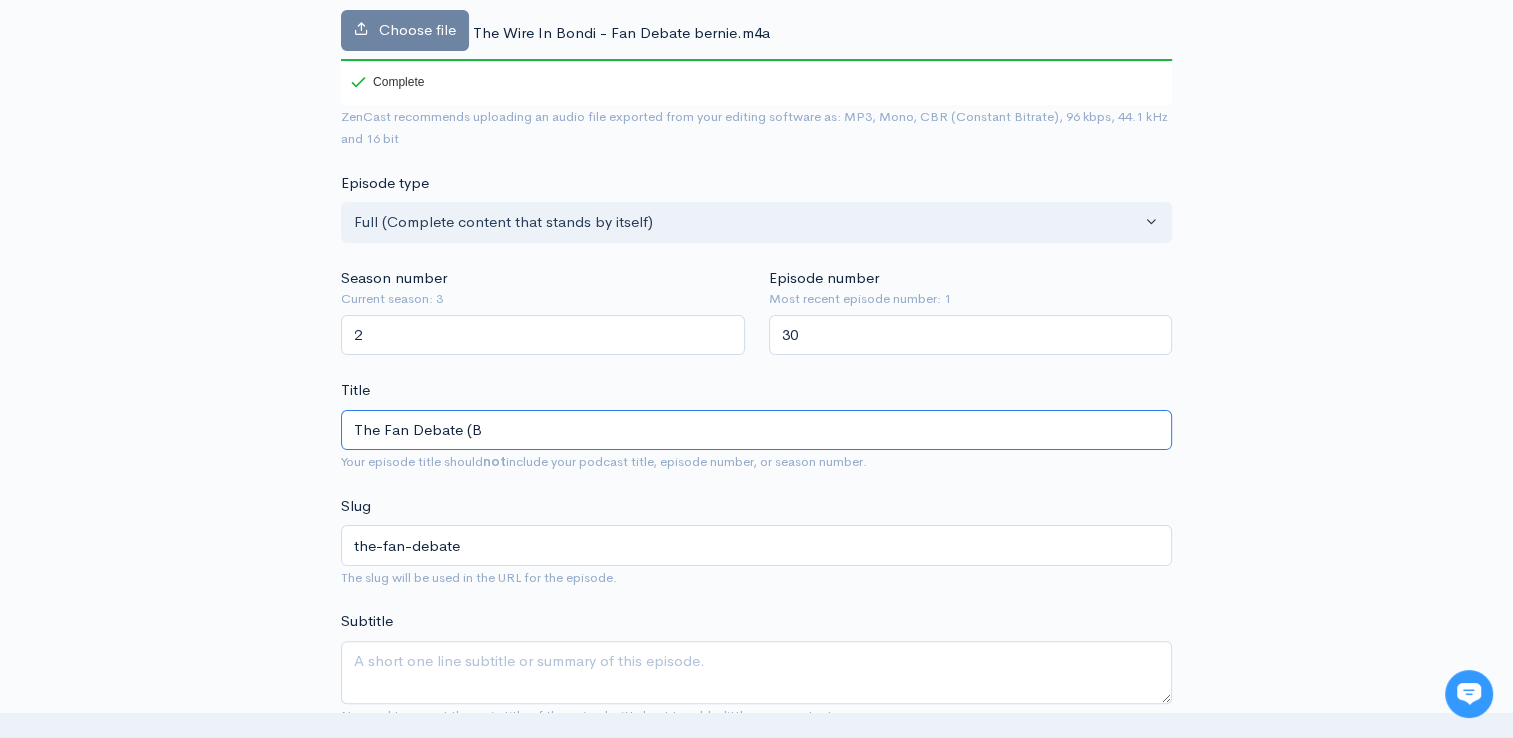 type on "the-fan-debate-b" 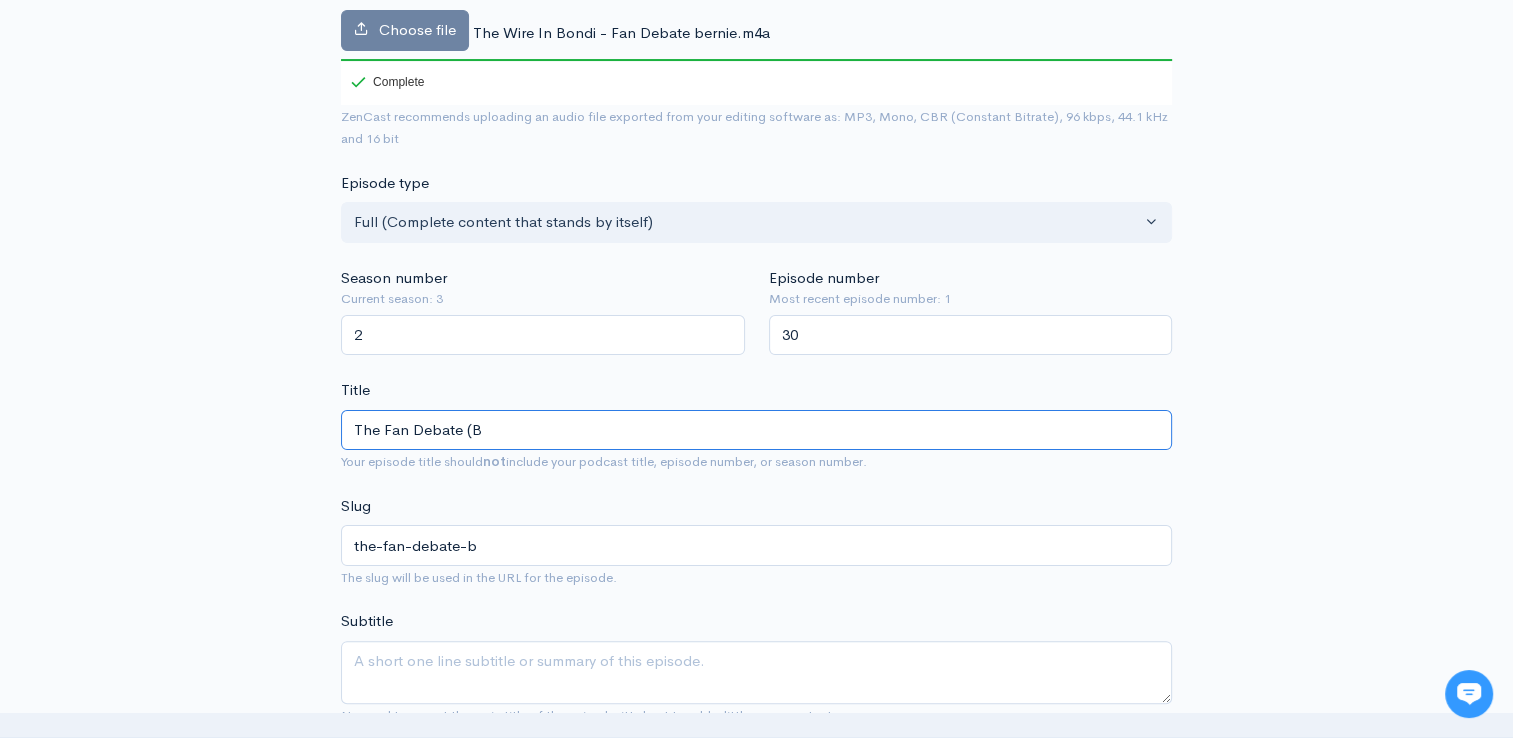 type on "The Fan Debate (Be" 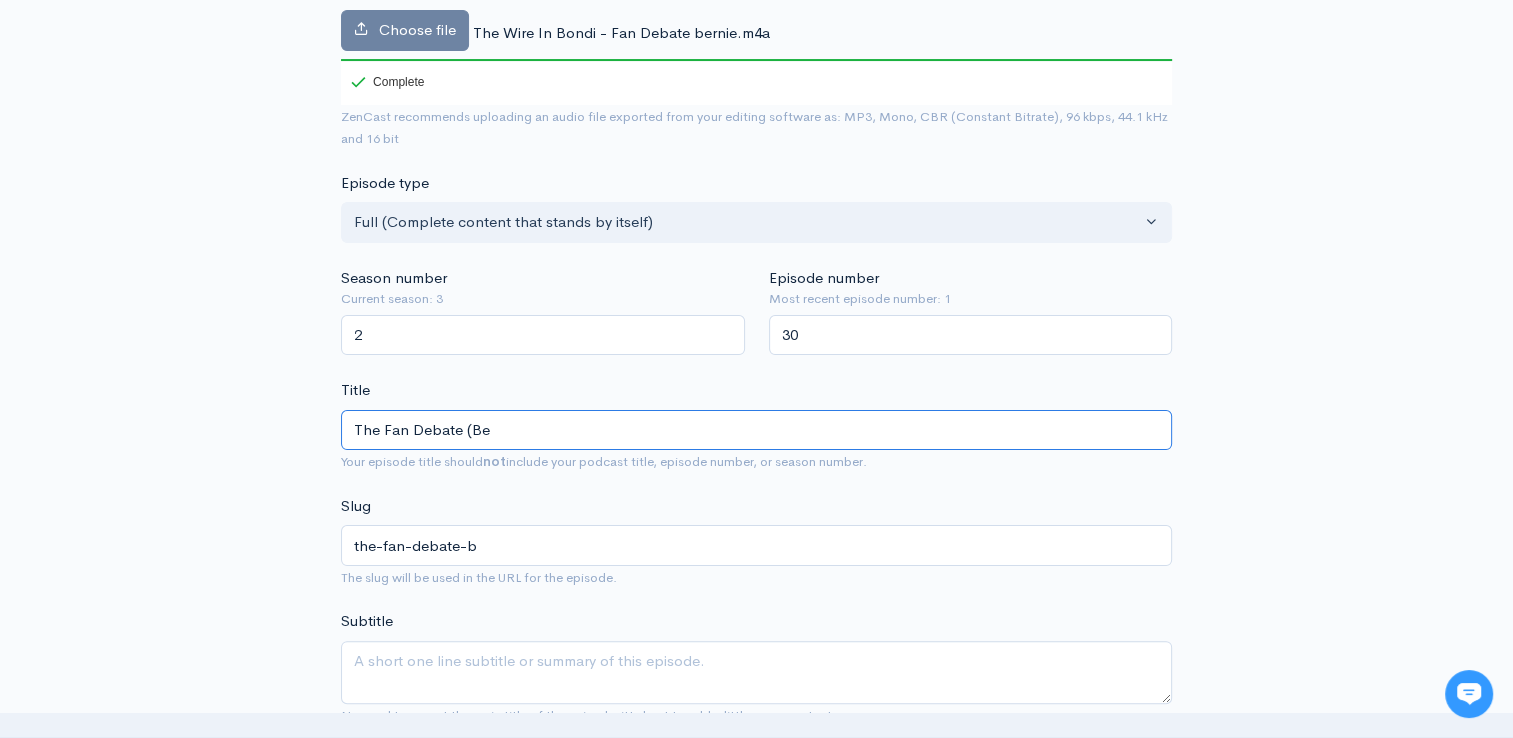 type on "the-fan-debate-be" 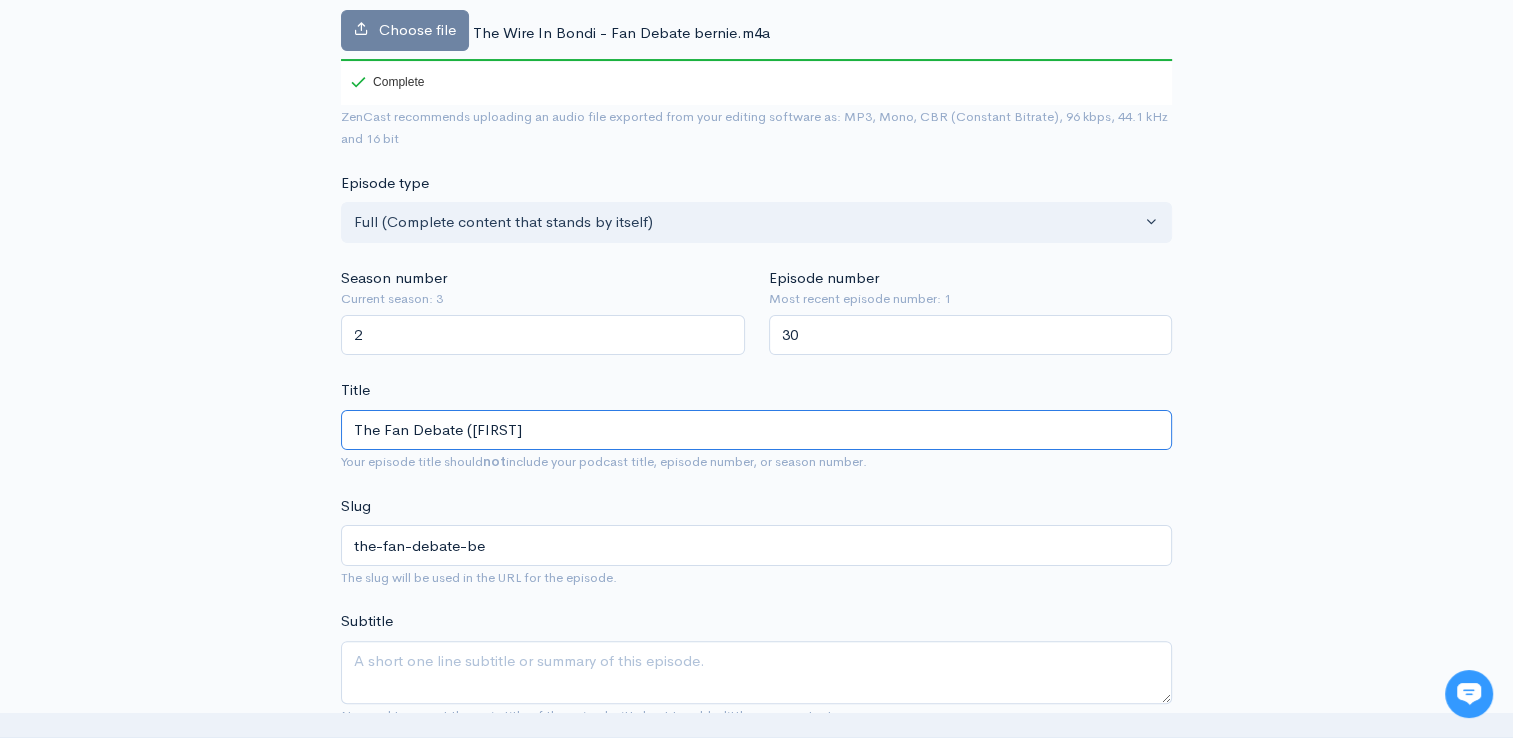 type on "The Fan Debate ([FIRST]" 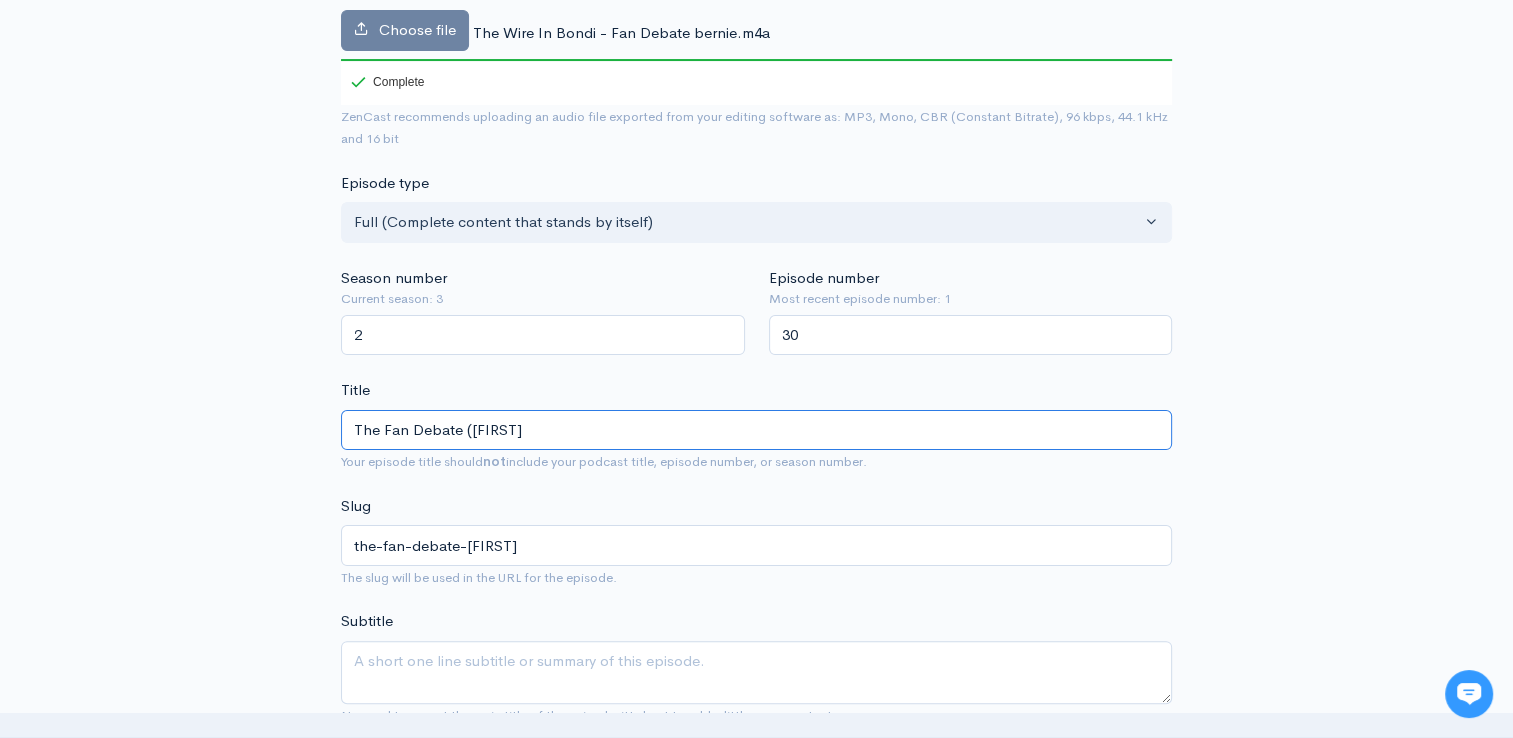 type on "The Fan Debate ([FIRST]" 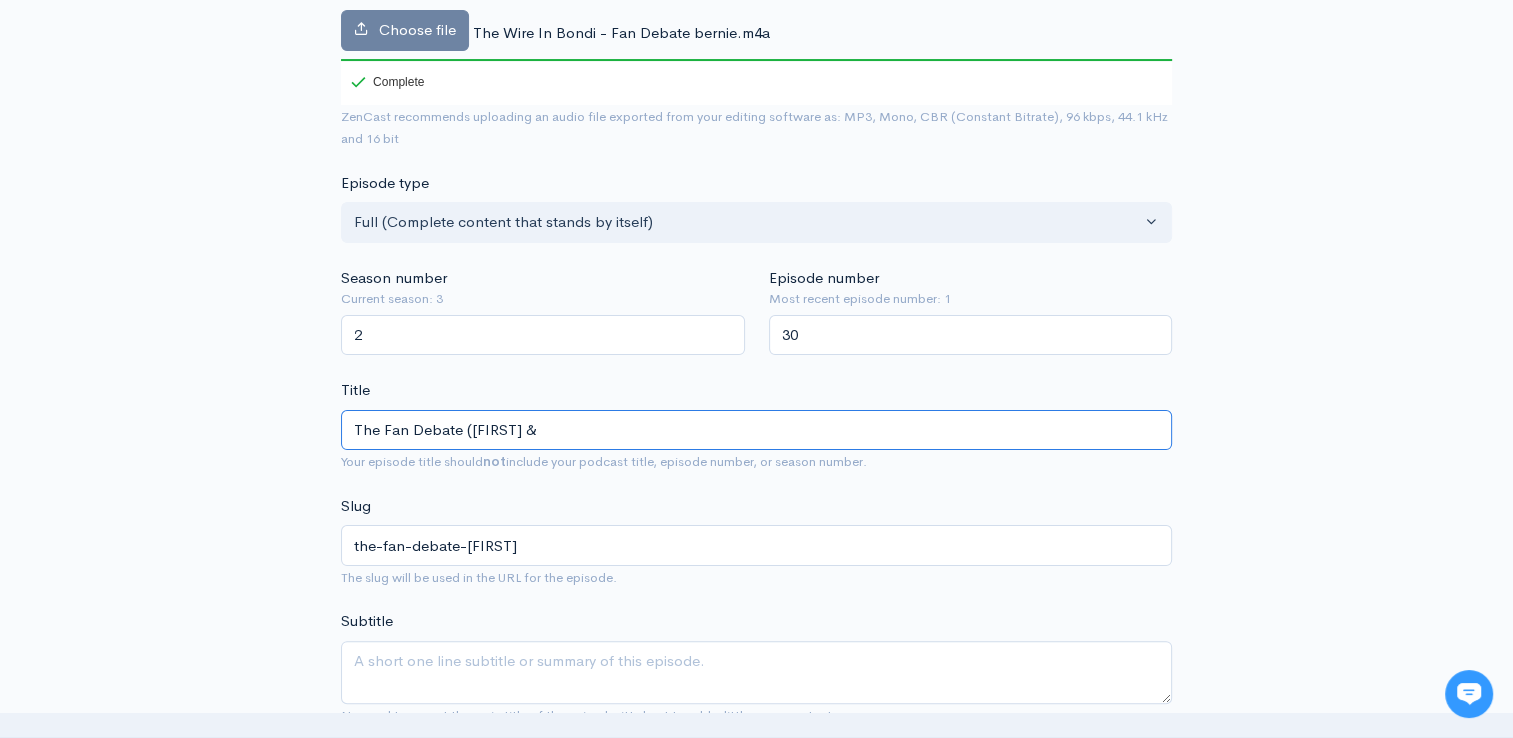 type on "The Fan Debate ([FIRST] & [LAST])" 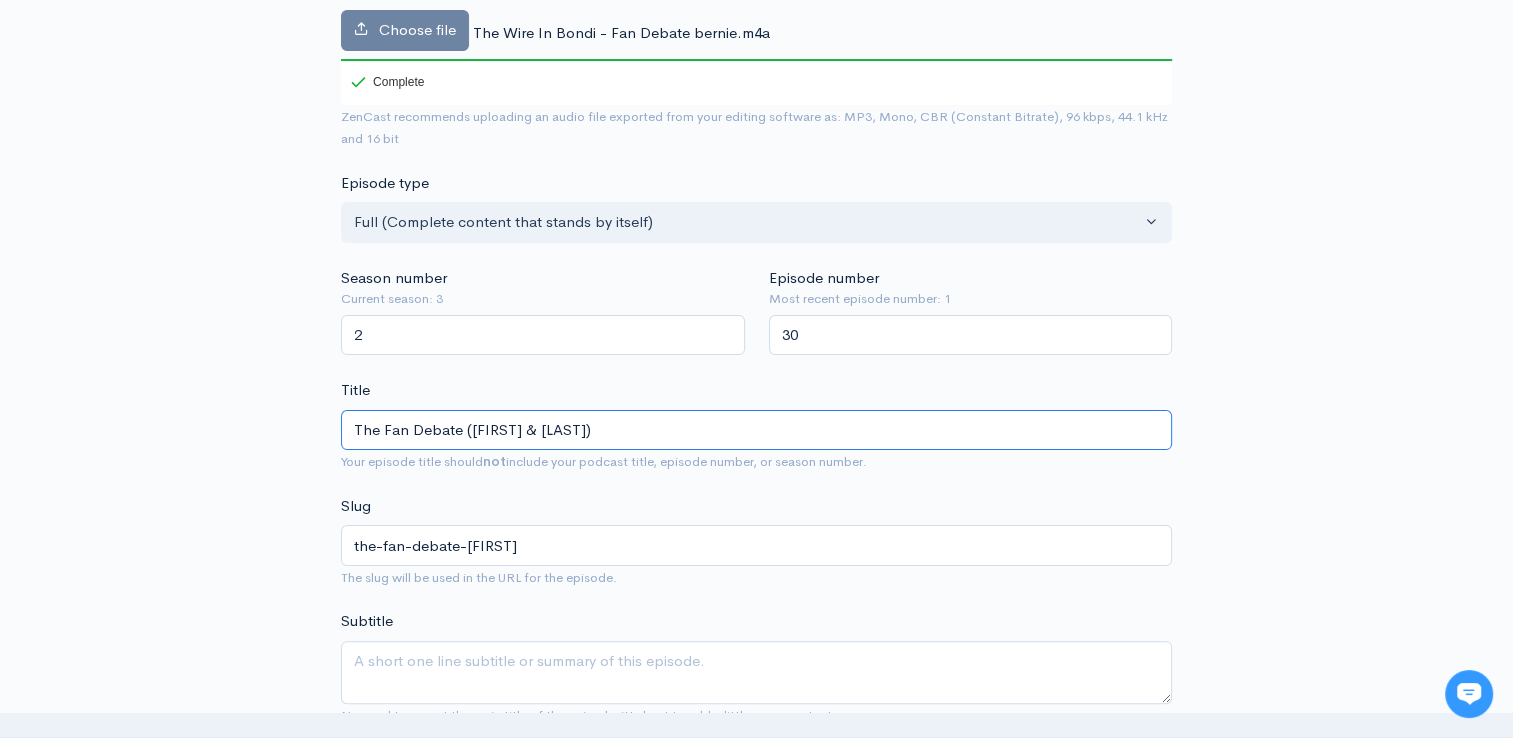 type on "the-fan-debate-bernie-a" 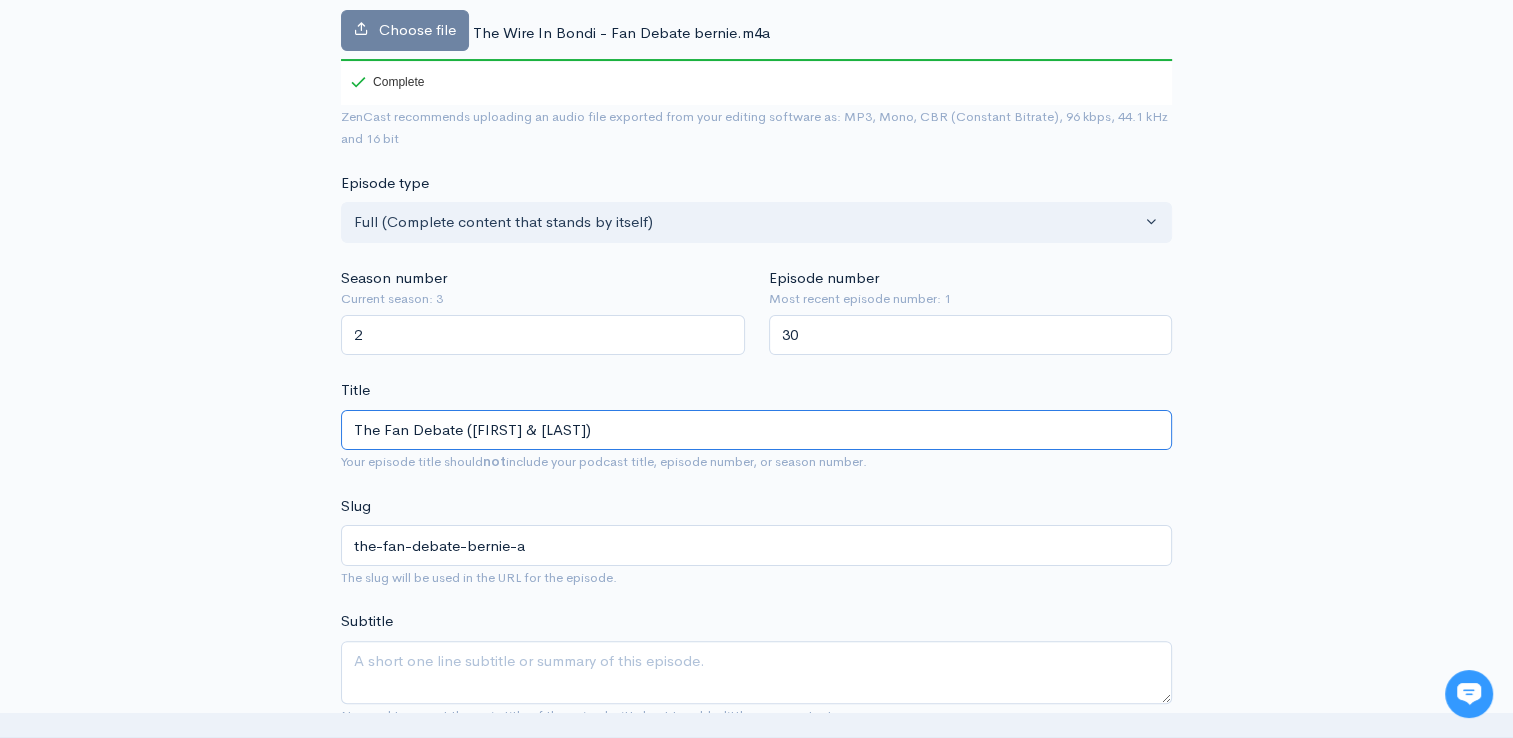 type on "The Fan Debate ([FIRST] & [LAST])" 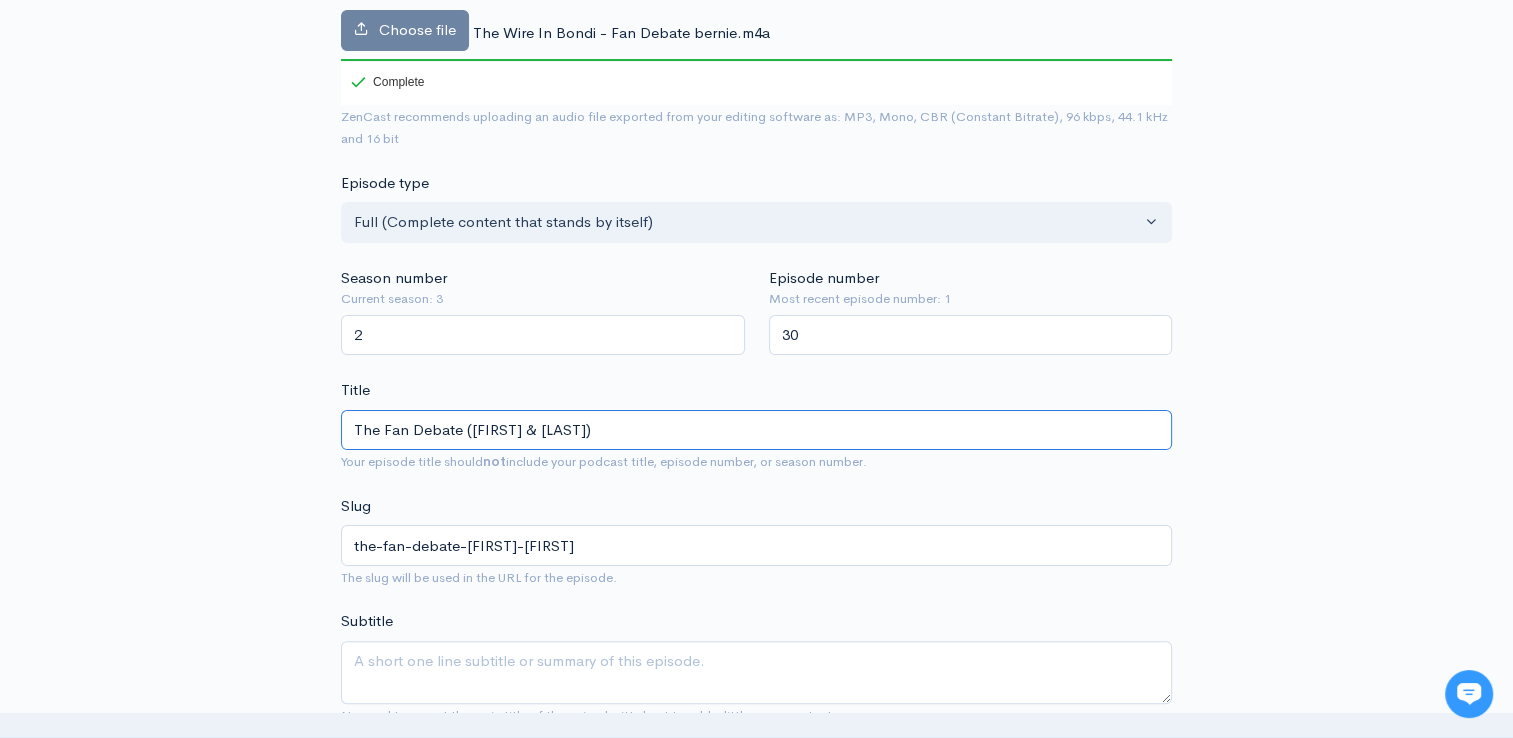 type on "The Fan Debate ([FIRST] & [LAST])" 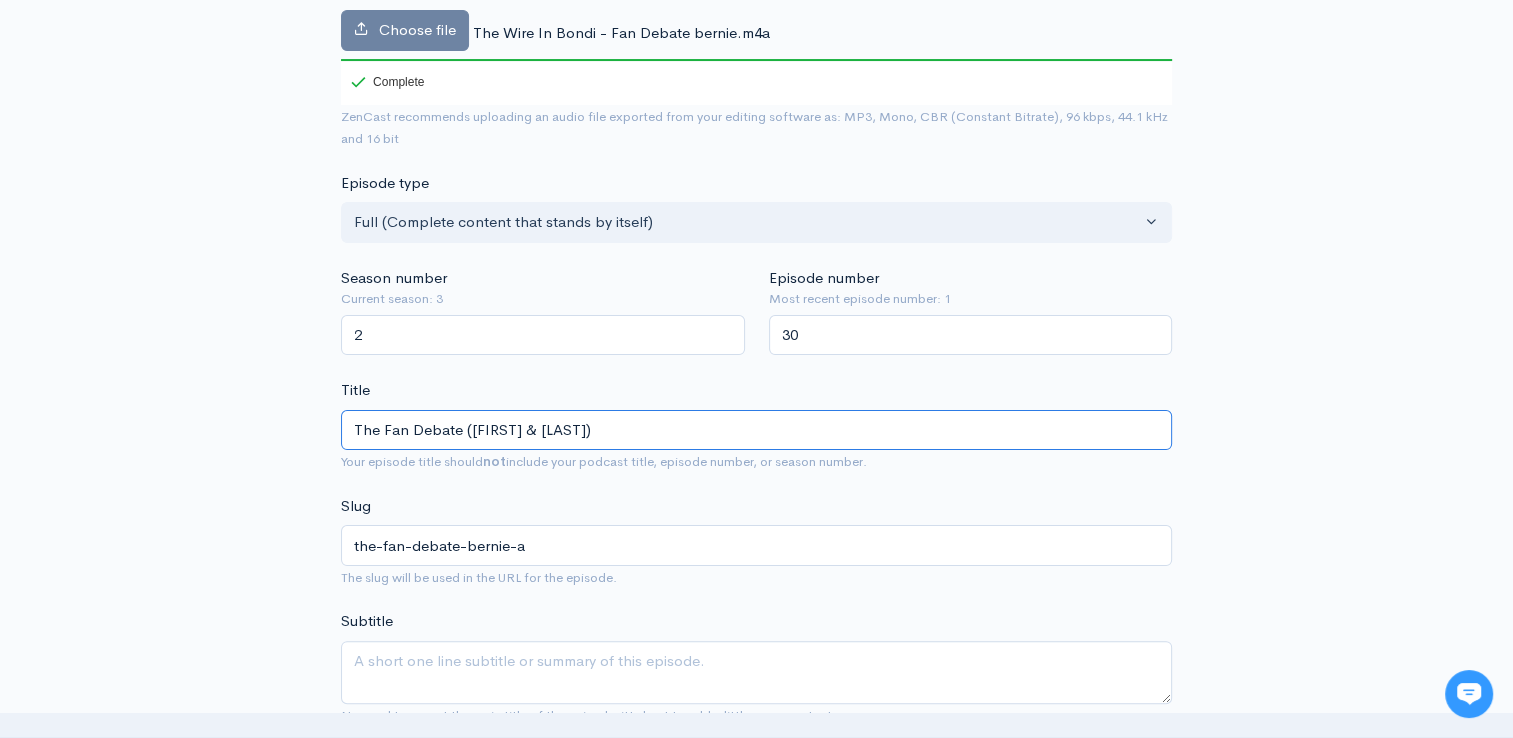 type on "The Fan Debate ([FIRST] &" 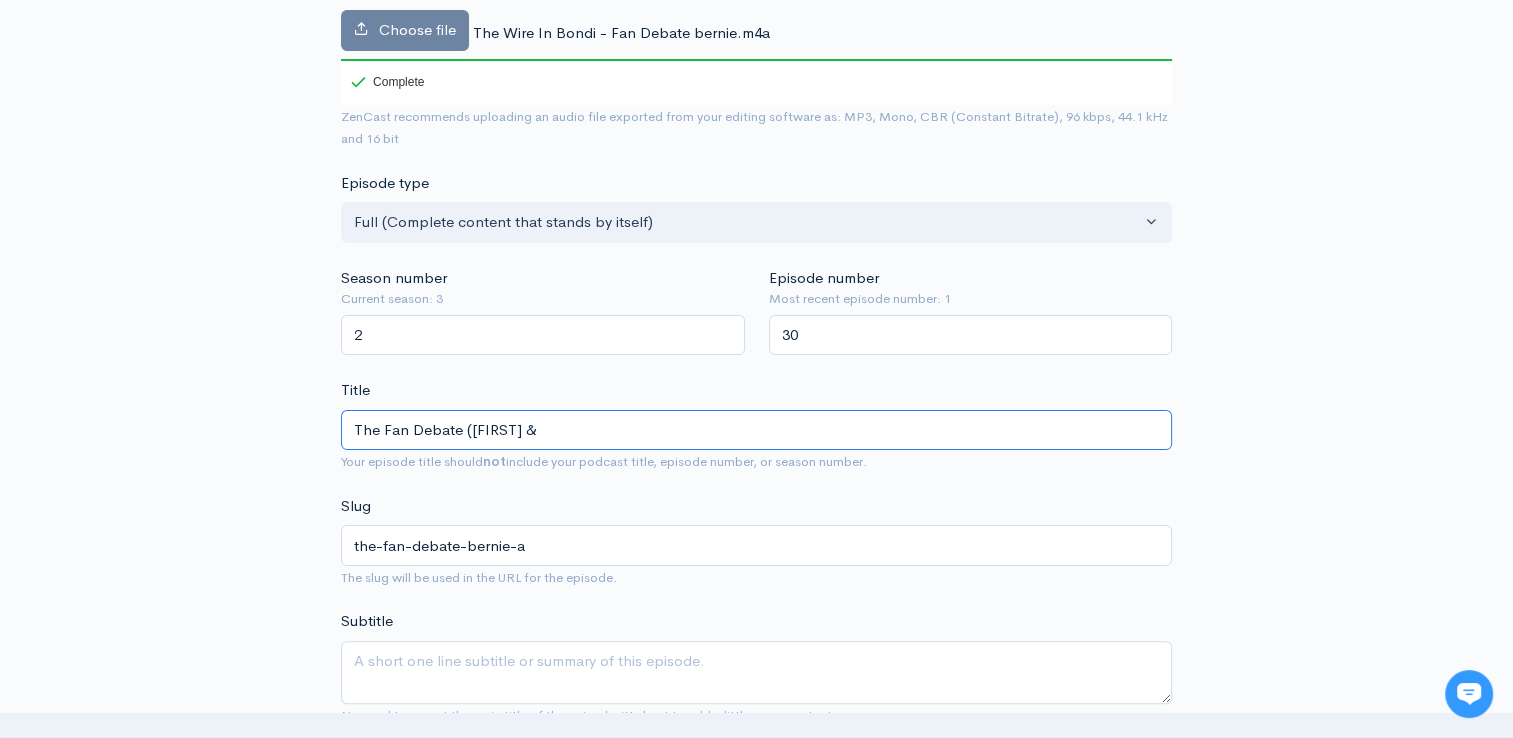 type on "the-fan-debate-[FIRST]" 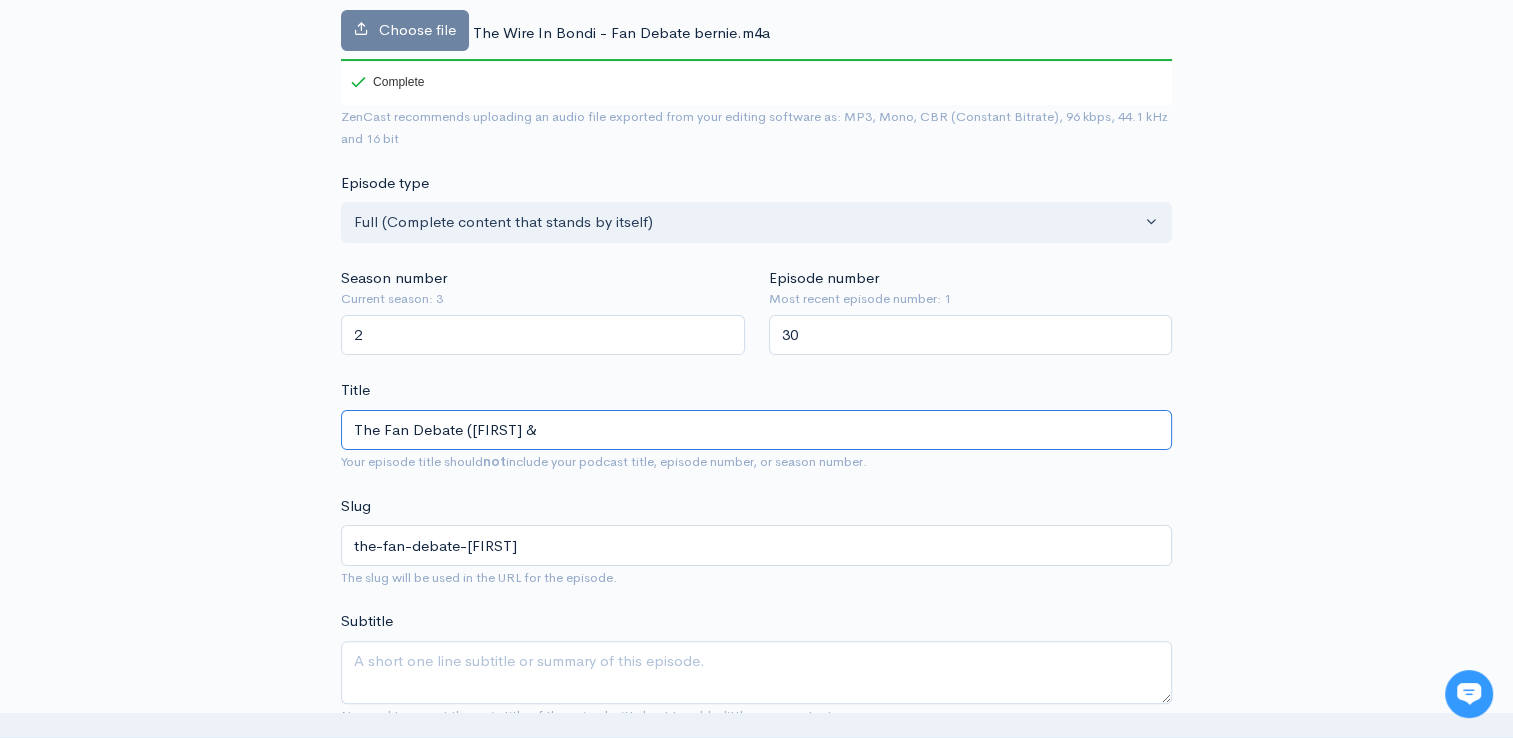 type on "The Fan Debate ([FIRST] & A" 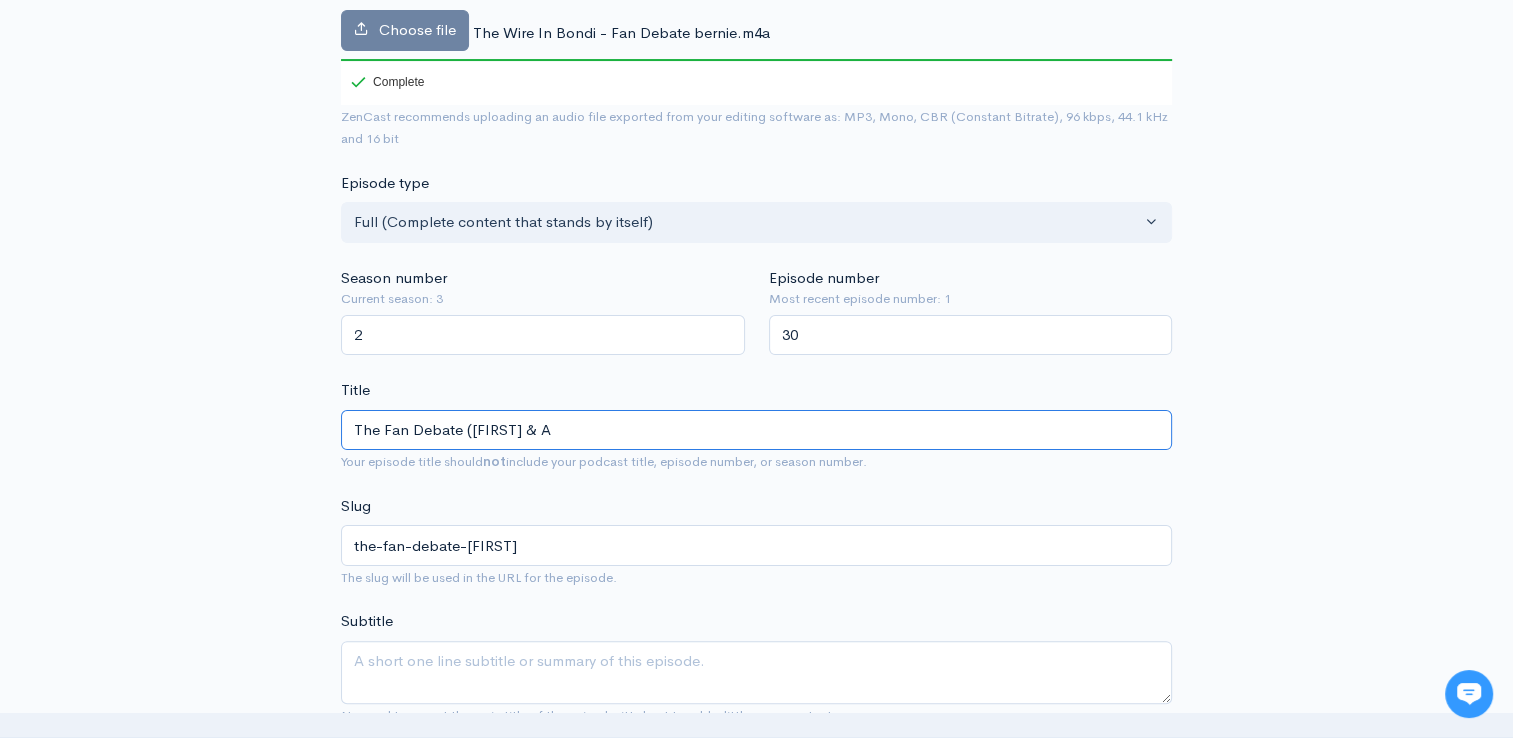 type on "the-fan-debate-bernie-a" 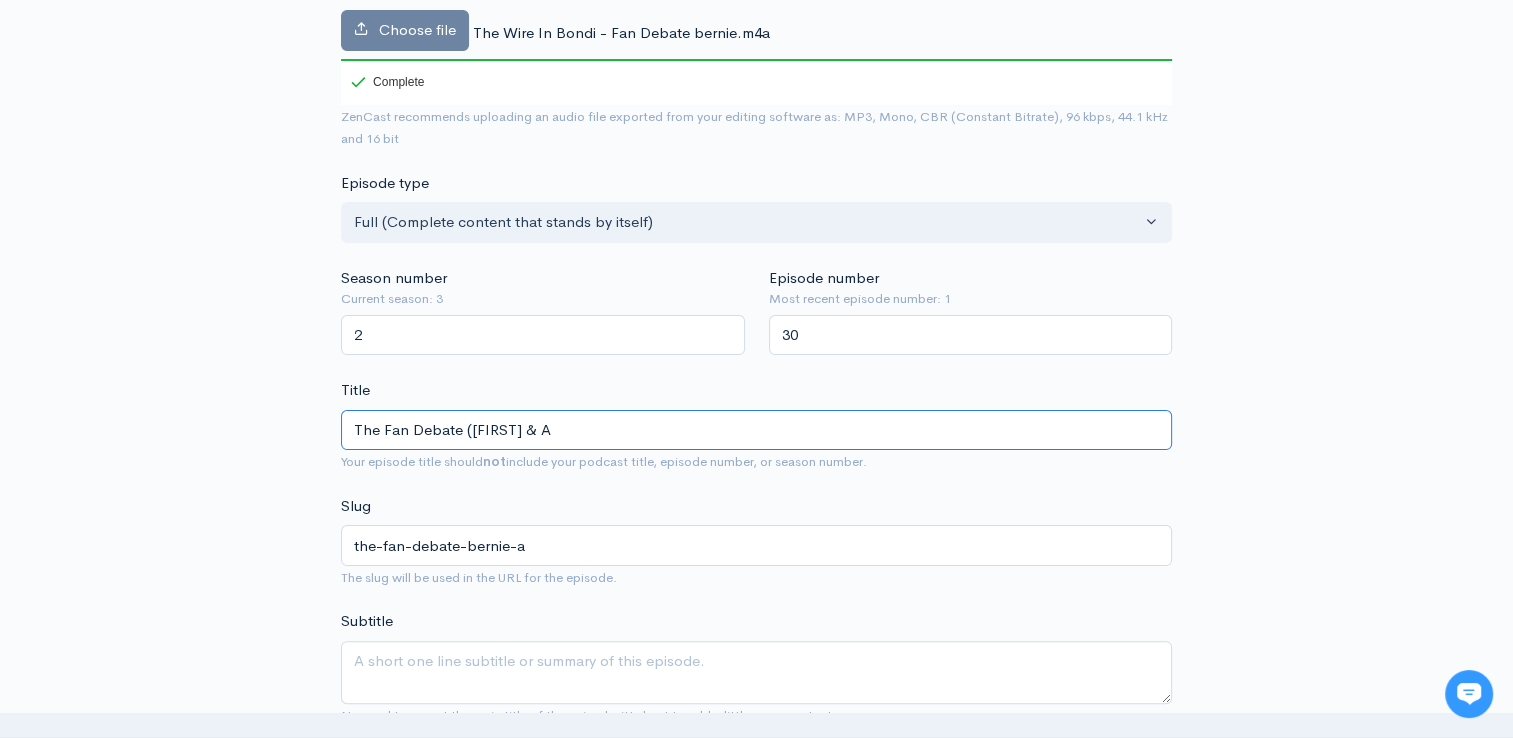 type on "The Fan Debate ([FIRST] & [FIRST]" 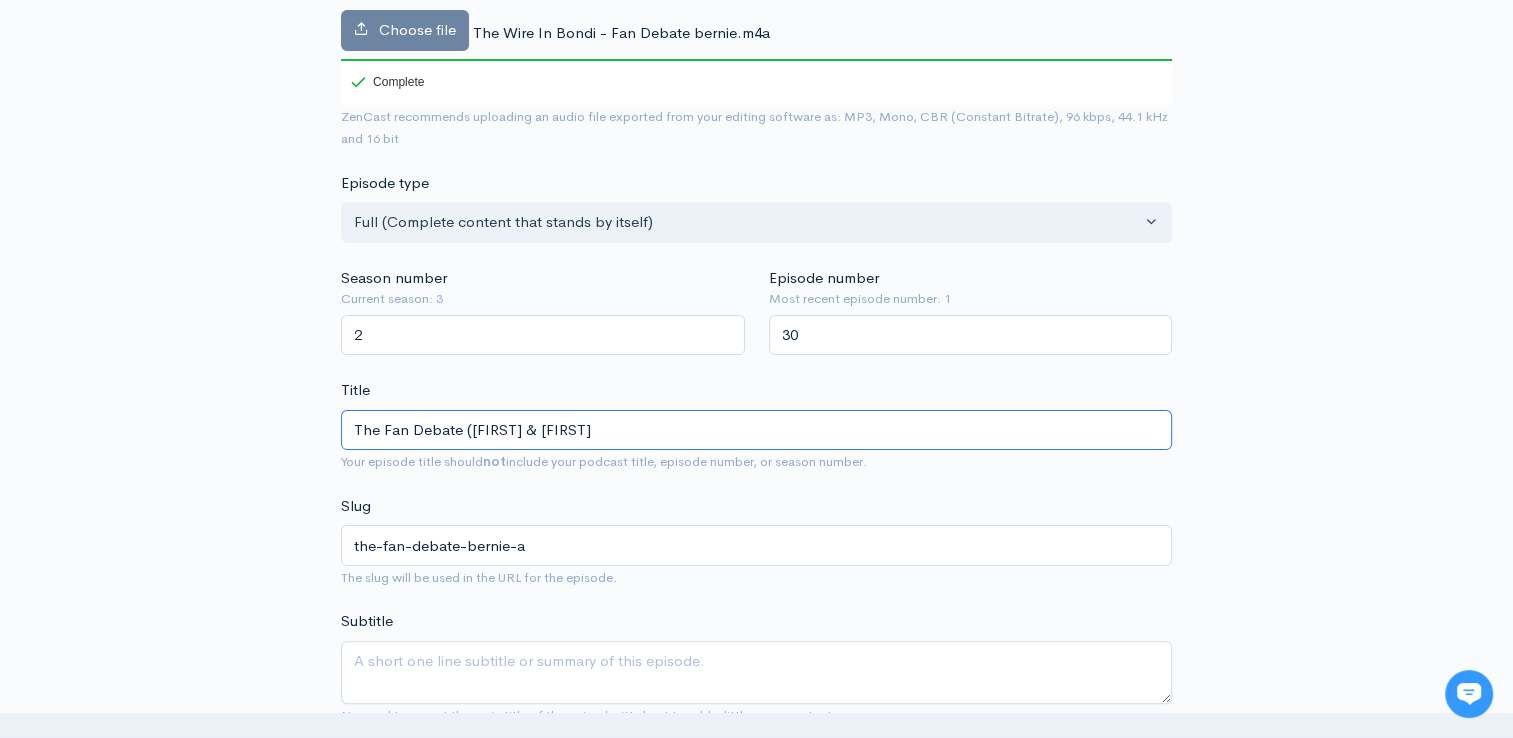 type on "the-fan-debate-[FIRST]-[FIRST]" 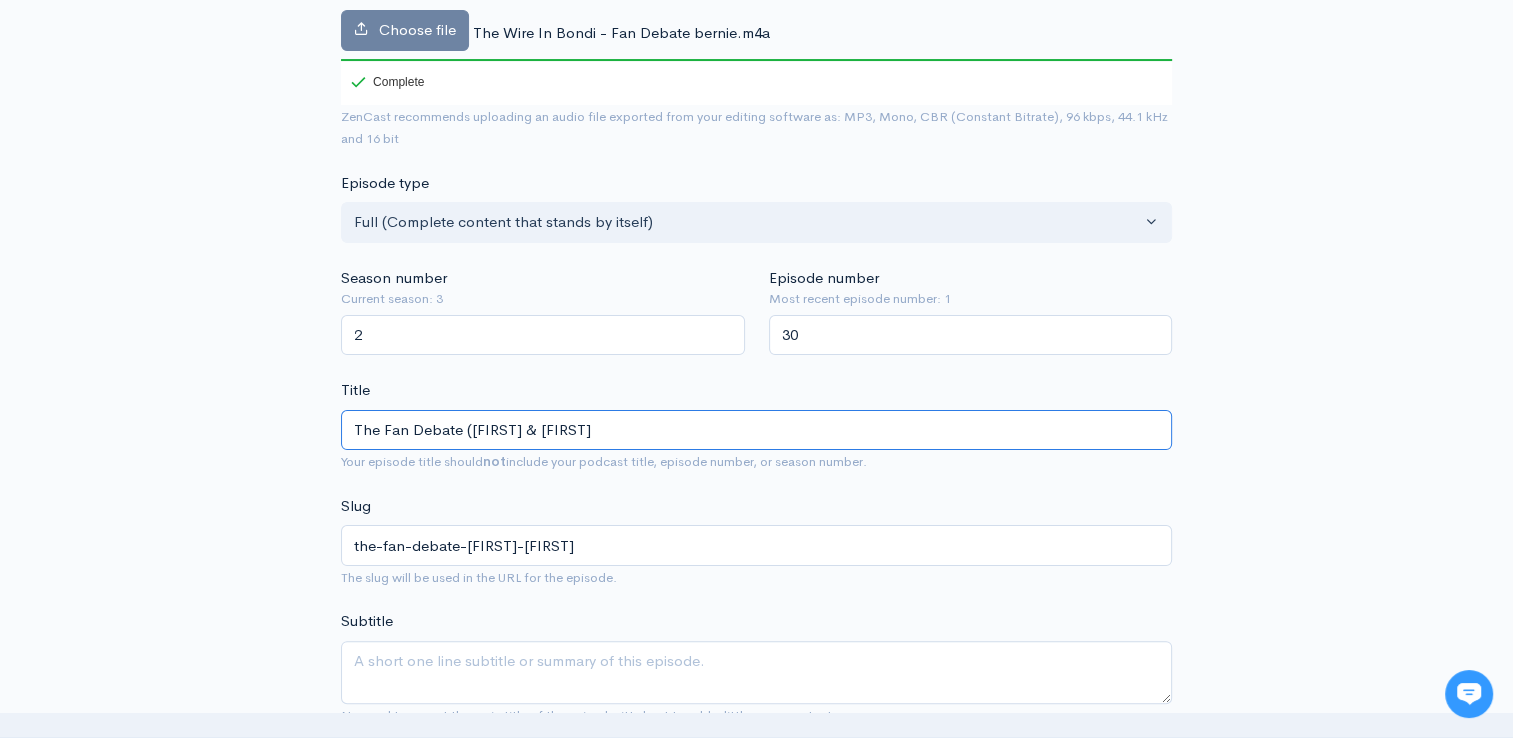 type on "The Fan Debate ([FIRST] & [LAST])" 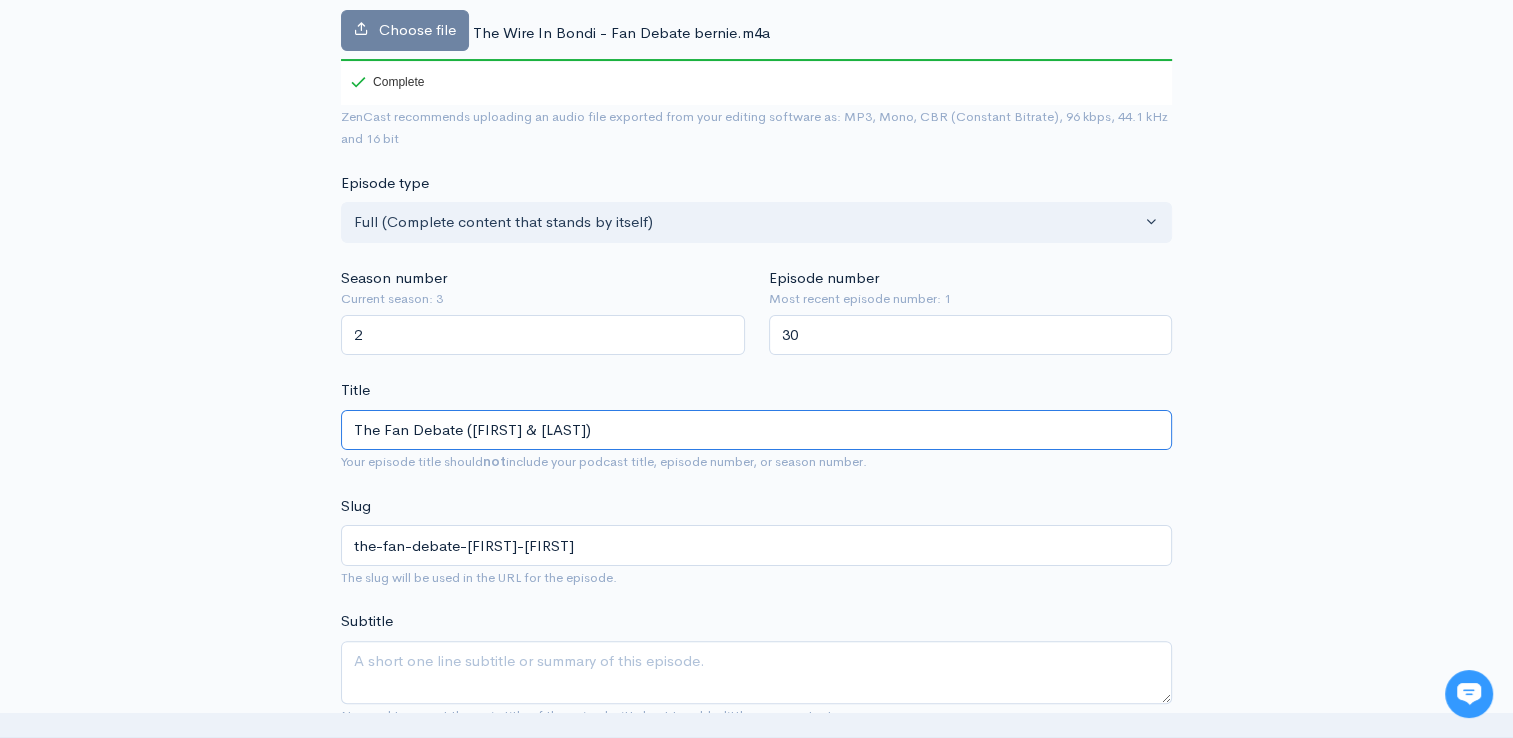 type on "the-fan-debate-[FIRST]-[FIRST]" 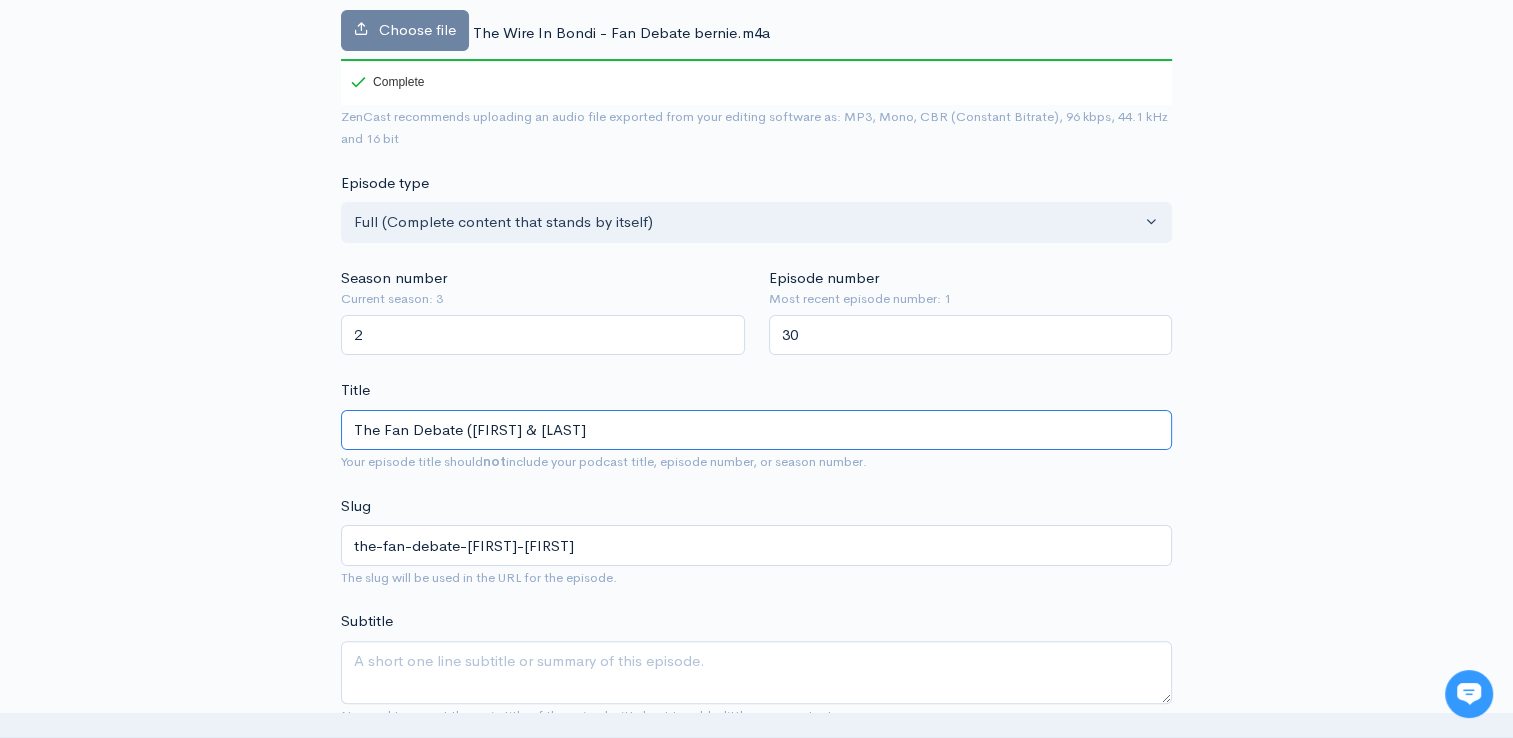 type on "the-fan-debate-[FIRST]-[LAST]" 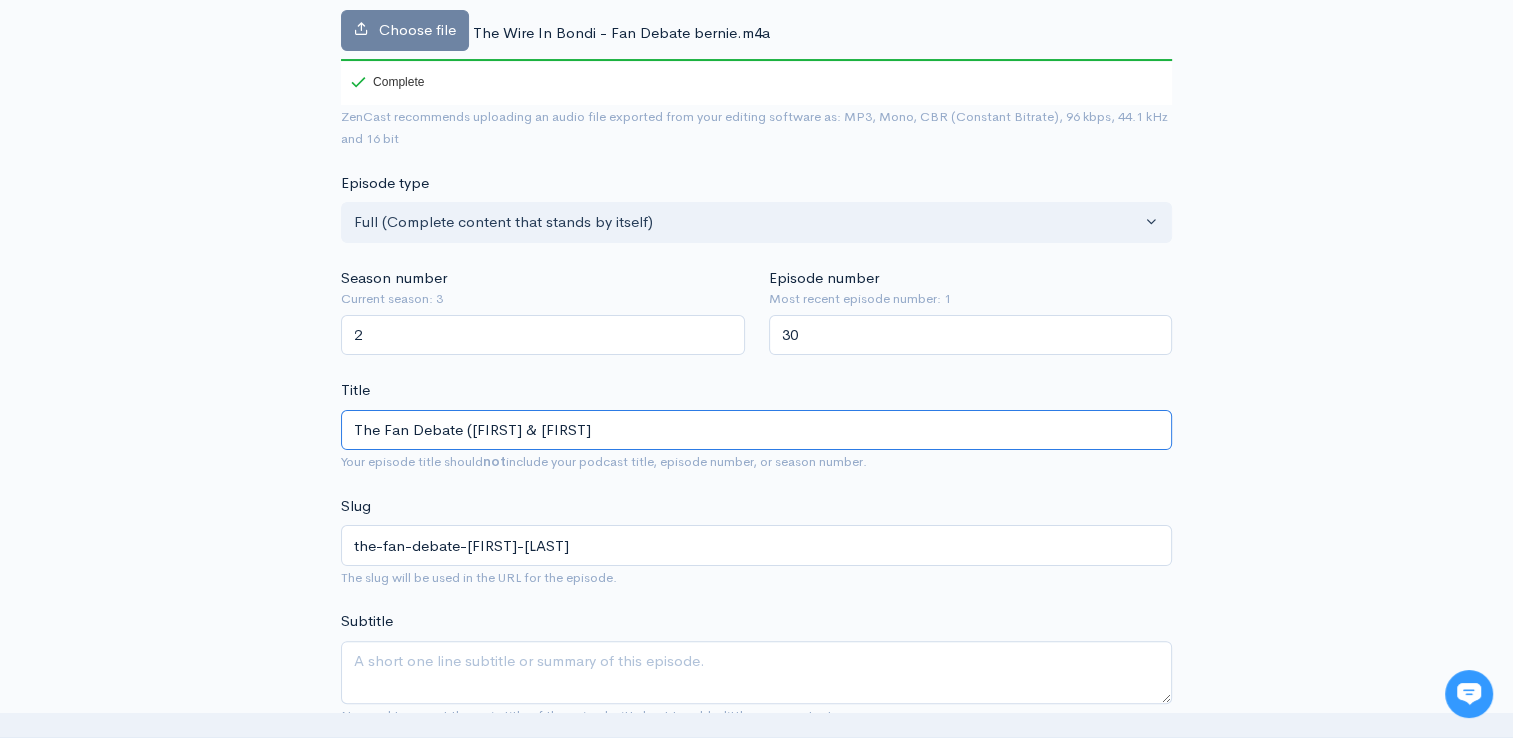 type on "The Fan Debate ([FIRST] & [FIRST])" 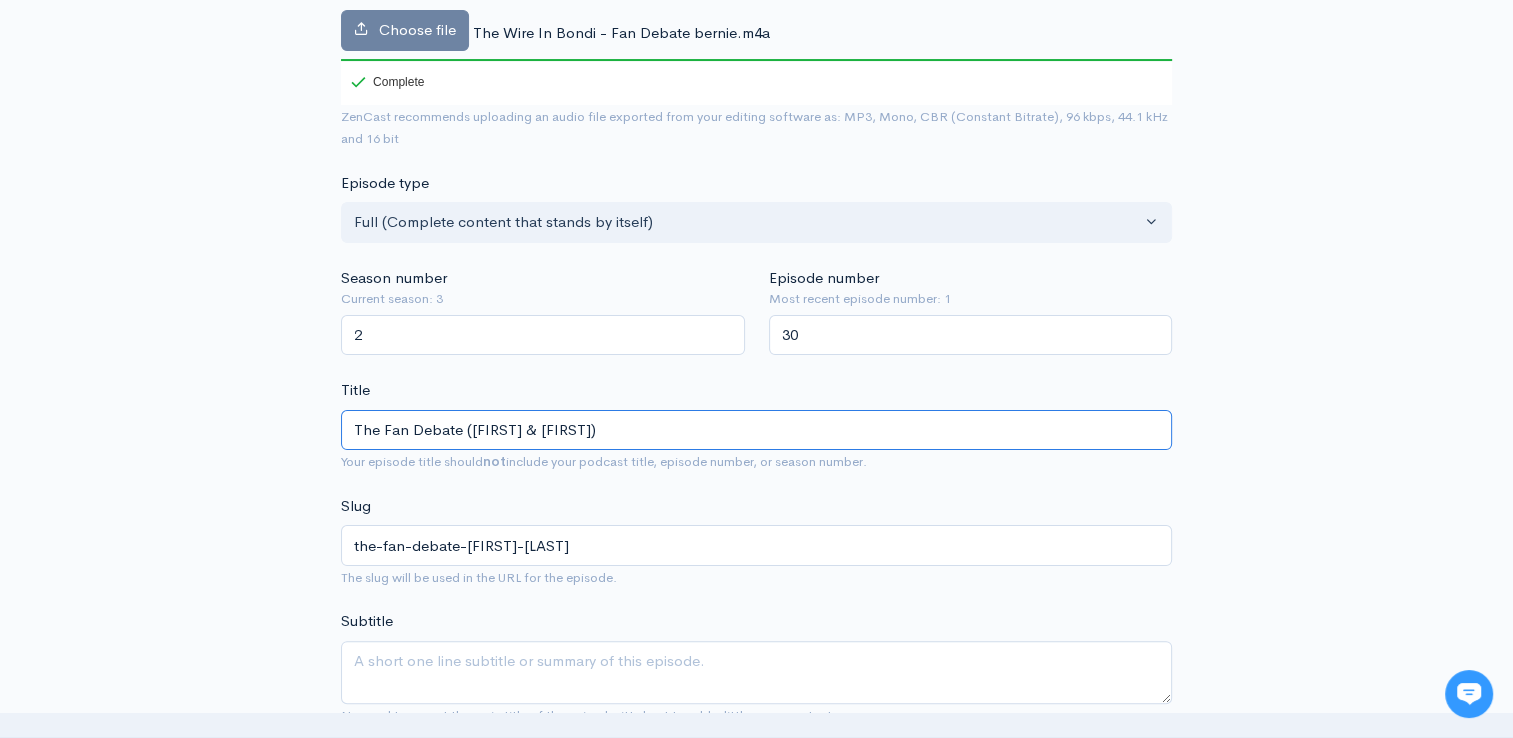 type on "the-fan-debate-bernie-angela" 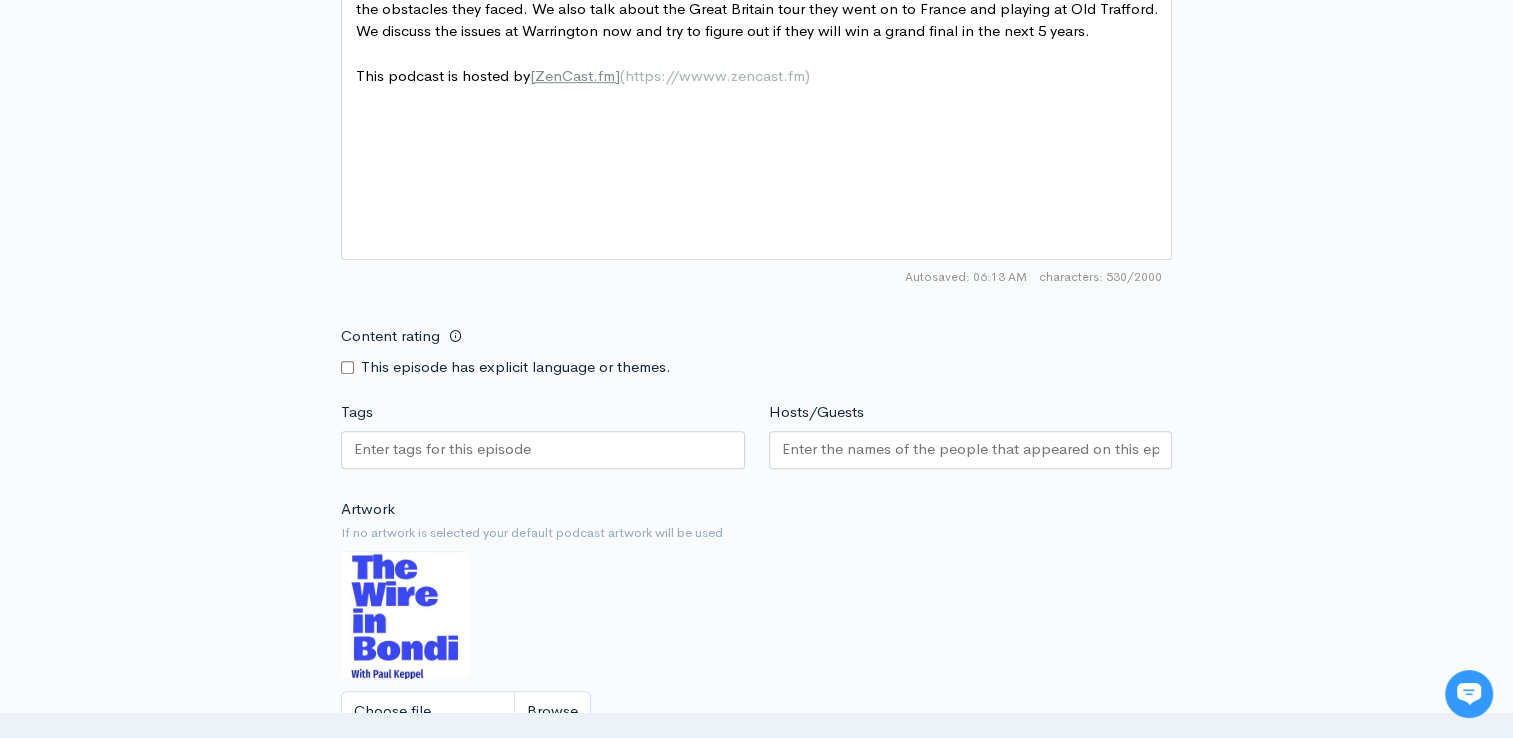 scroll, scrollTop: 1355, scrollLeft: 0, axis: vertical 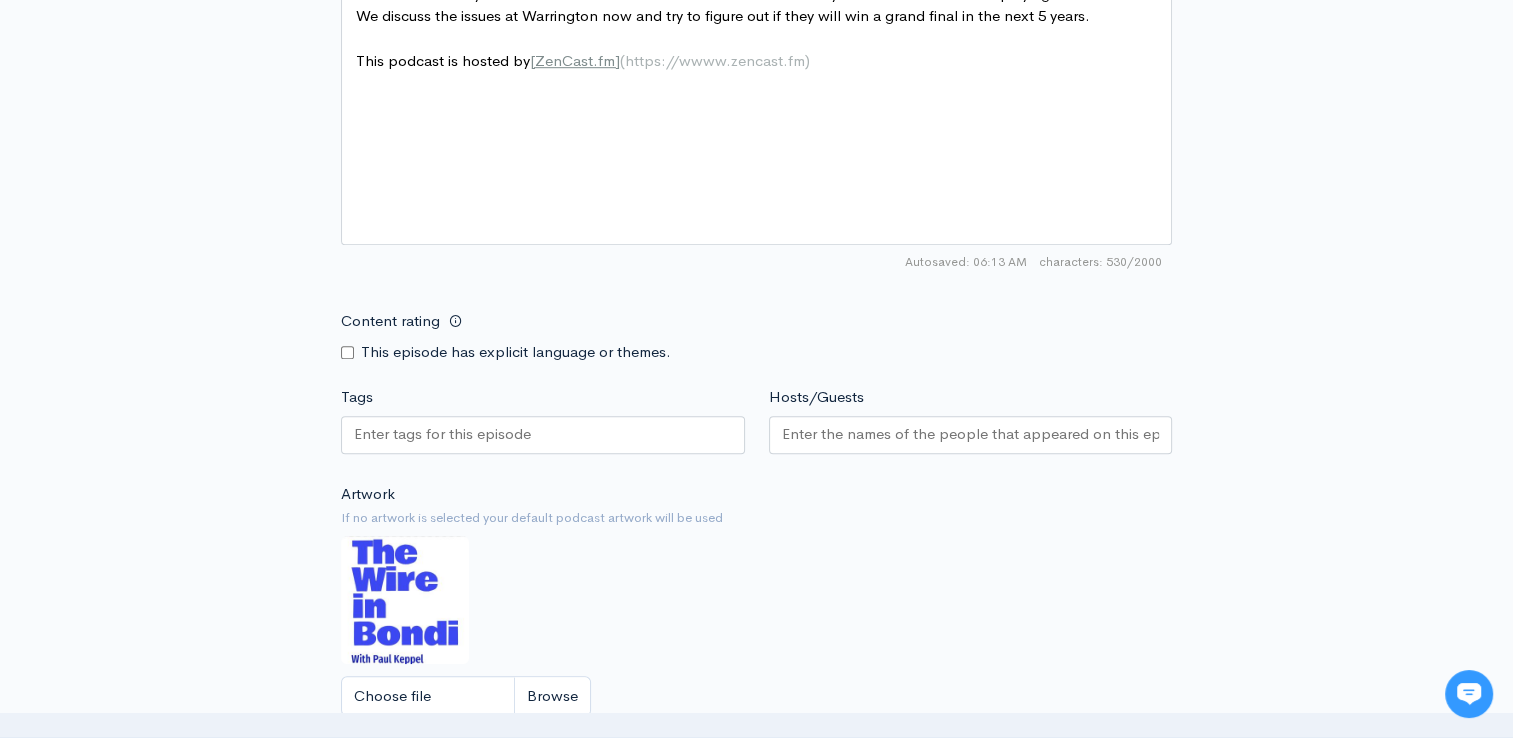type on "The Fan Debate ([FIRST] & [FIRST])" 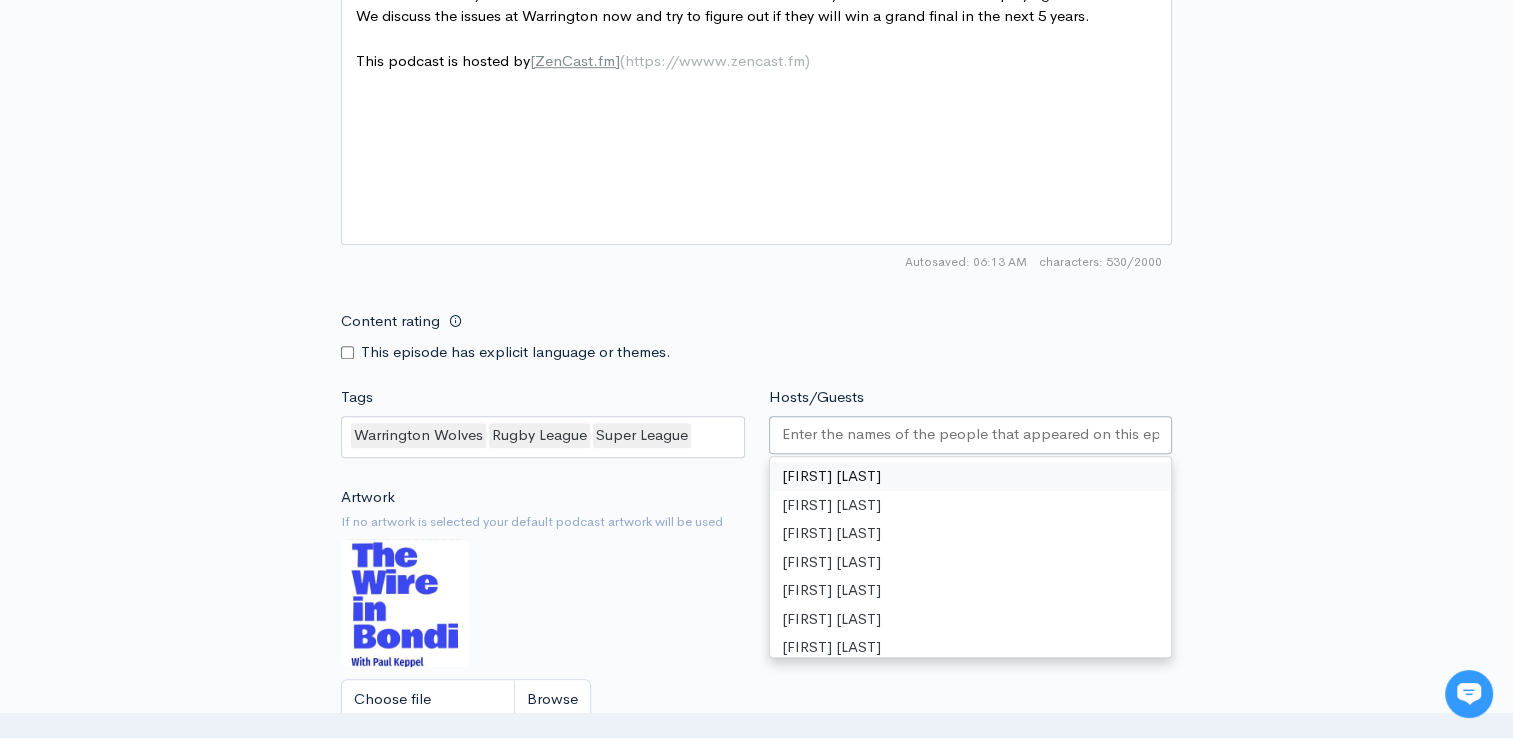 click at bounding box center [971, 435] 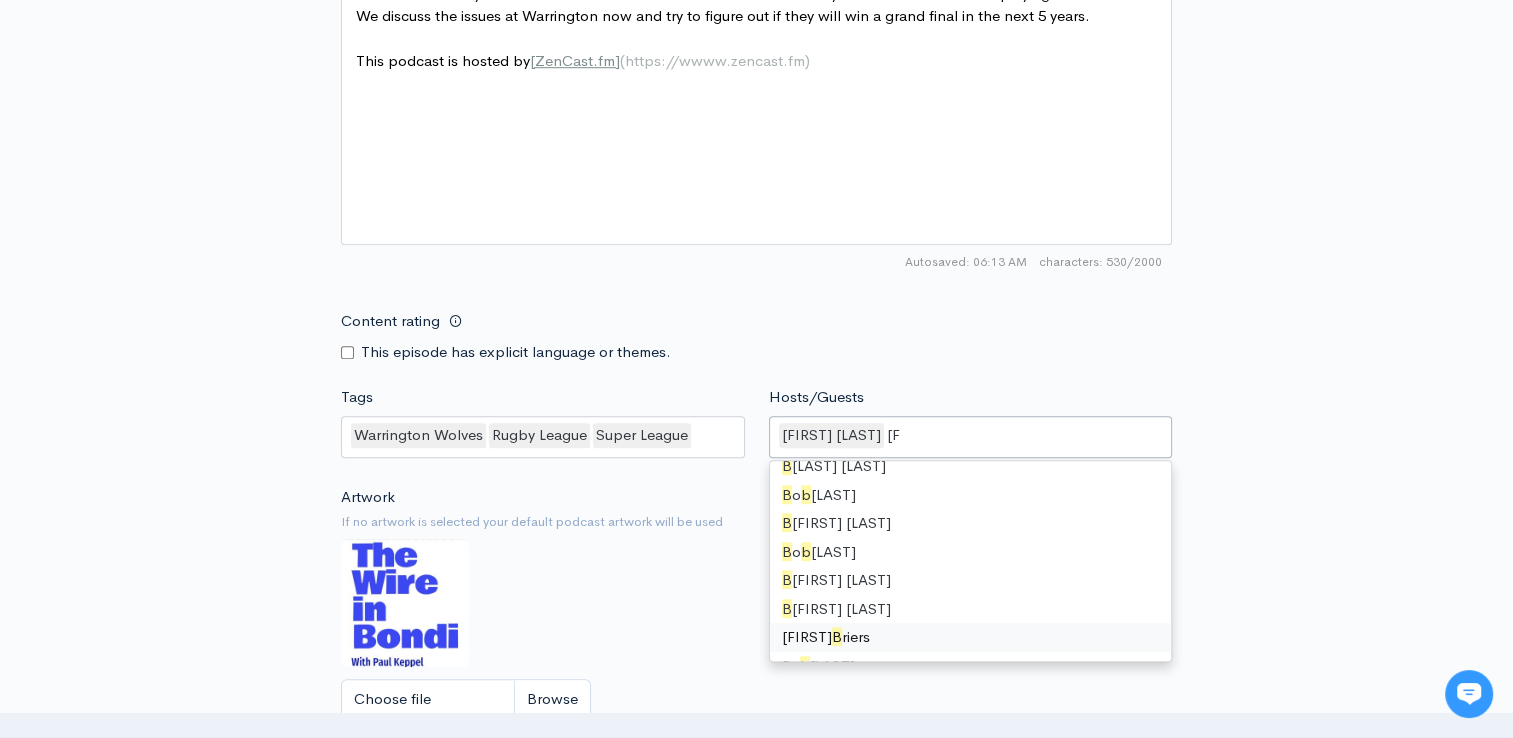 scroll, scrollTop: 0, scrollLeft: 0, axis: both 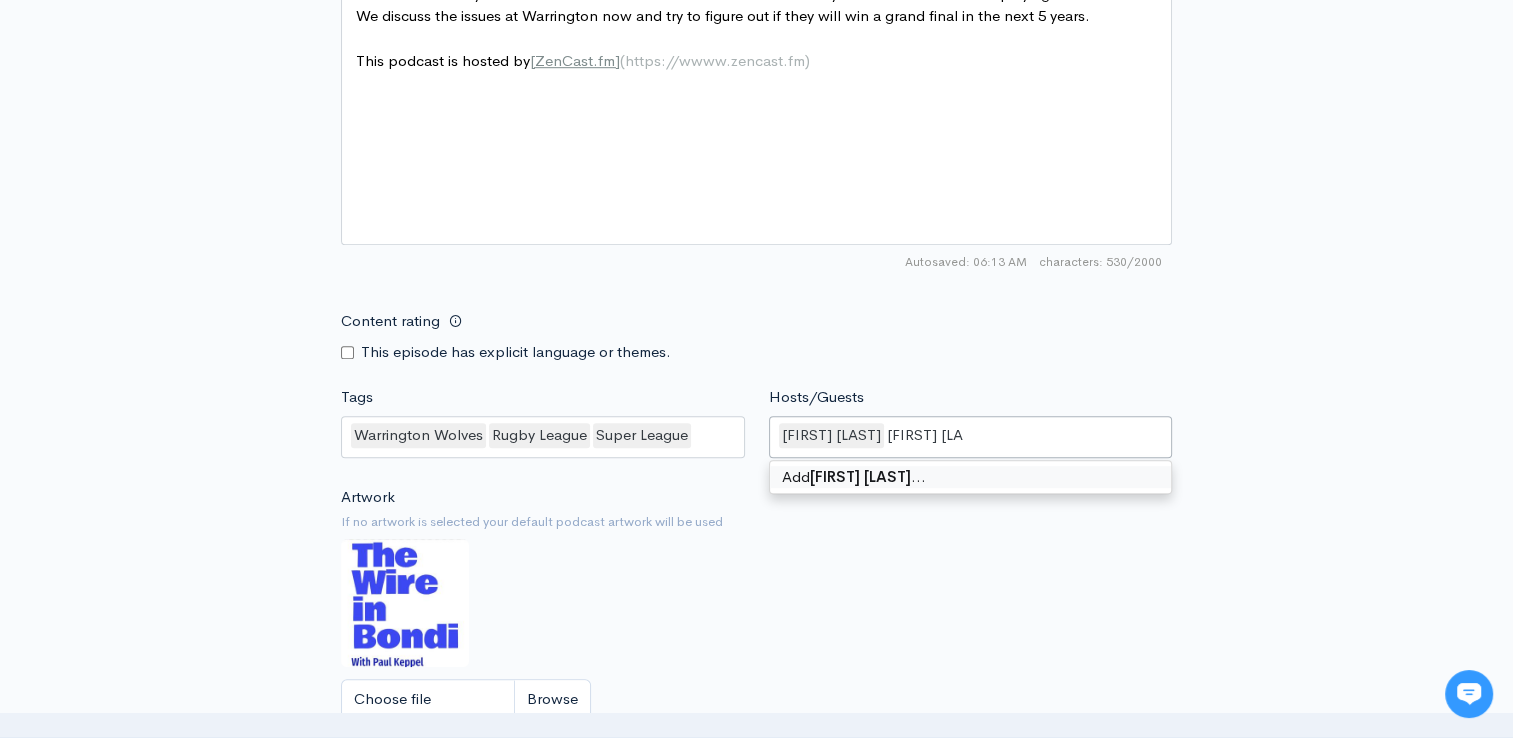 type on "[FIRST] [LAST]" 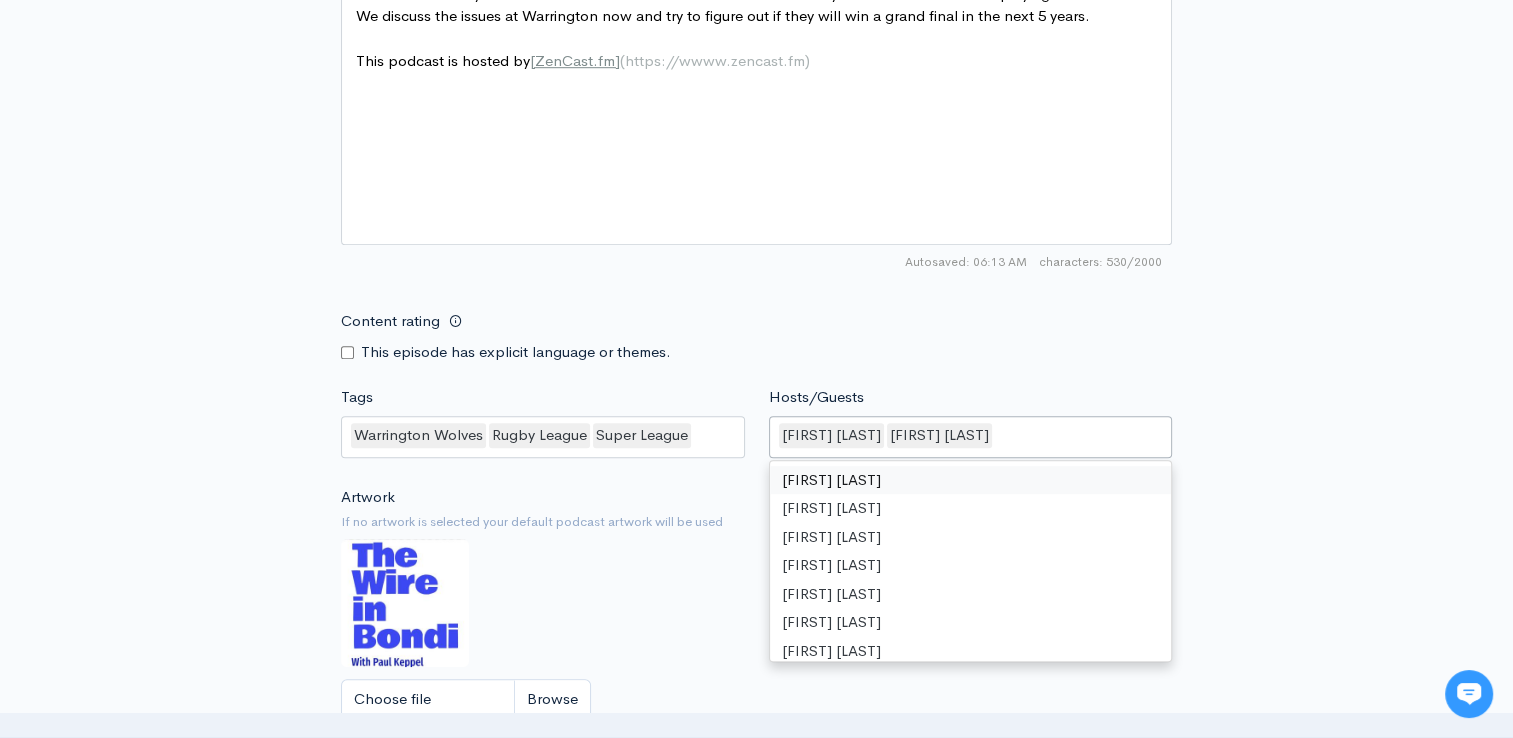 type on "B" 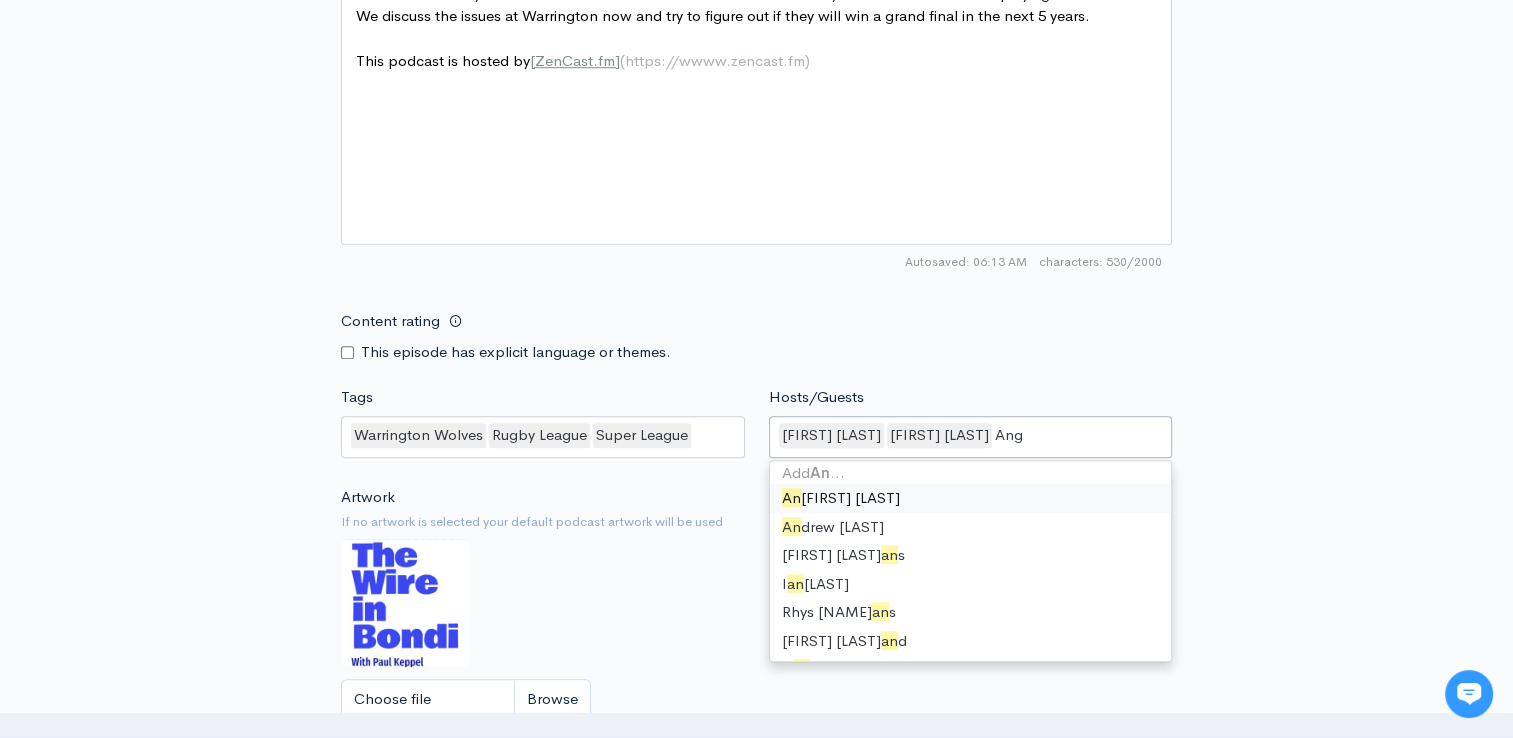 scroll, scrollTop: 0, scrollLeft: 0, axis: both 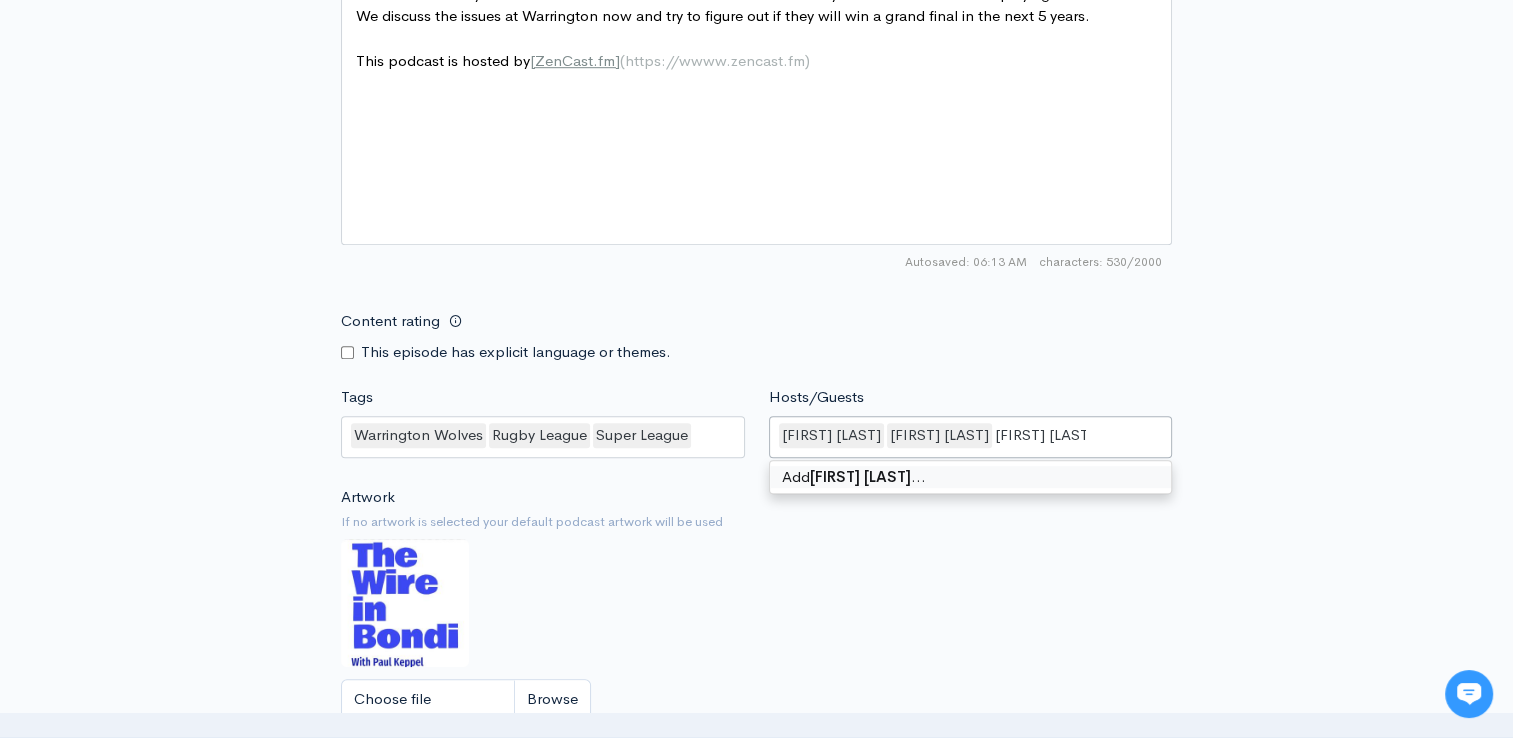 type on "Angela [NAME]" 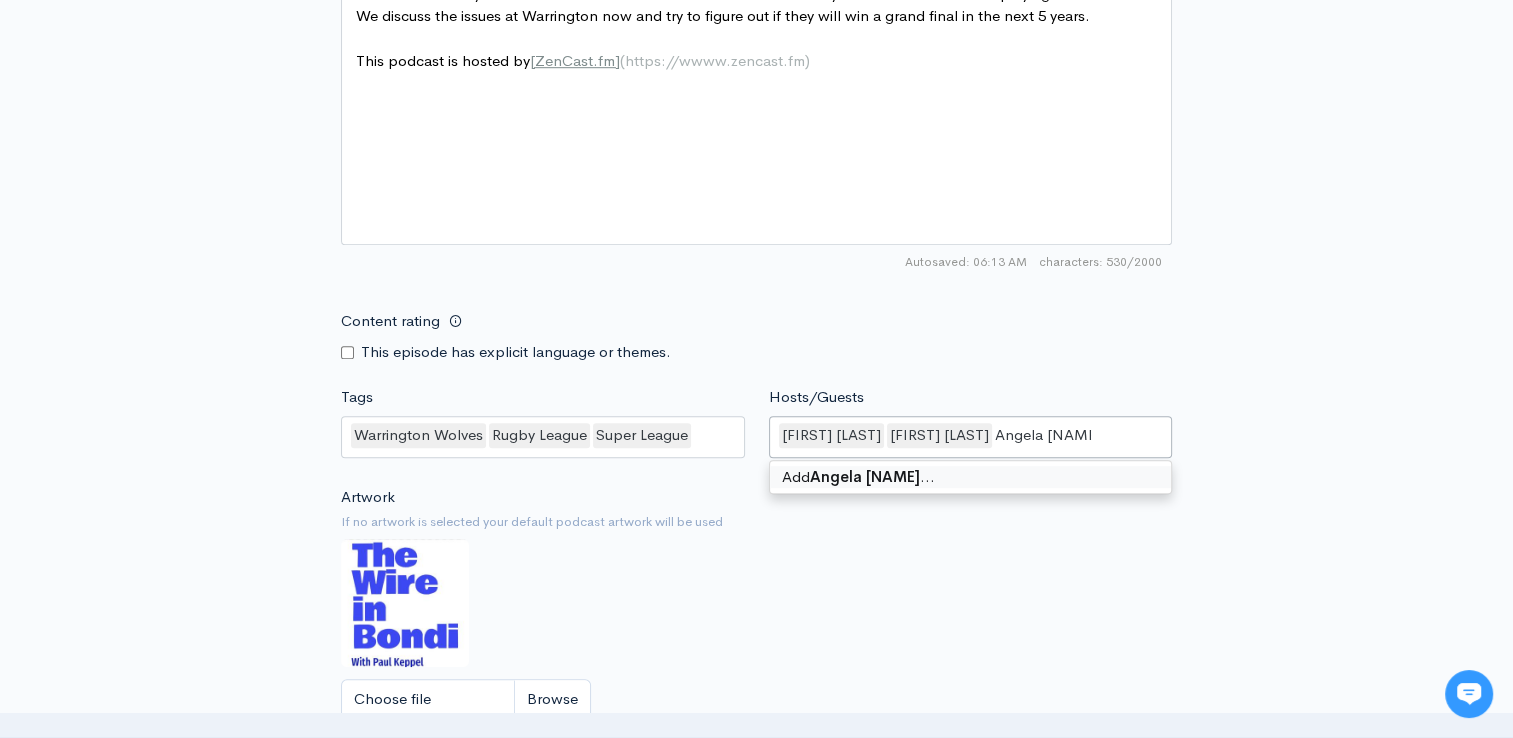 type 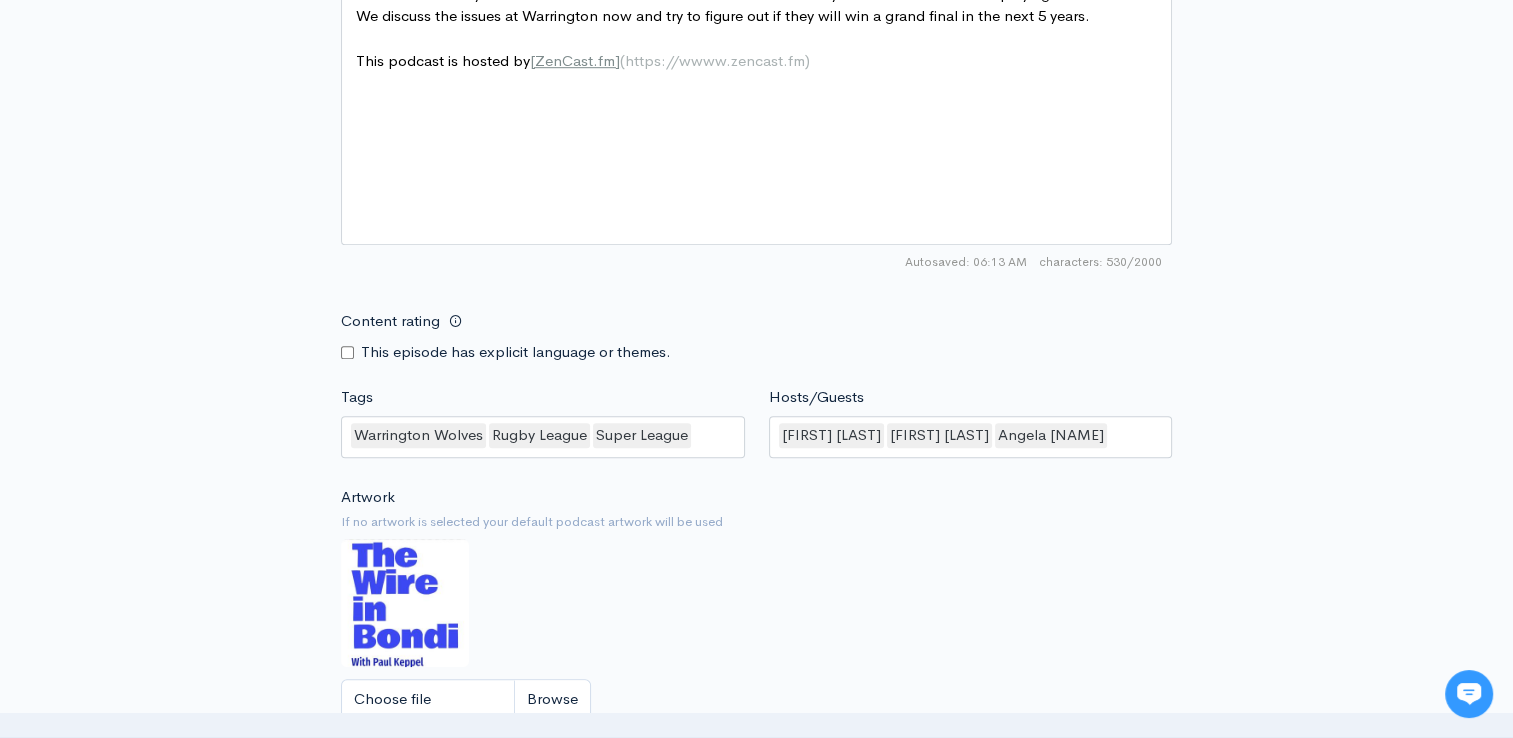 click on "New episode
Create a new episode
Back to episodes
Audio file       Choose file     The Wire In Bondi - Fan Debate bernie.m4a                 100   Complete   ZenCast recommends uploading an audio file exported from your editing
software as: MP3, Mono, CBR (Constant Bitrate), 96 kbps, 44.1 kHz and 16 bit   Episode type   Full (Complete content that stands by itself) Trailer (a short, promotional piece of content that represents a preview for a show) Bonus (extra content for a show (for example, behind the scenes information or interviews with the cast) Full (Complete content that stands by itself)     Season number   Current season: 3   2   Episode number   Most recent episode number: 1   30   Title   The Fan Debate ([FIRST] & [FIRST])   Your episode title should  not  include your podcast
title, episode number, or season number.   Slug   the-fan-debate-bernie-angela       Subtitle             ×" at bounding box center [756, -184] 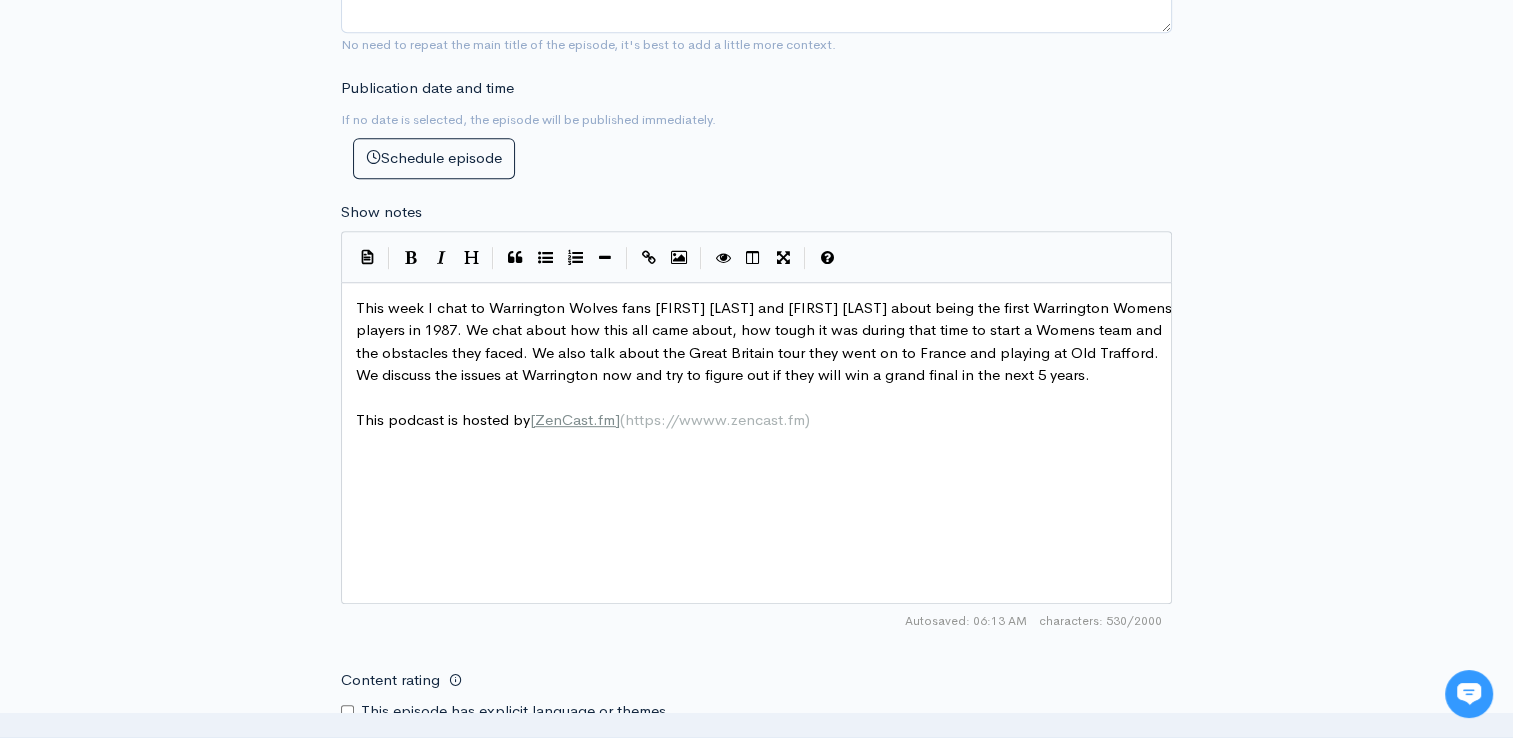 scroll, scrollTop: 1789, scrollLeft: 0, axis: vertical 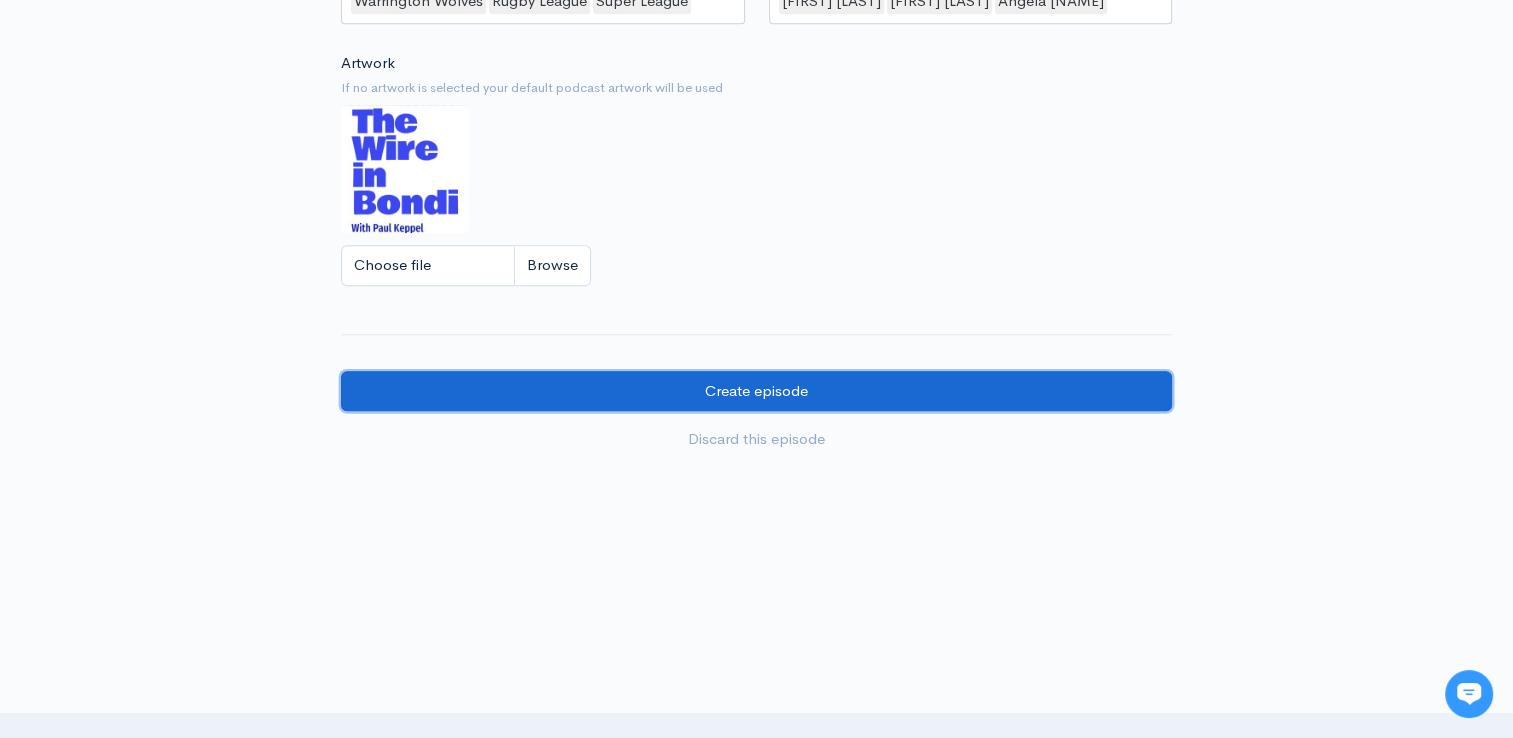 click on "Create episode" at bounding box center [756, 391] 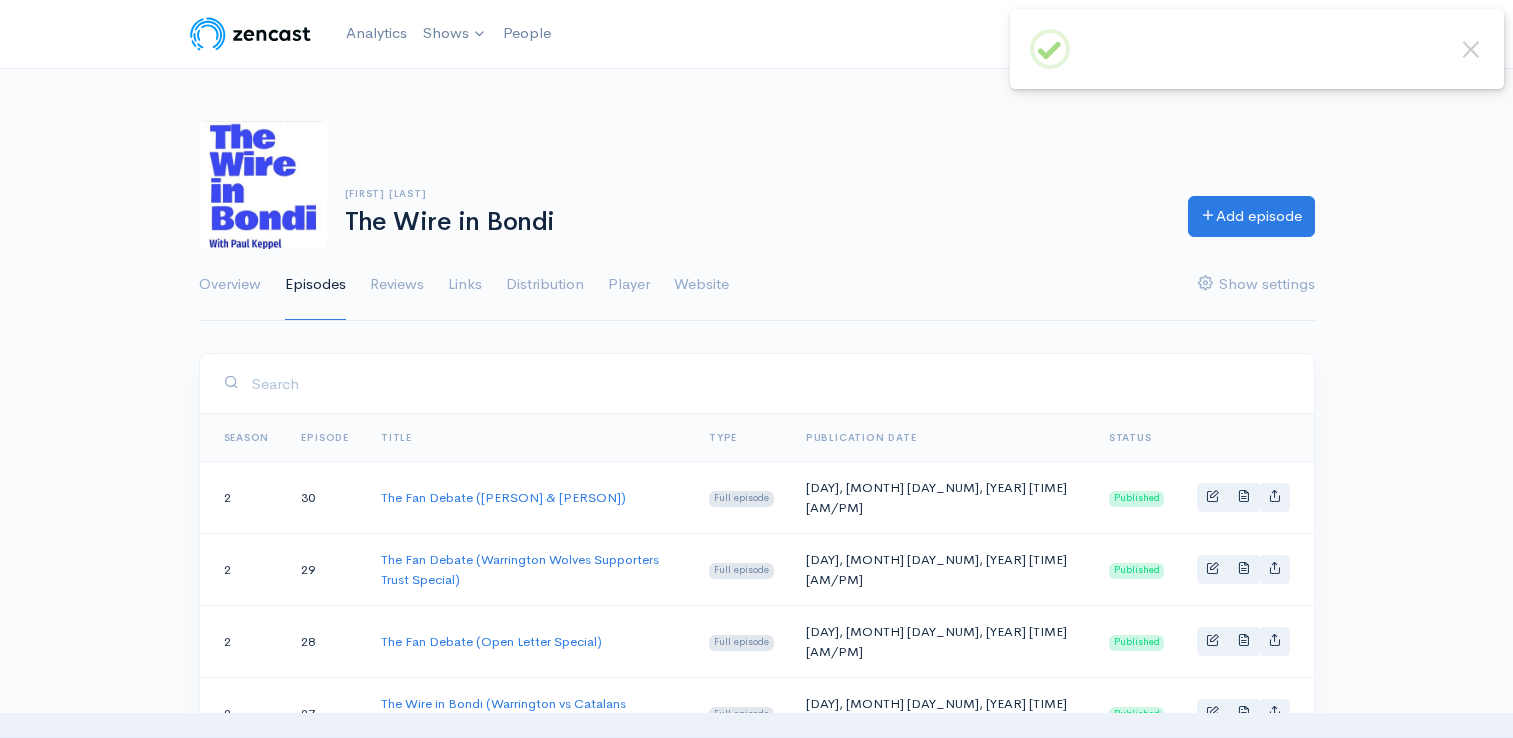 scroll, scrollTop: 0, scrollLeft: 0, axis: both 